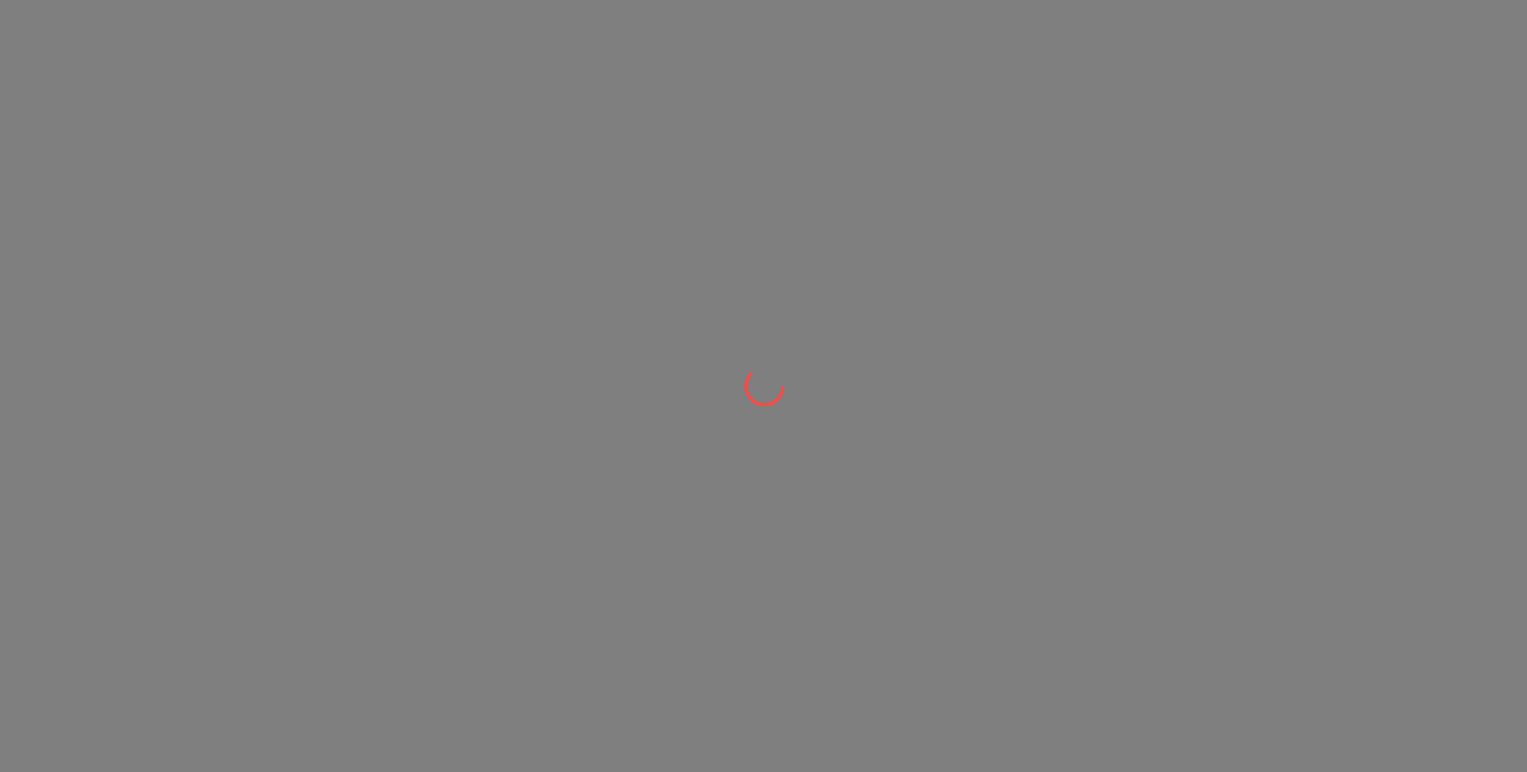 scroll, scrollTop: 0, scrollLeft: 0, axis: both 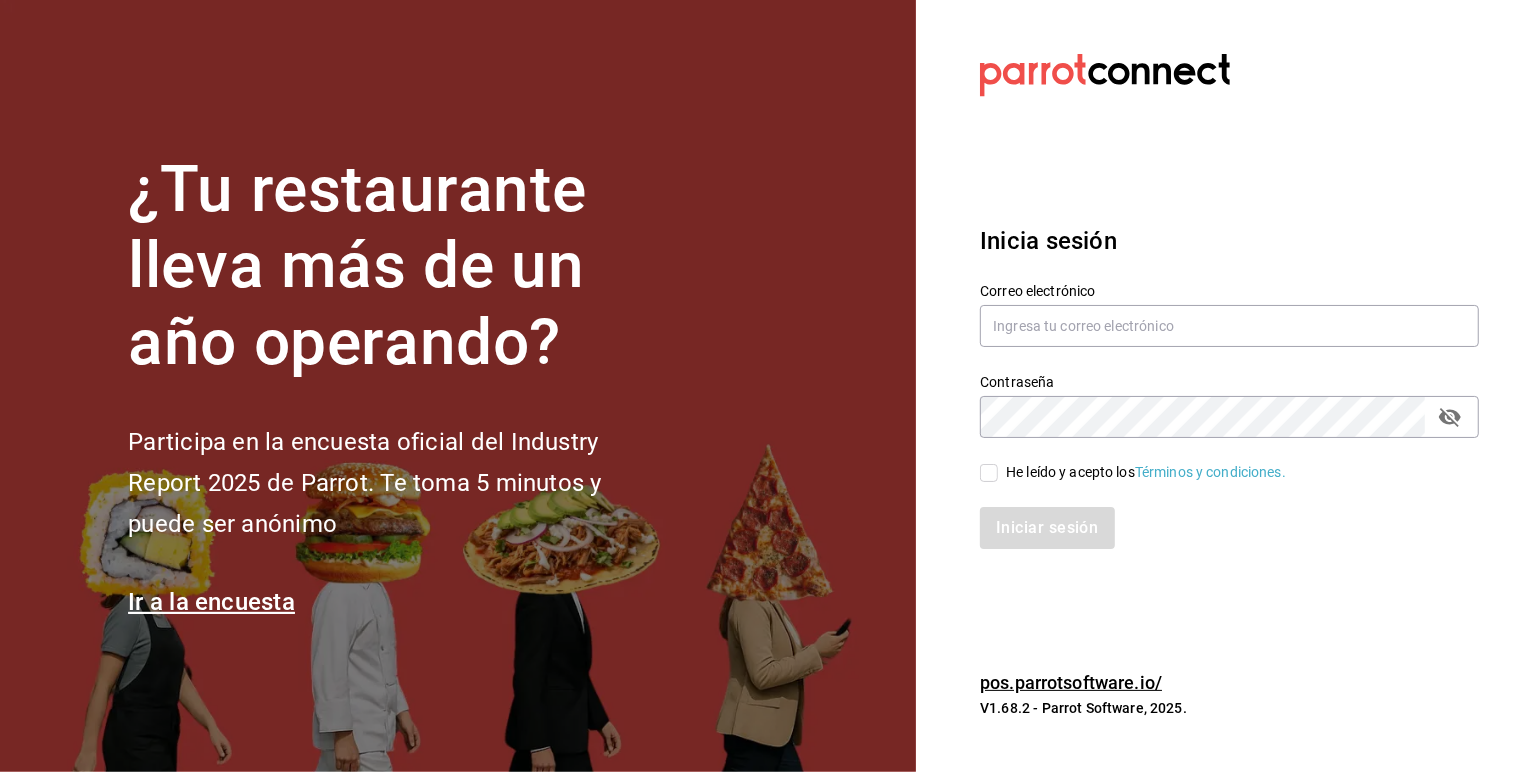 click on "He leído y acepto los  Términos y condiciones." at bounding box center [1146, 472] 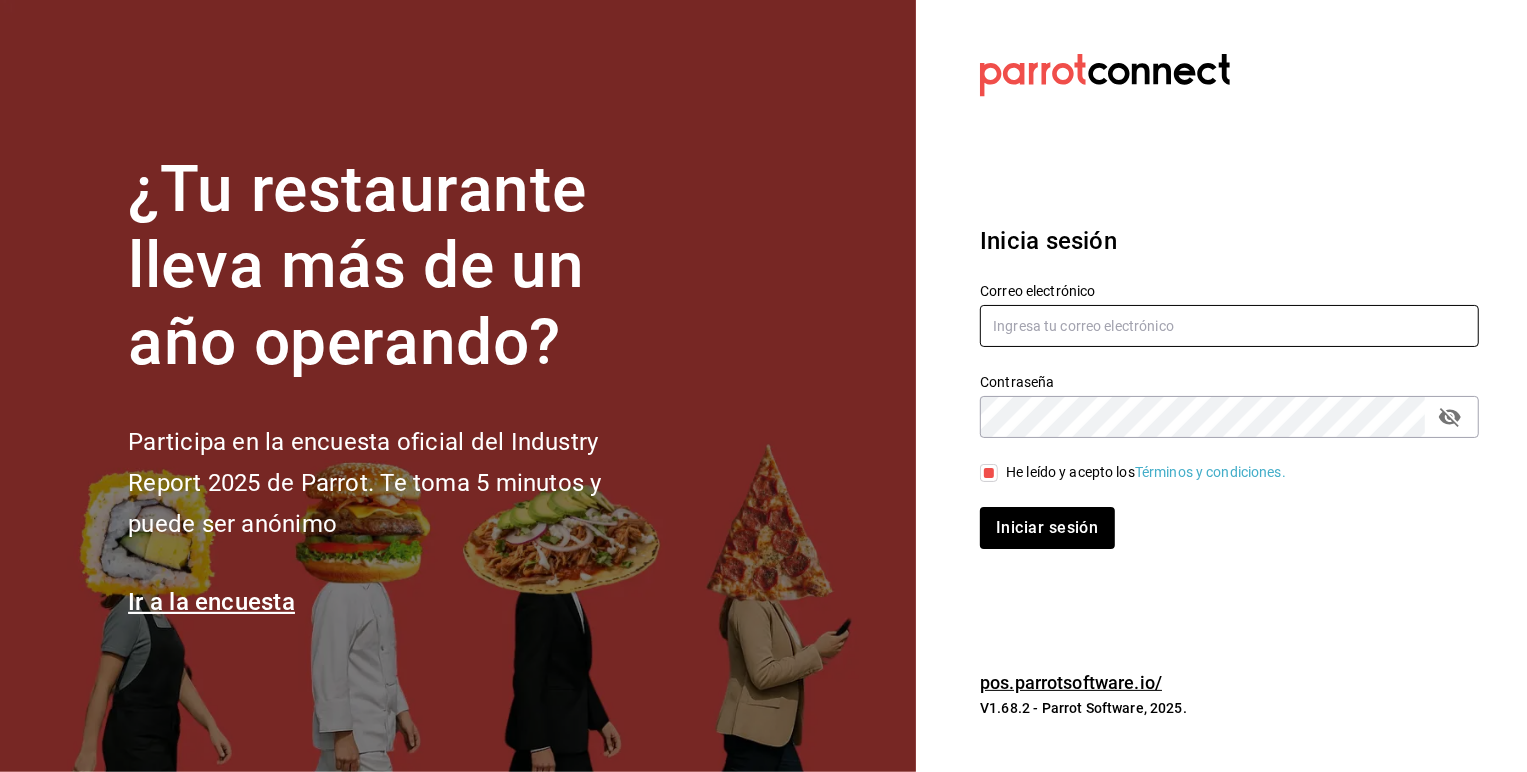 click at bounding box center [1229, 326] 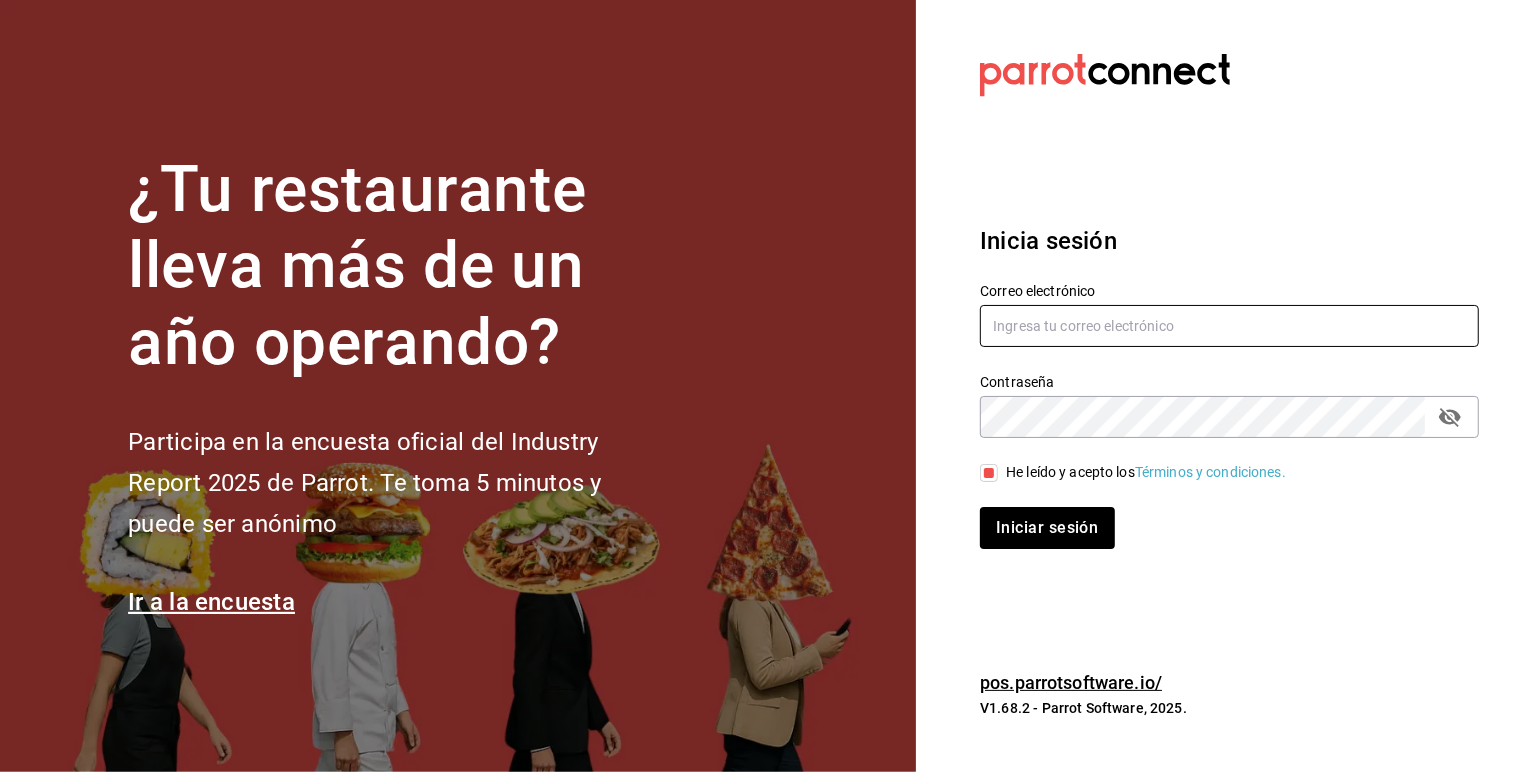 click at bounding box center (1229, 326) 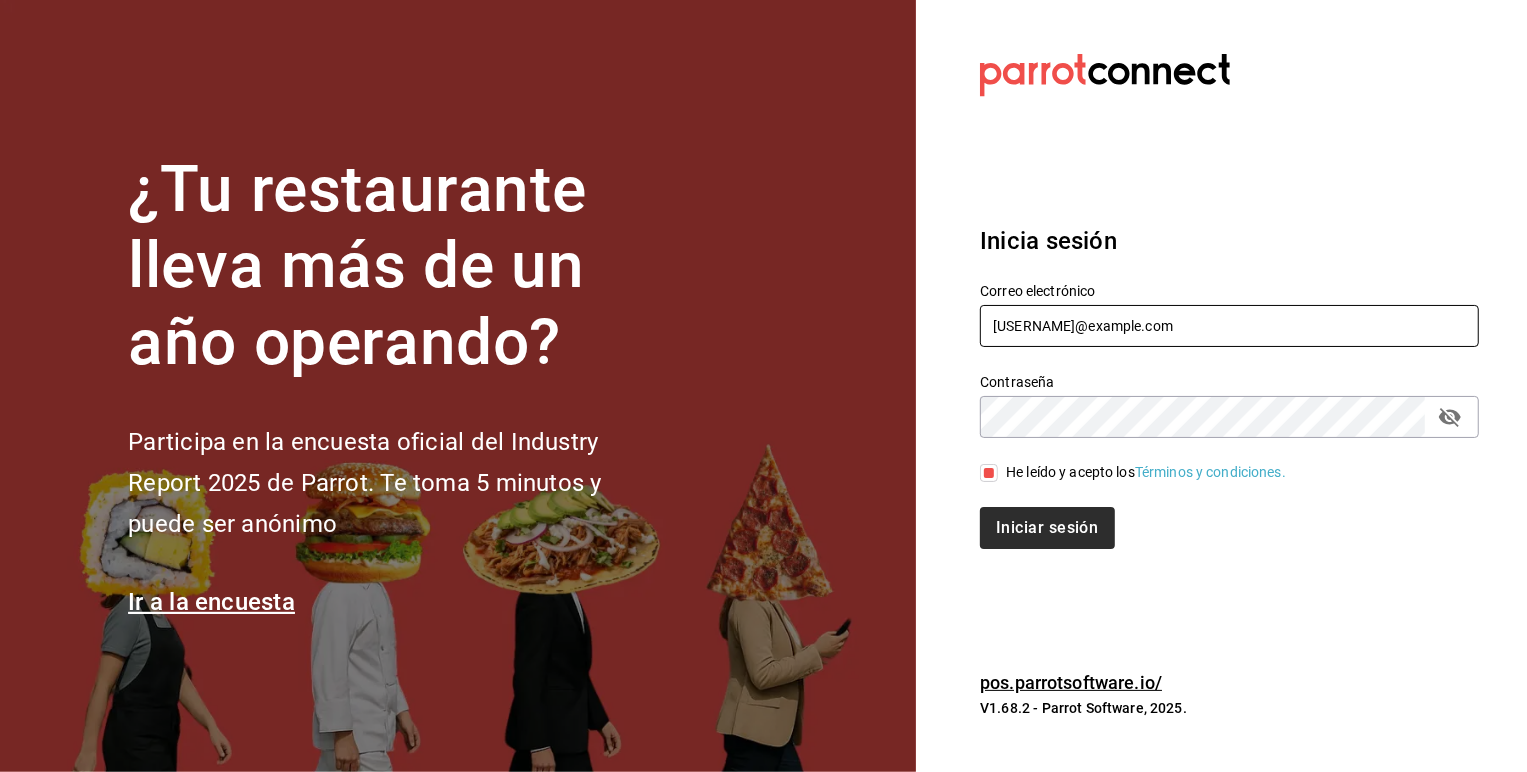 type on "[USERNAME]@example.com" 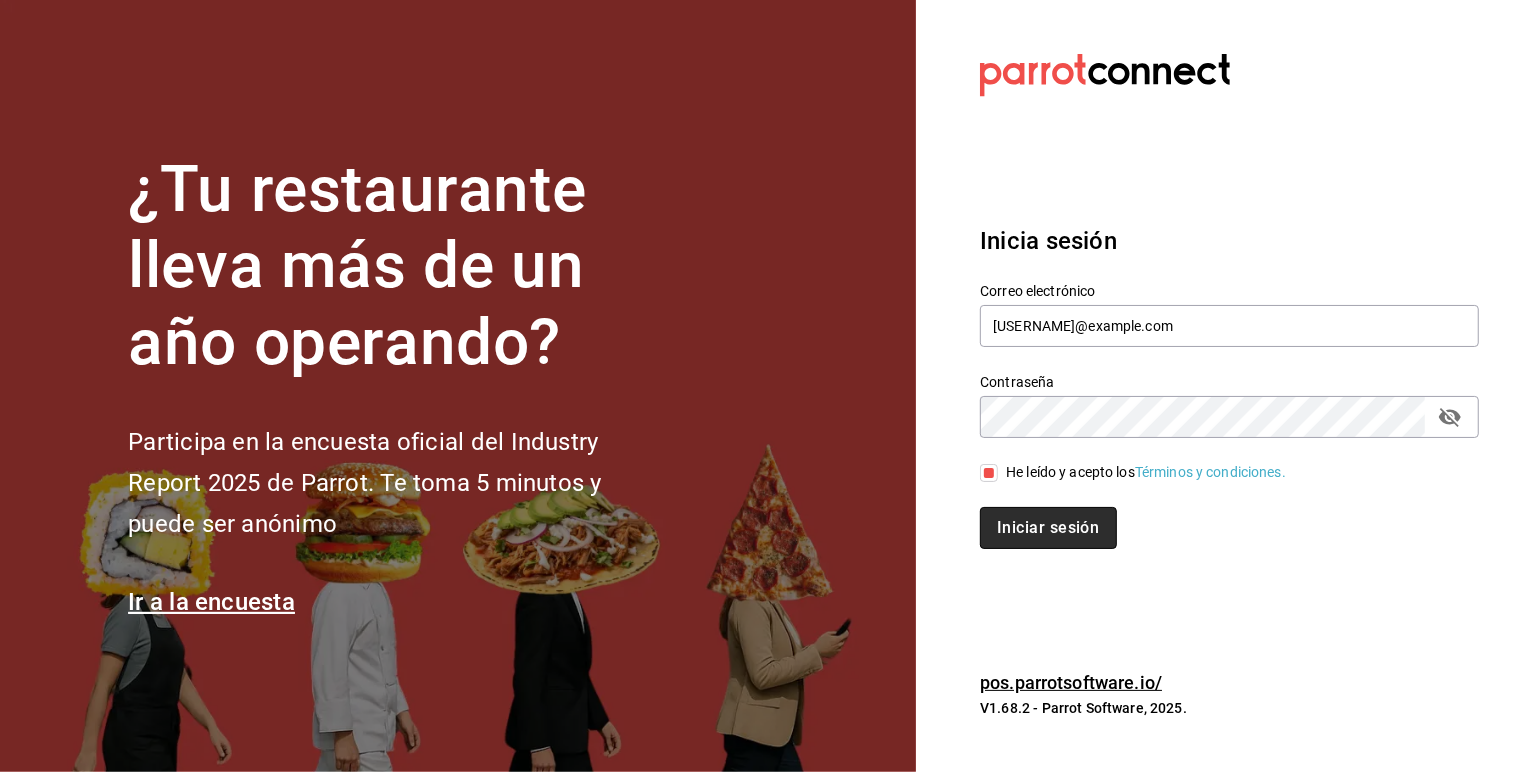 click on "Iniciar sesión" at bounding box center (1048, 528) 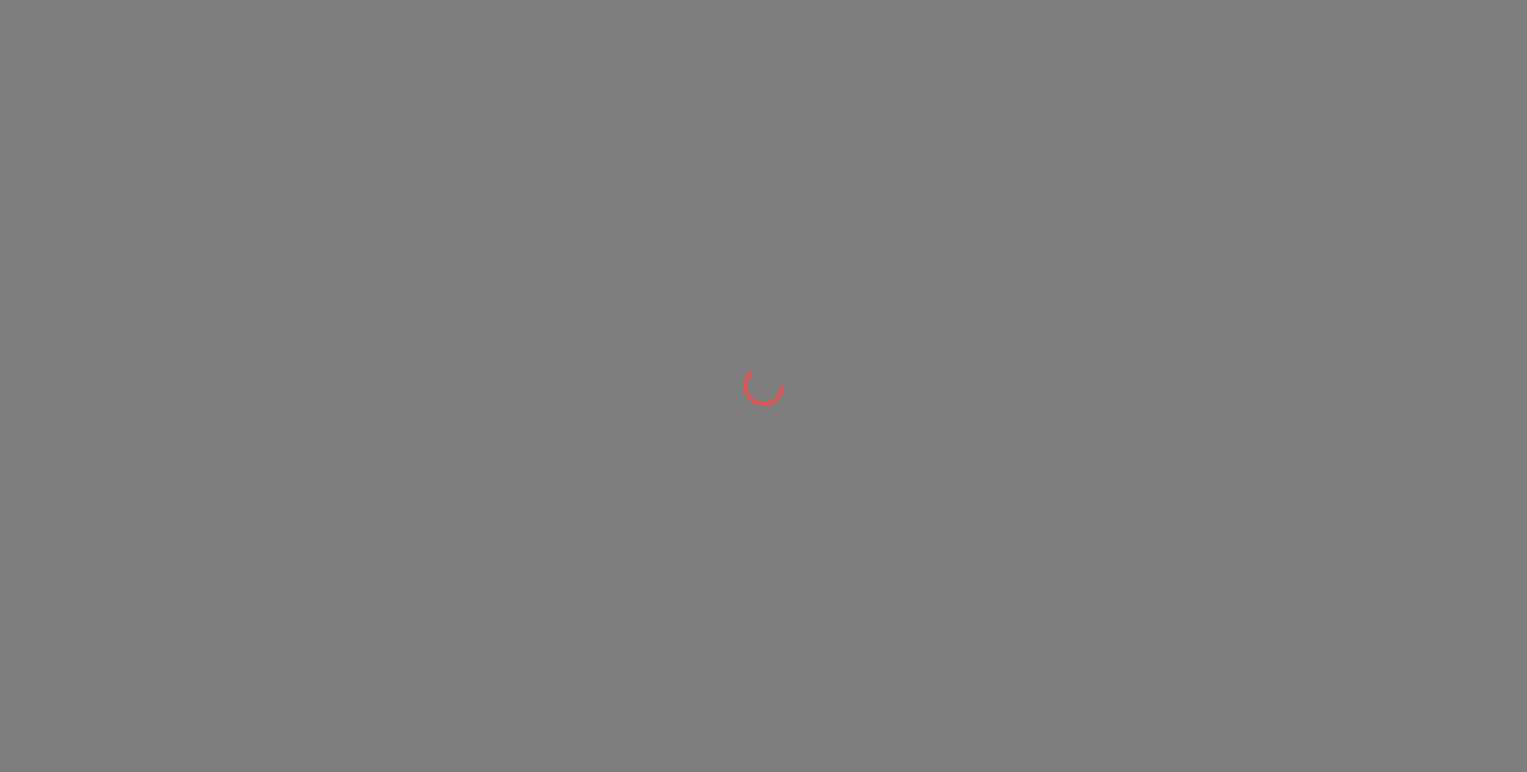 scroll, scrollTop: 0, scrollLeft: 0, axis: both 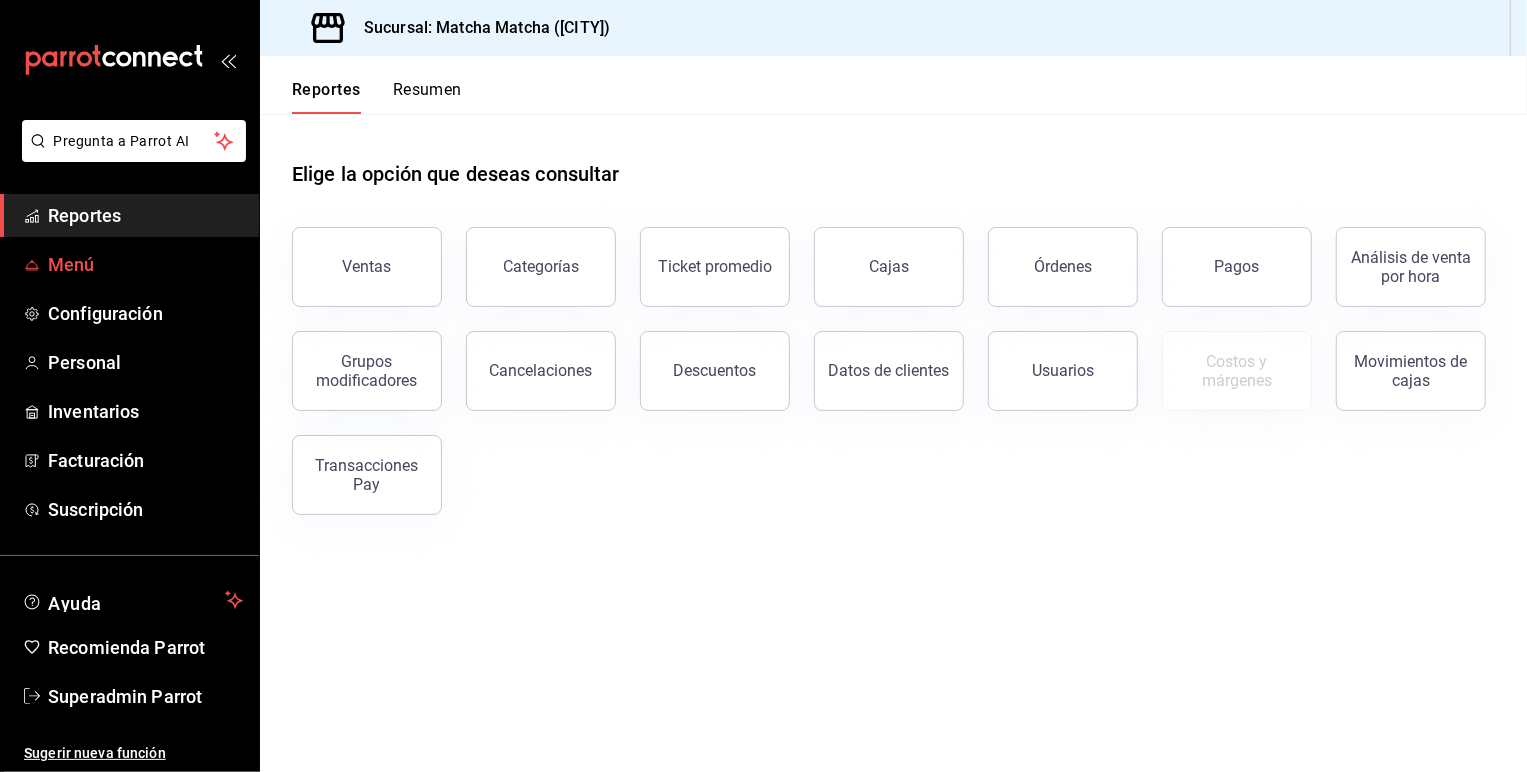 click on "Menú" at bounding box center (145, 264) 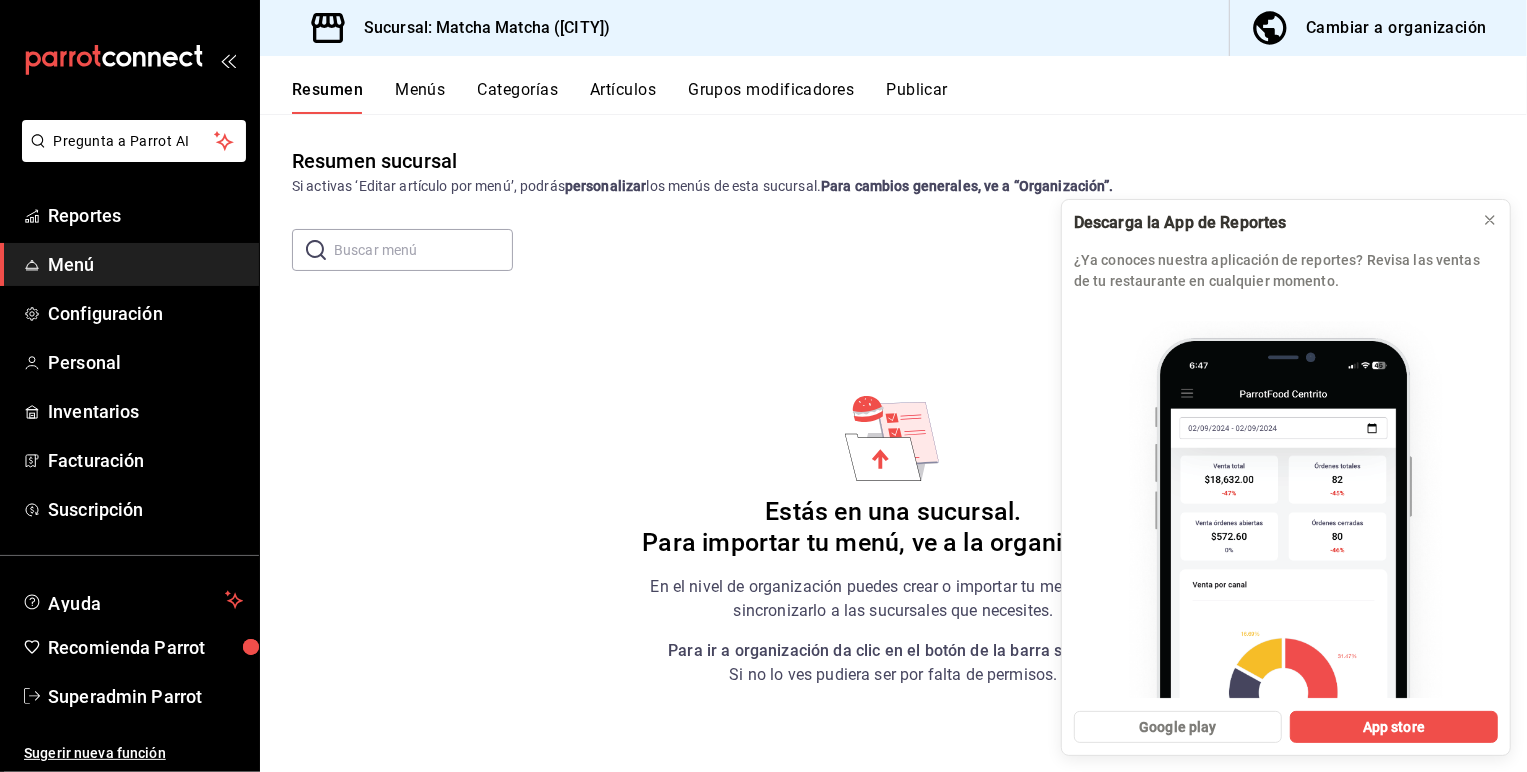 click on "Cambiar a organización" at bounding box center (1370, 28) 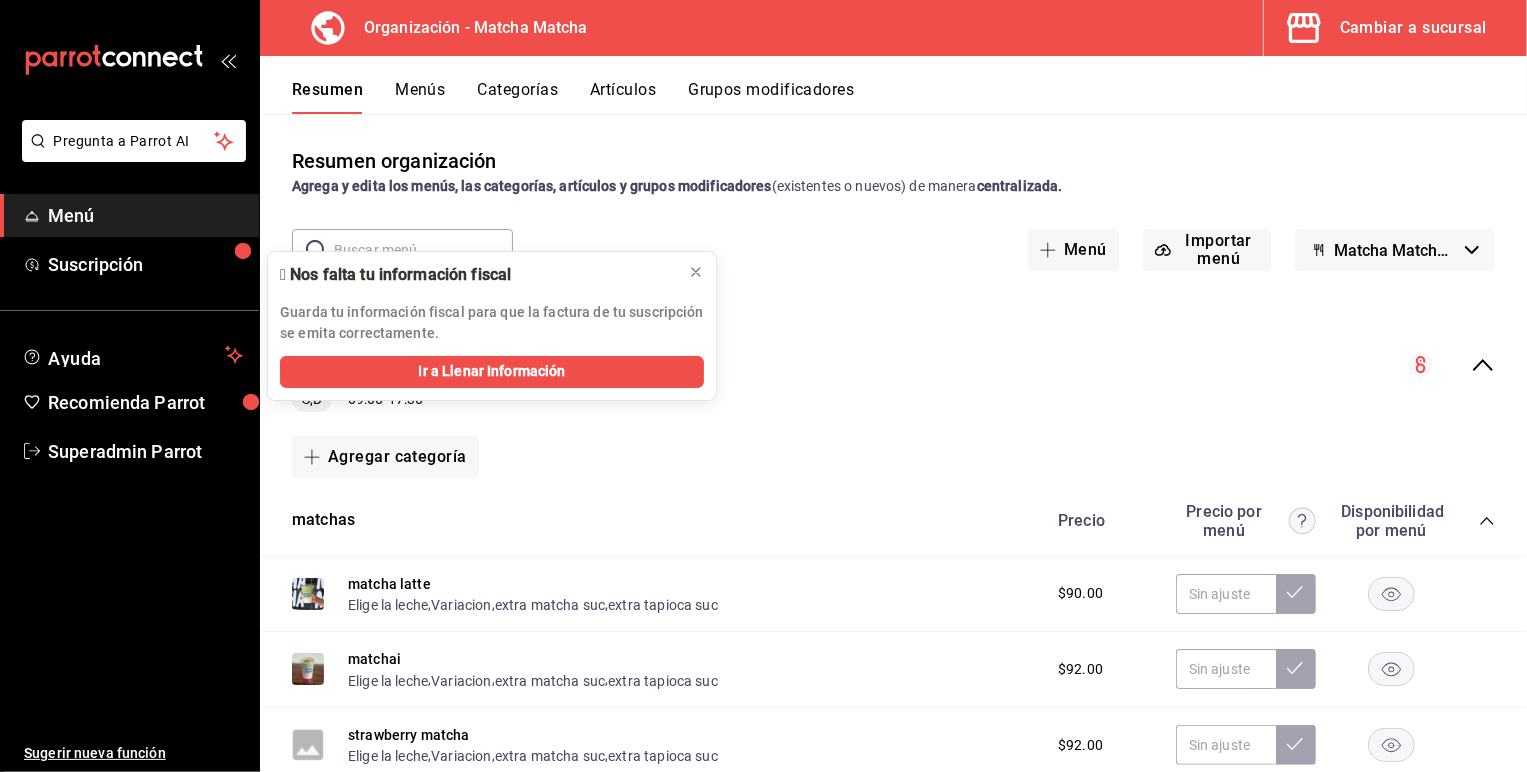 click 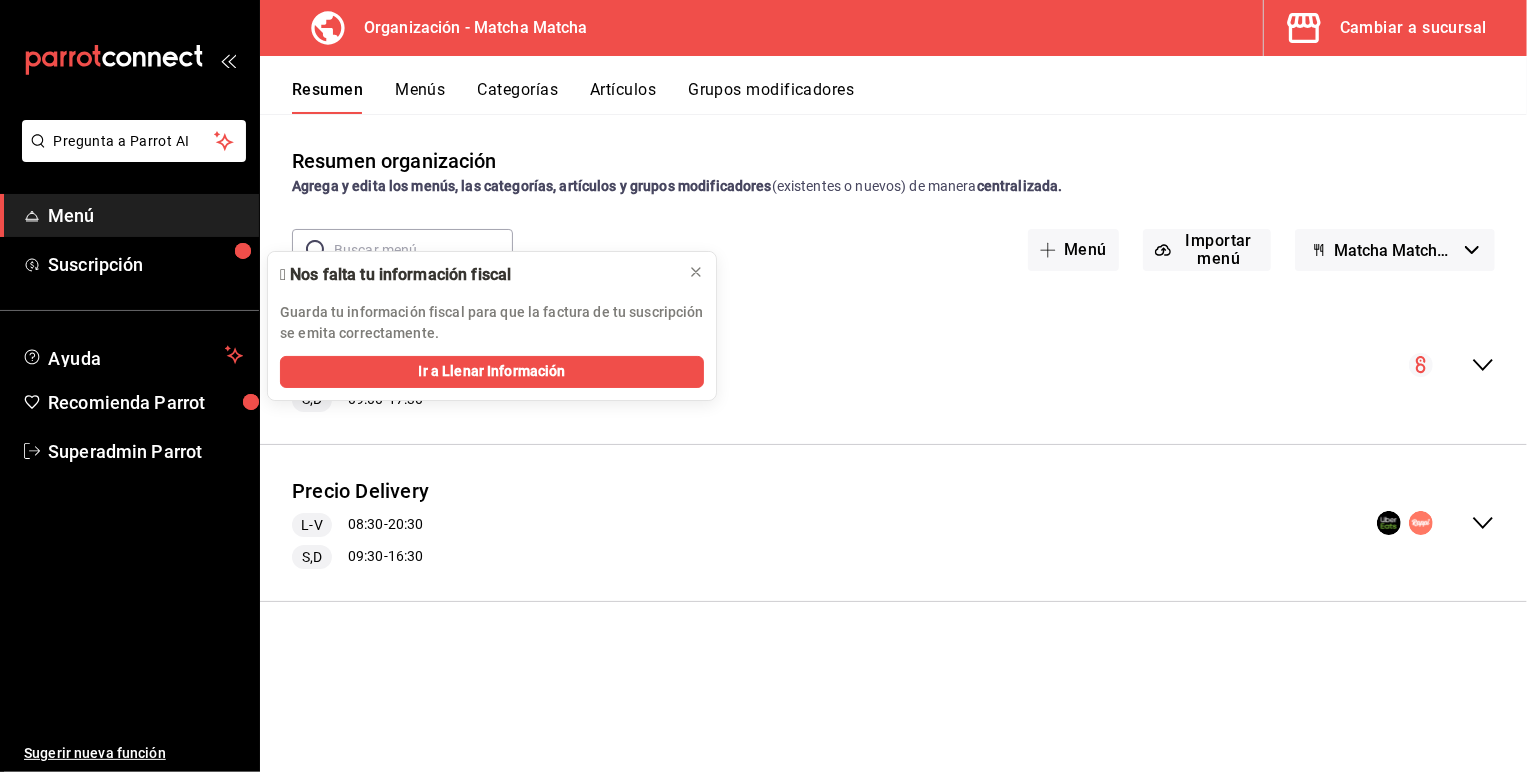 click on "Cambiar a sucursal" at bounding box center (1413, 28) 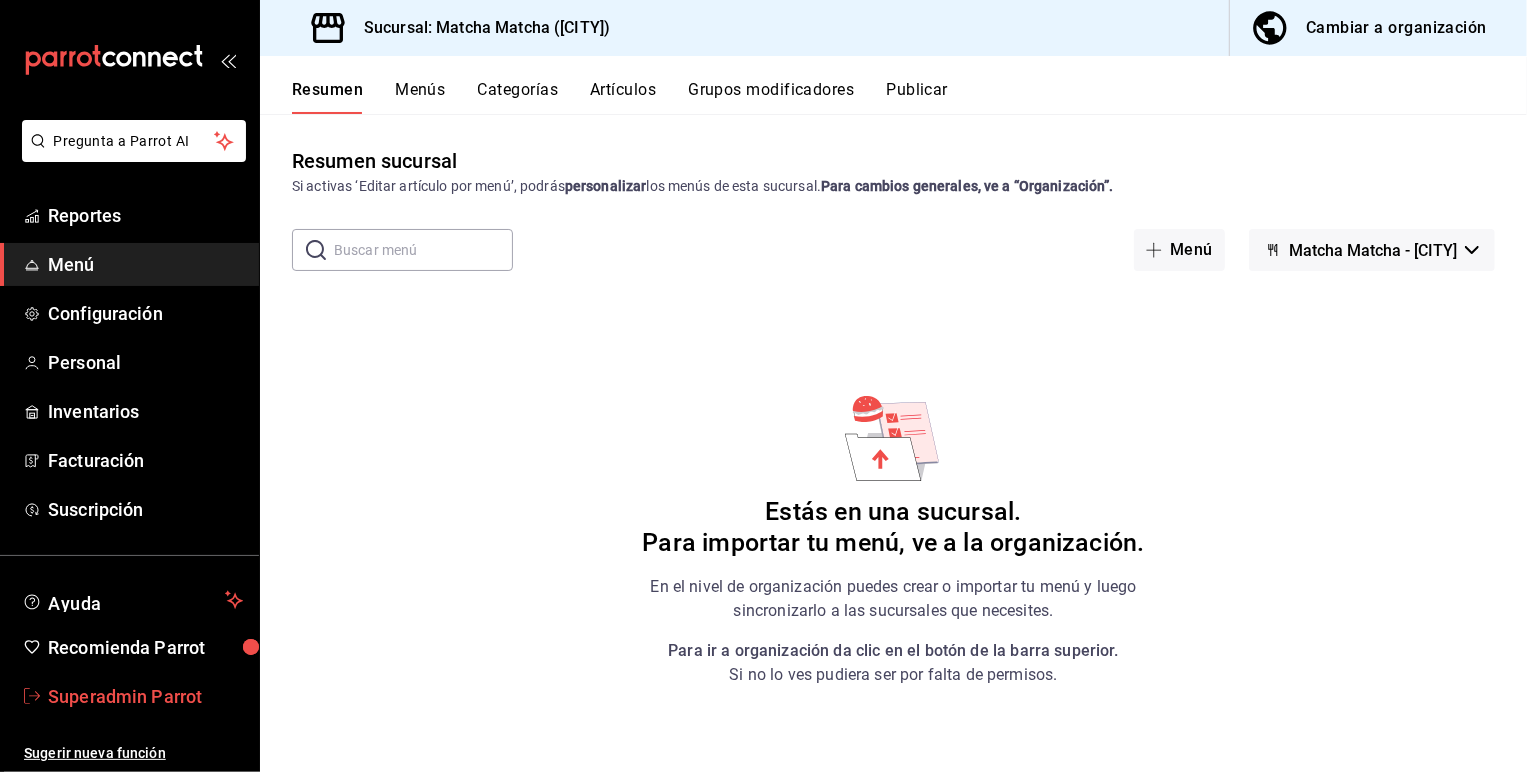 click on "Superadmin Parrot" at bounding box center (145, 696) 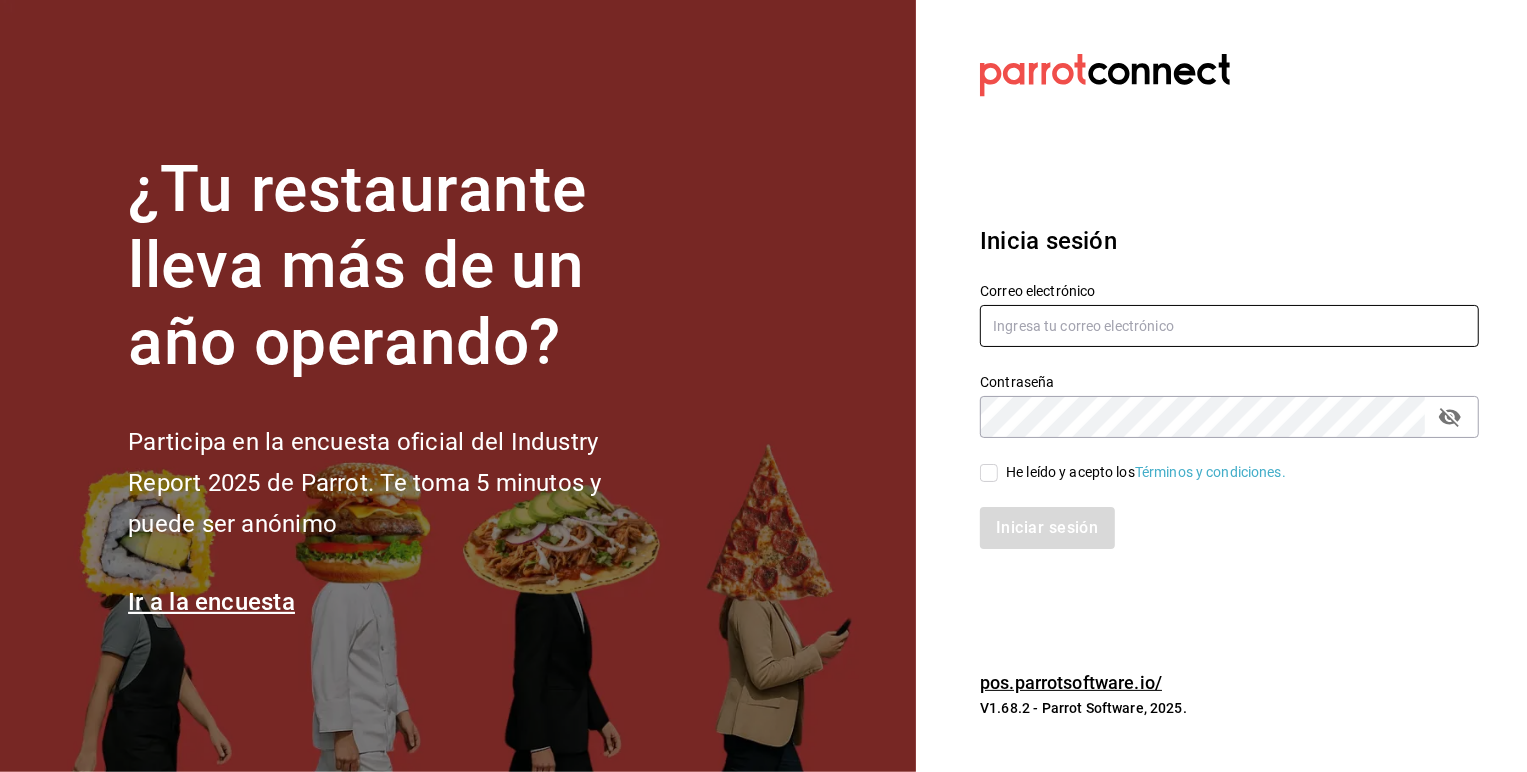 click at bounding box center (1229, 326) 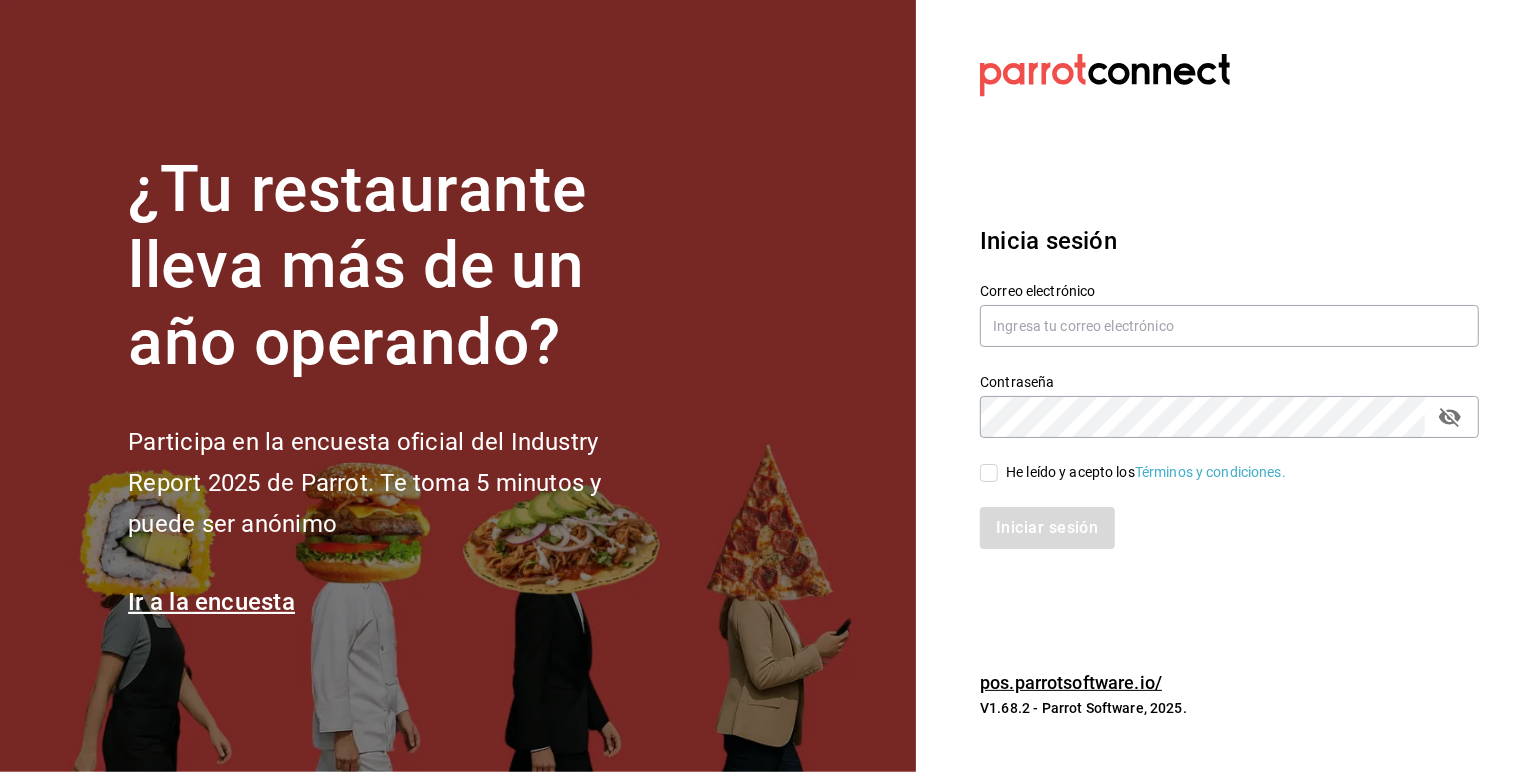 click on "He leído y acepto los  Términos y condiciones." at bounding box center (989, 473) 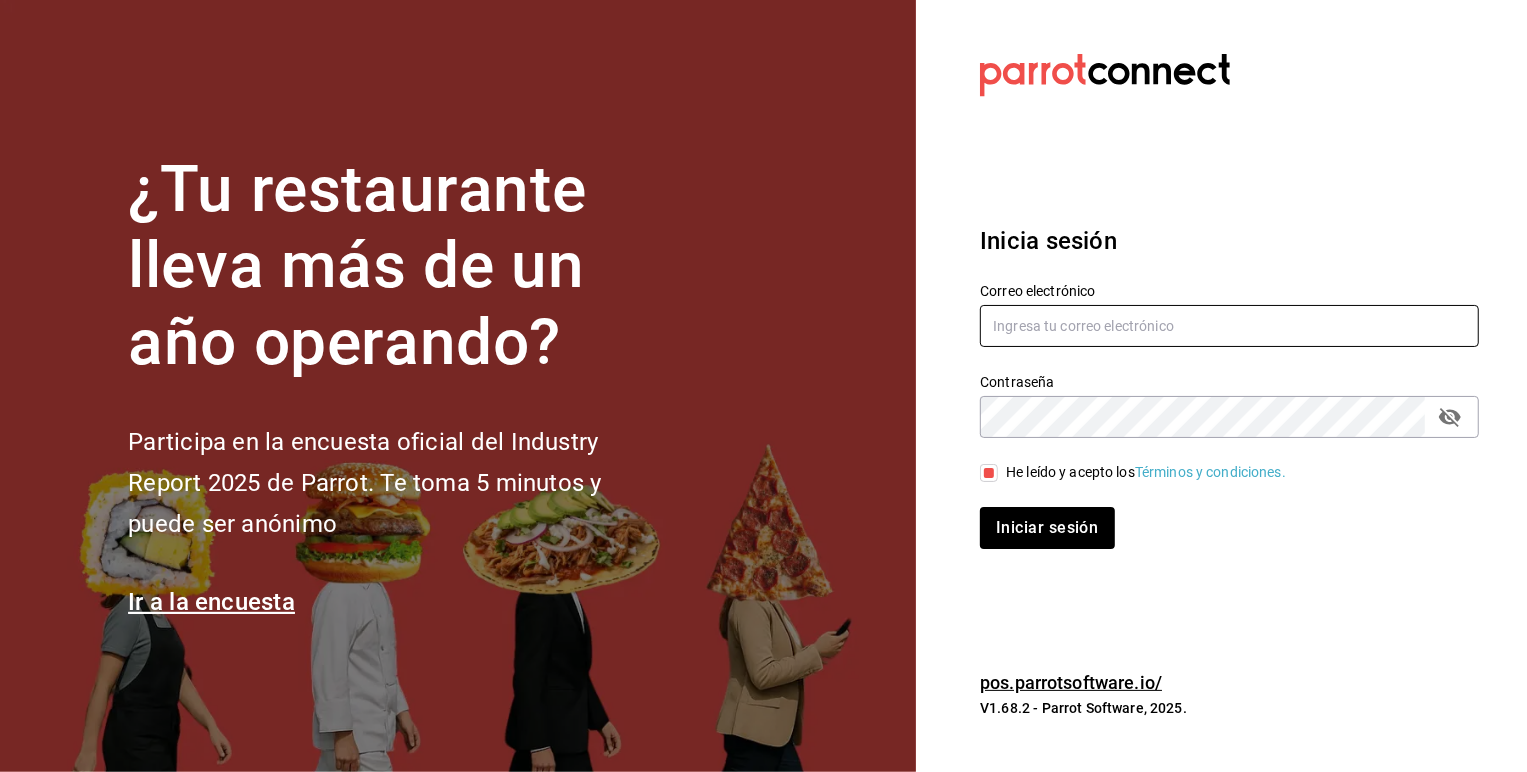 click 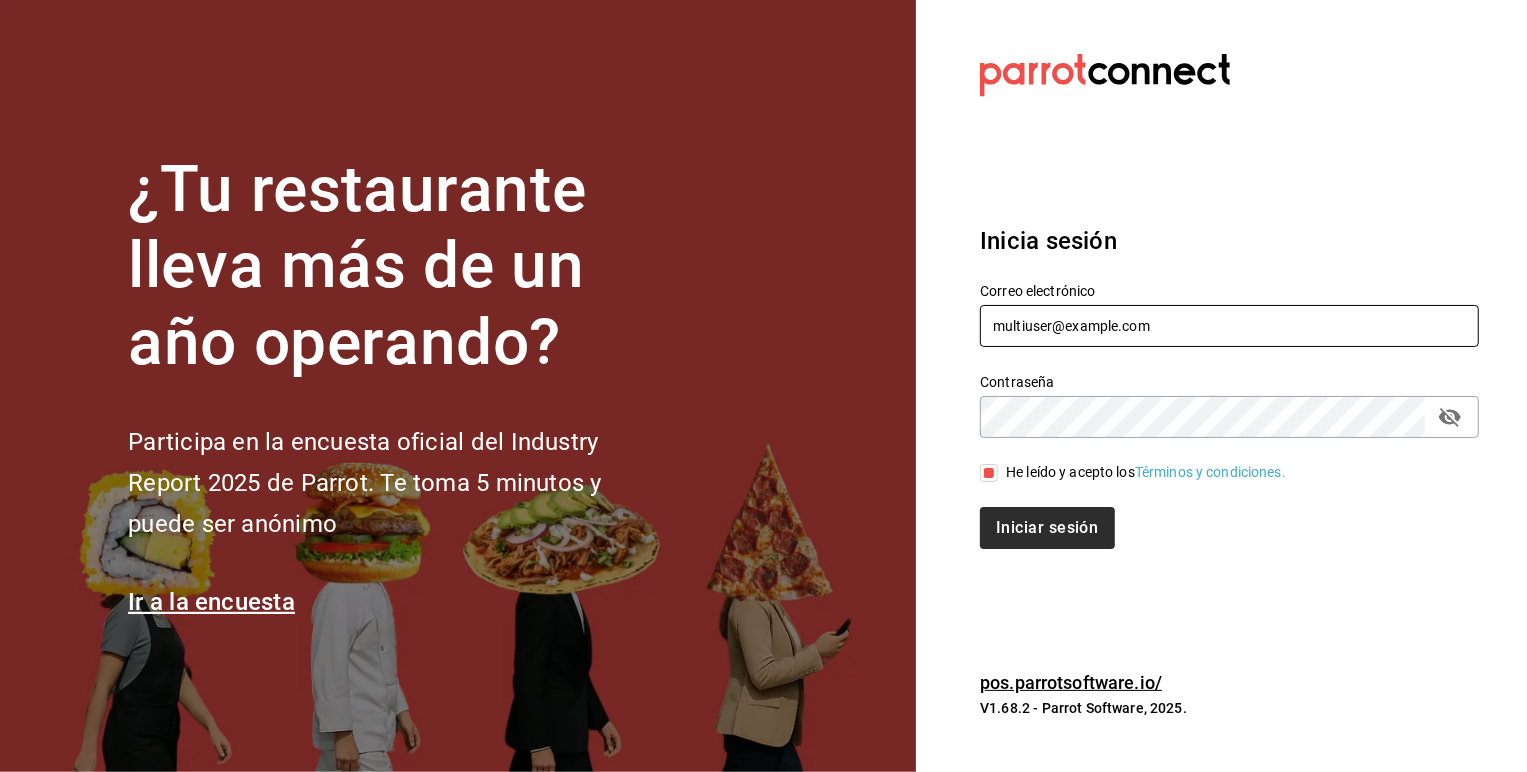 type on "[EMAIL]" 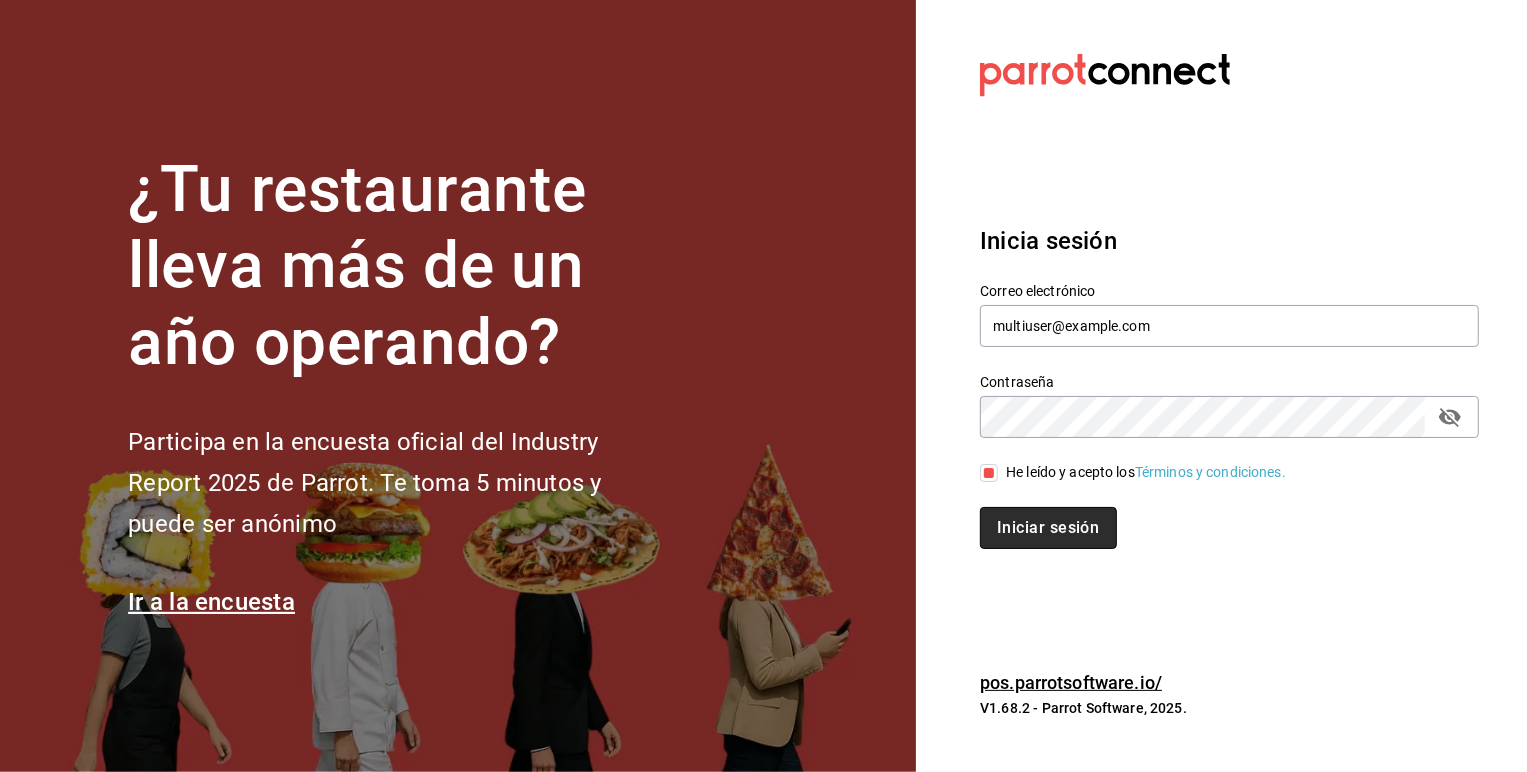 click on "Iniciar sesión" at bounding box center [1048, 528] 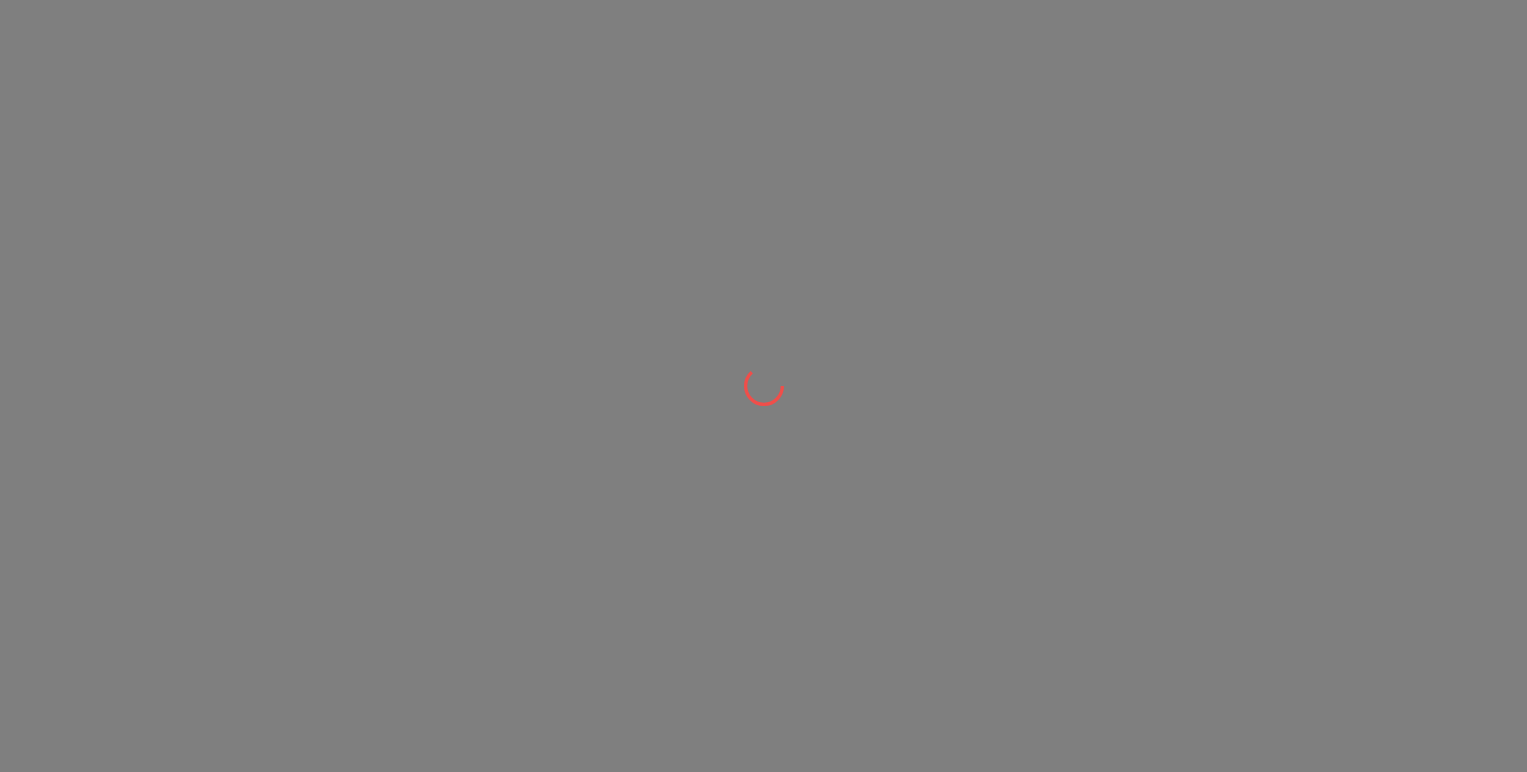 scroll, scrollTop: 0, scrollLeft: 0, axis: both 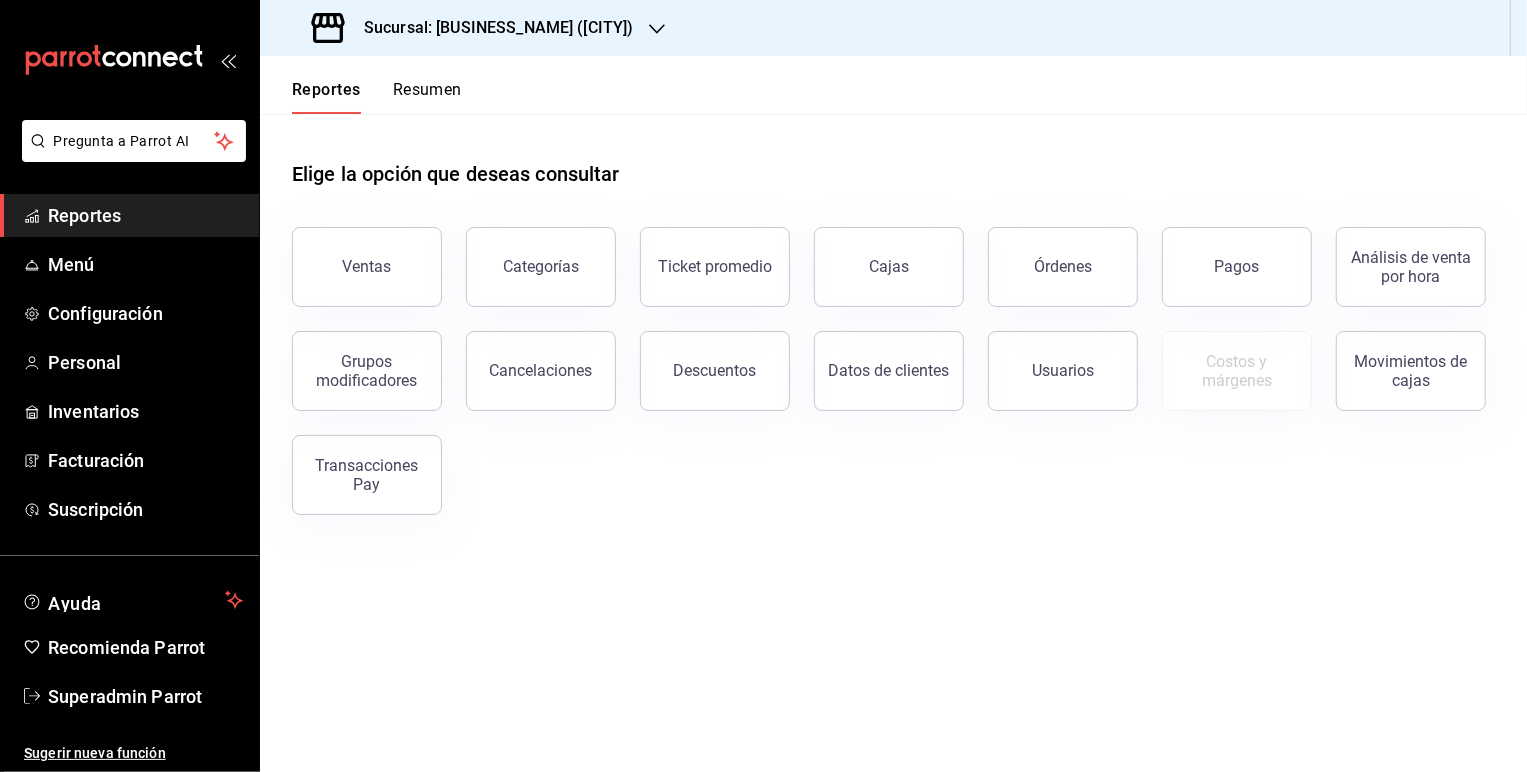 click on "Sucursal: Matcha Matcha (San Miguel)" at bounding box center [474, 28] 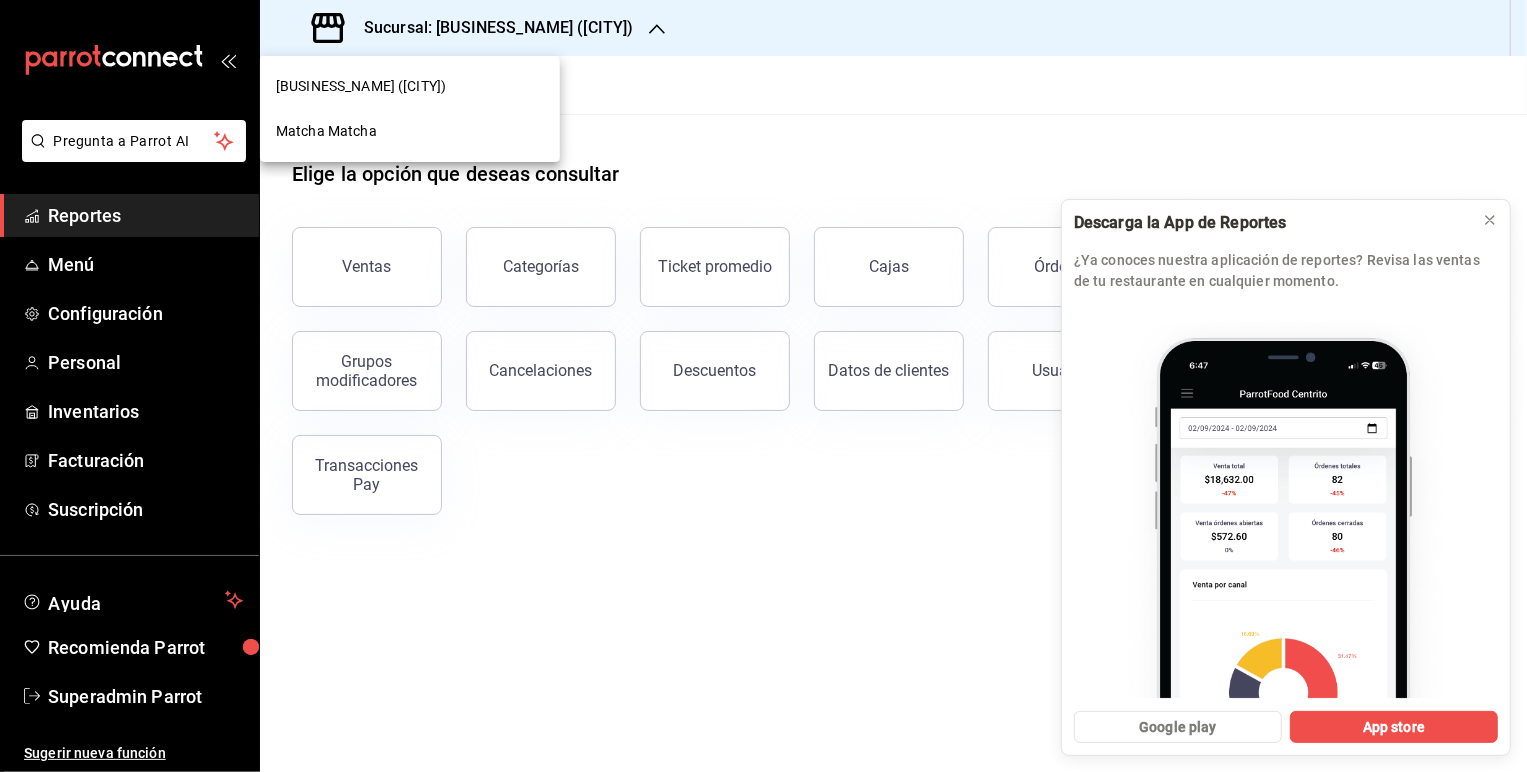 click at bounding box center (763, 386) 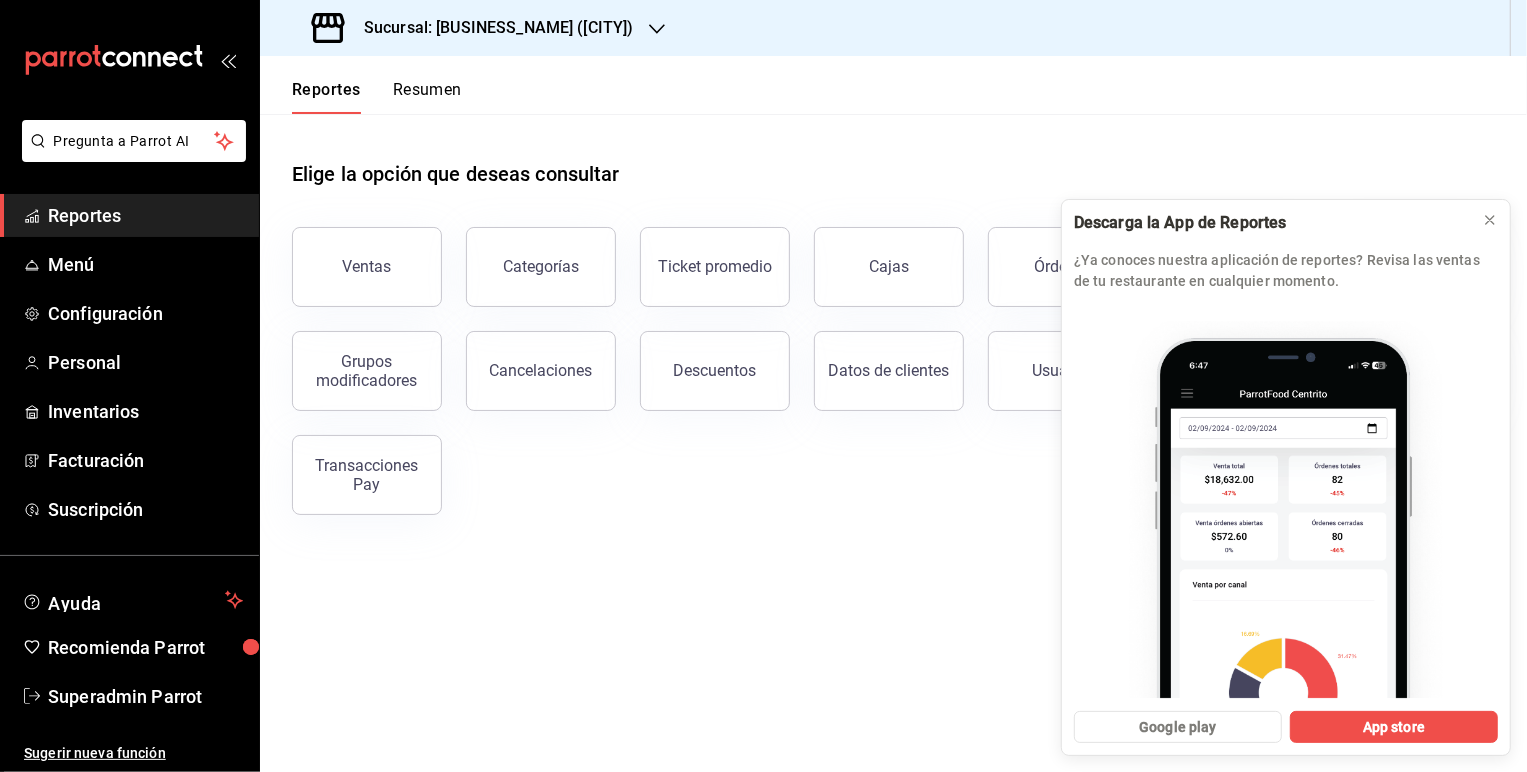 click on "Sucursal: Matcha Matcha (San Miguel)" at bounding box center (474, 28) 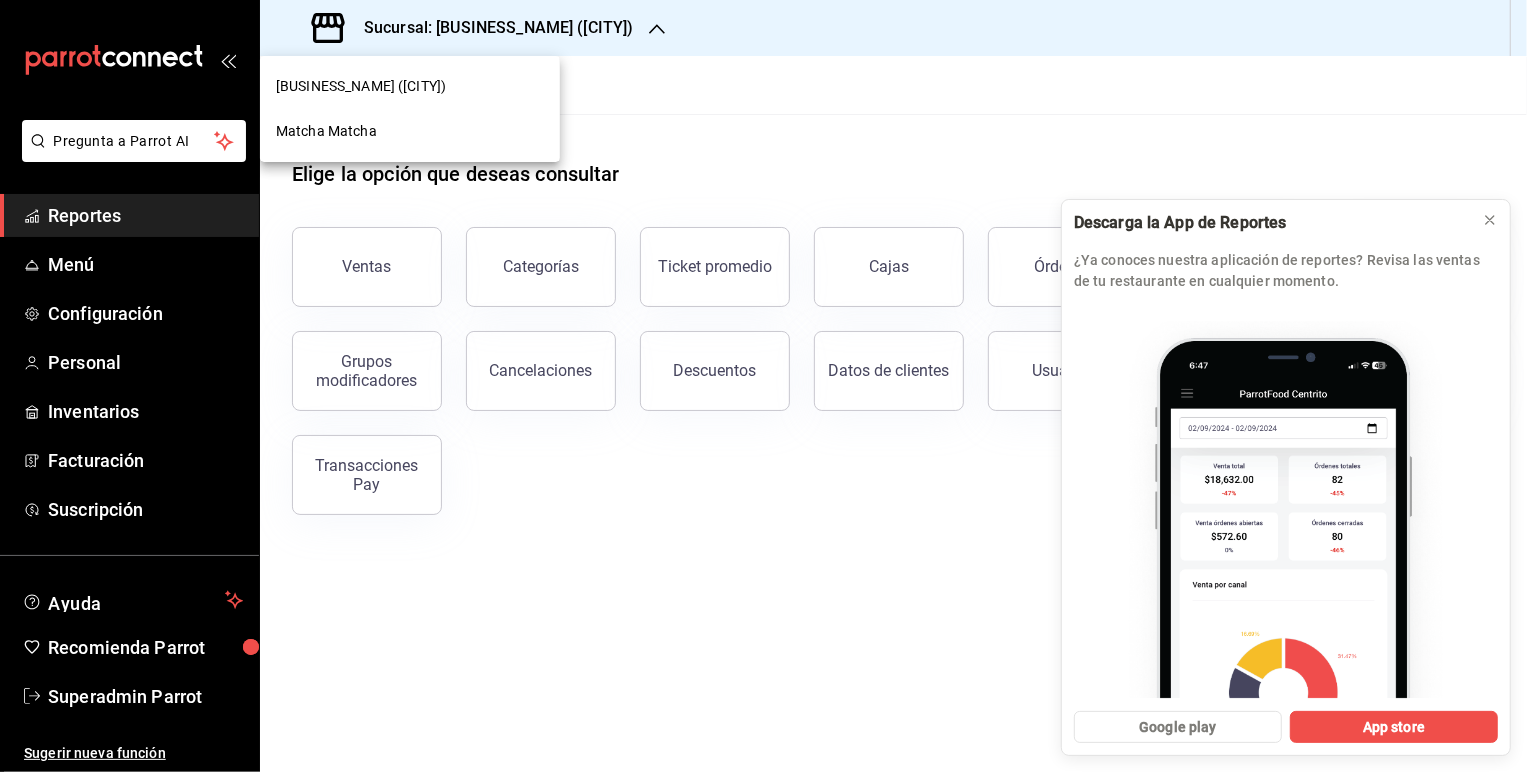 click at bounding box center (763, 386) 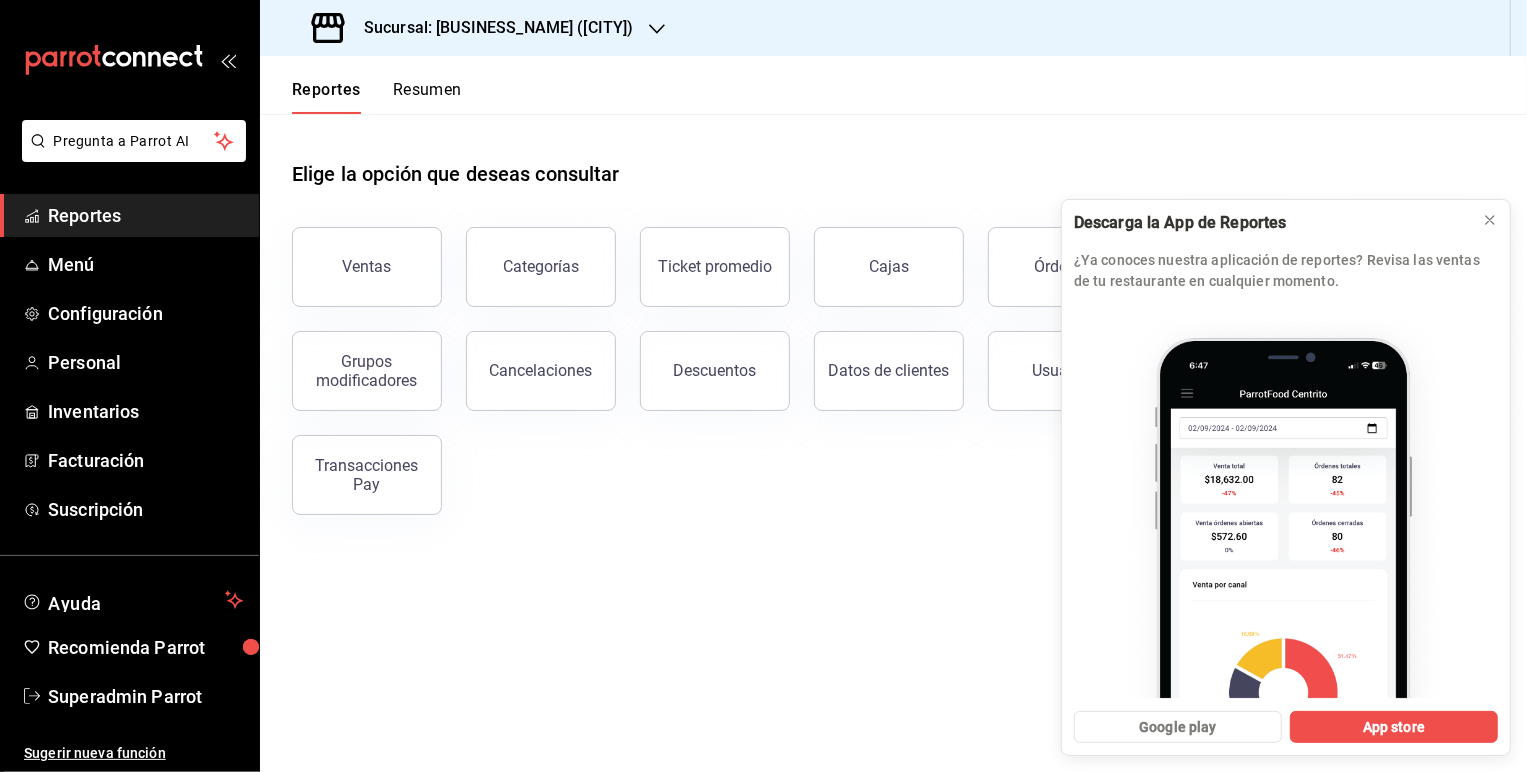 click on "Sucursal: Matcha Matcha (San Miguel)" at bounding box center [490, 28] 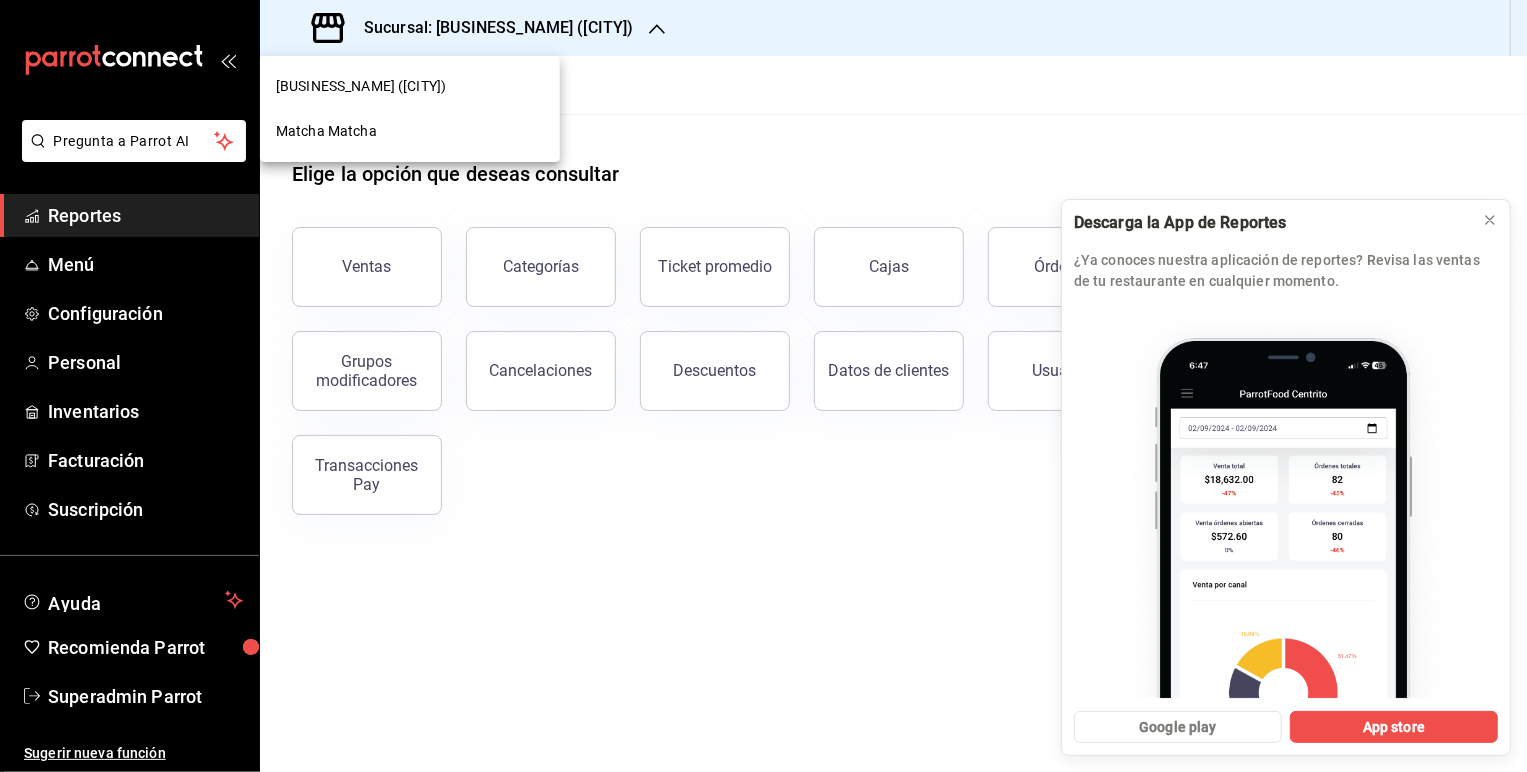 click at bounding box center (763, 386) 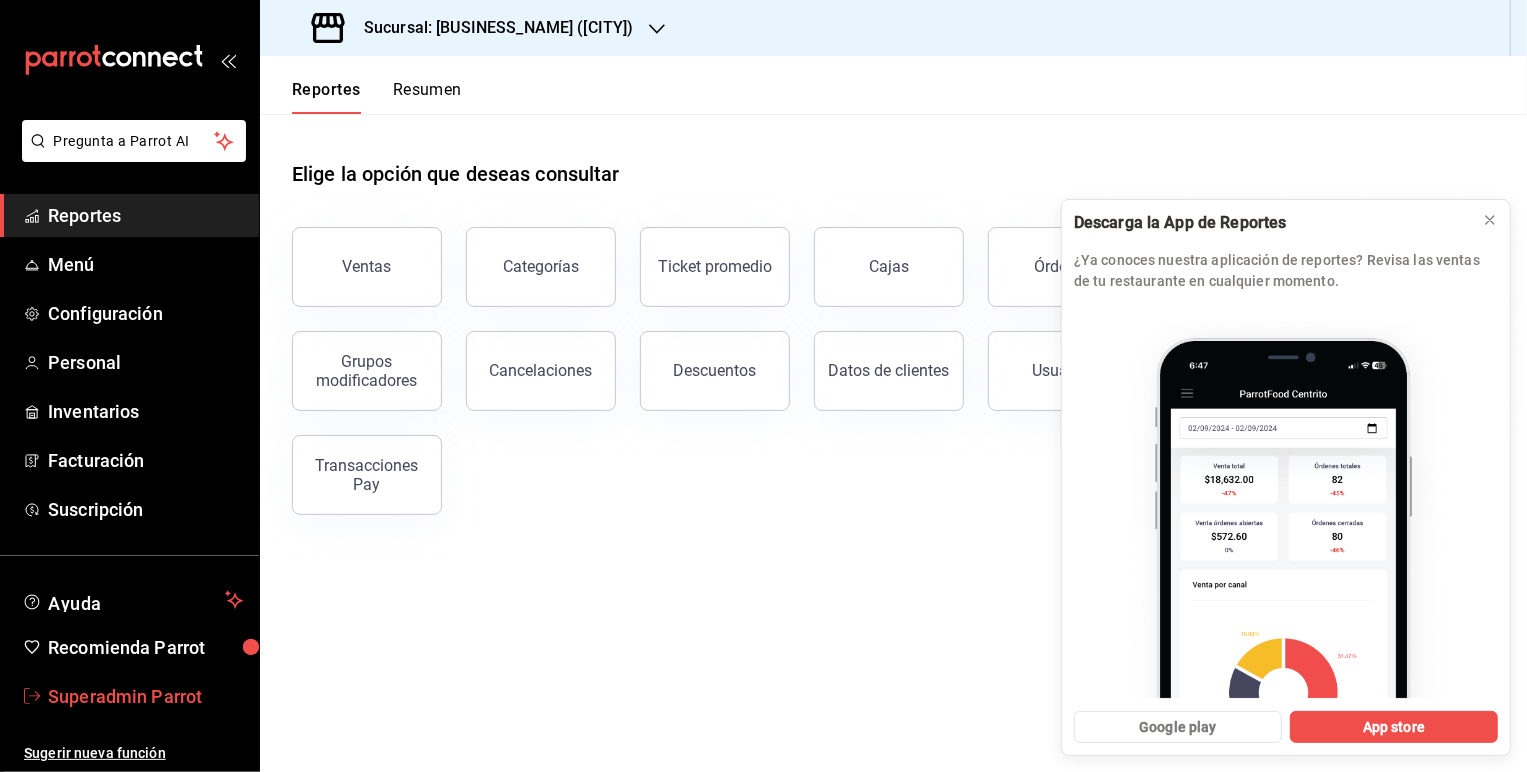 click on "Superadmin Parrot" at bounding box center [145, 696] 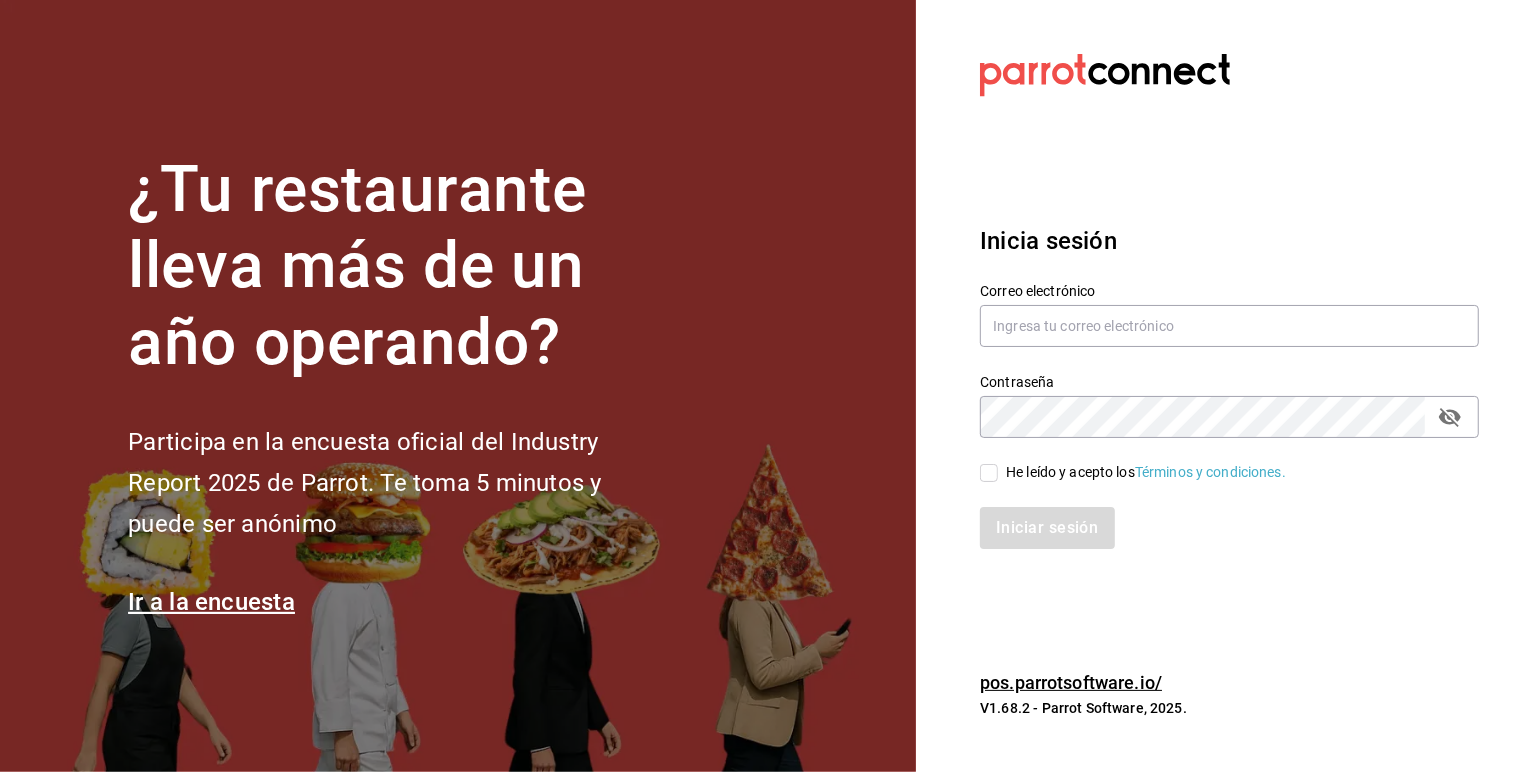 click on "He leído y acepto los  Términos y condiciones." at bounding box center [1146, 472] 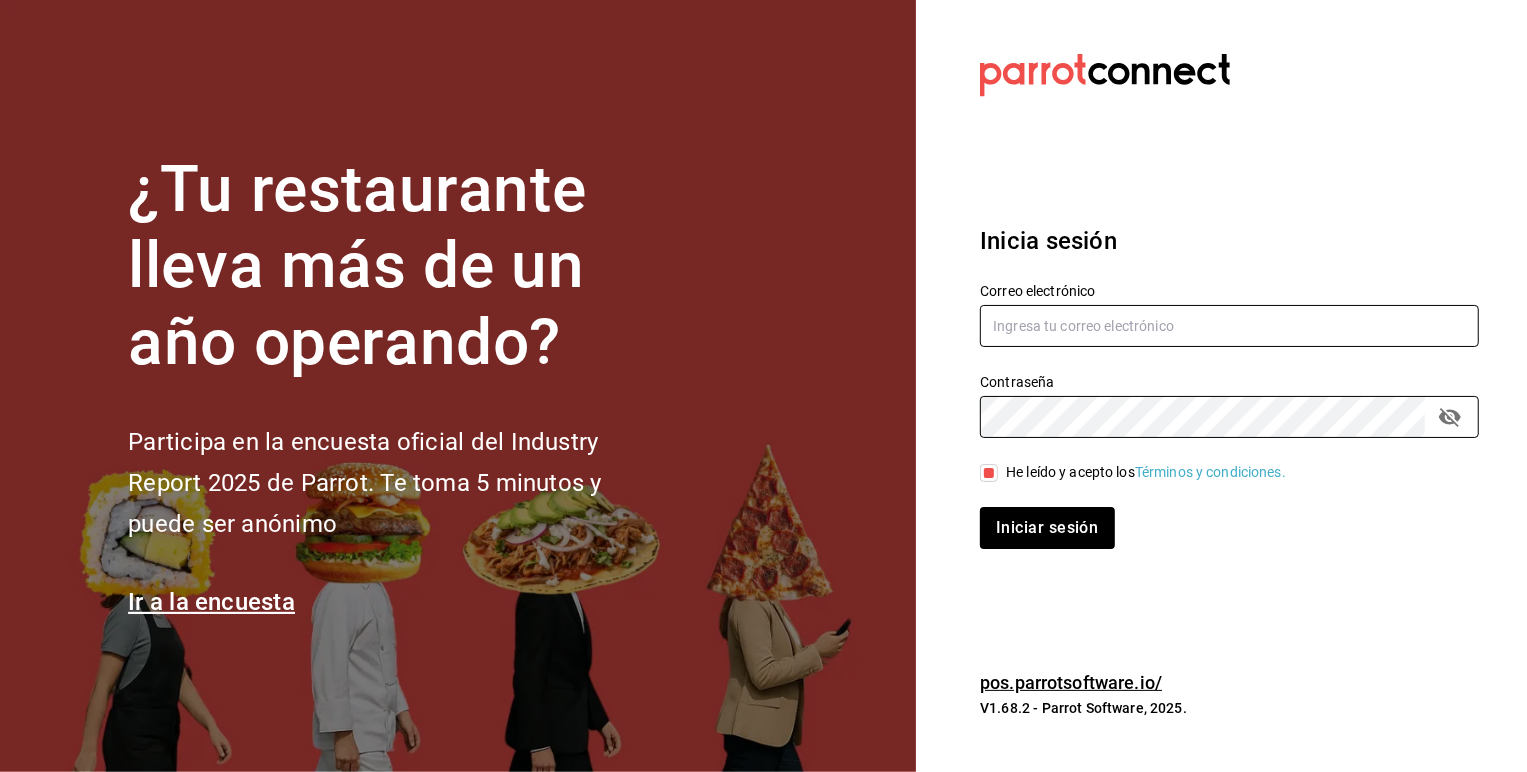 click at bounding box center [1229, 326] 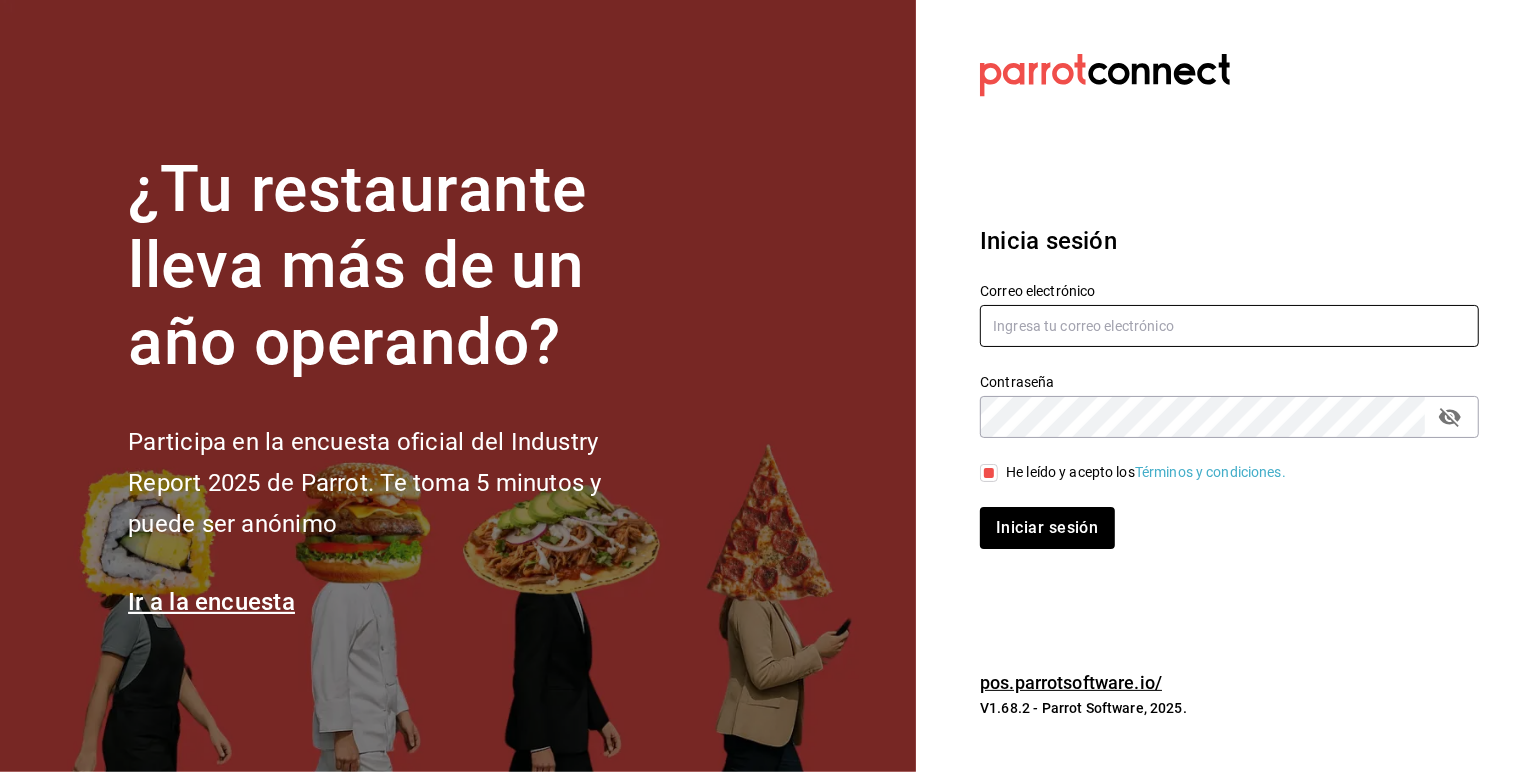 paste on "[EMAIL]" 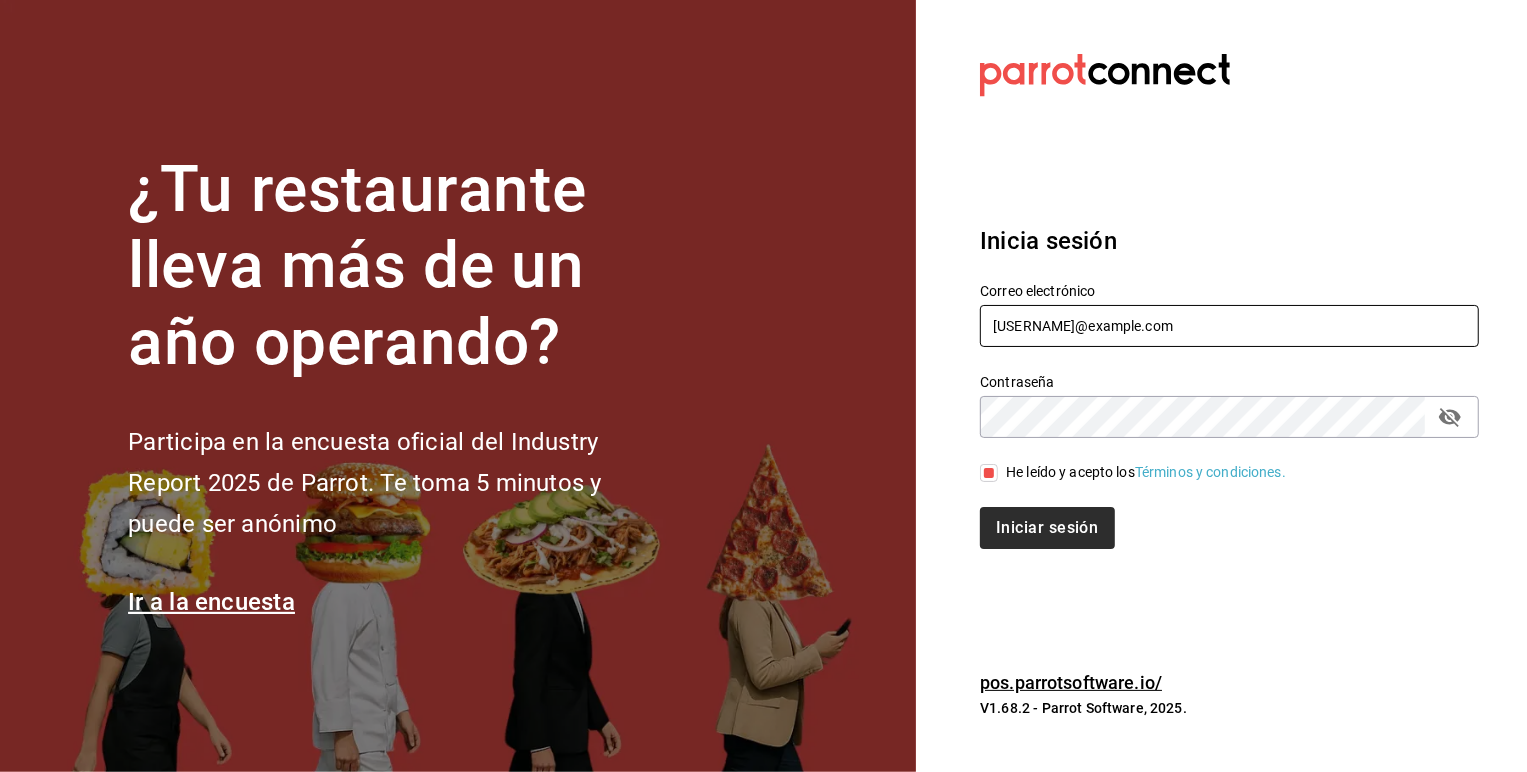 type on "[EMAIL]" 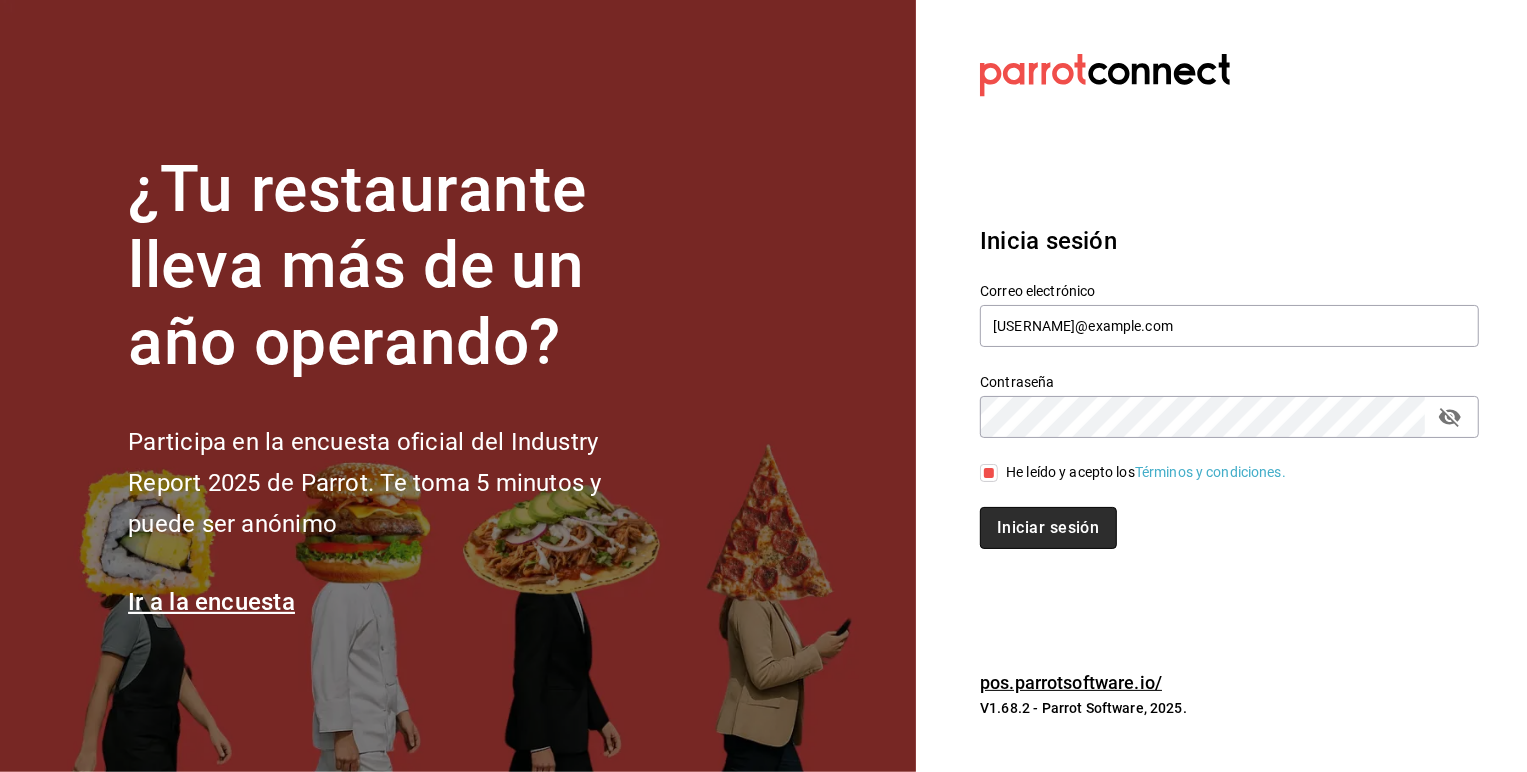 click on "Iniciar sesión" at bounding box center [1048, 528] 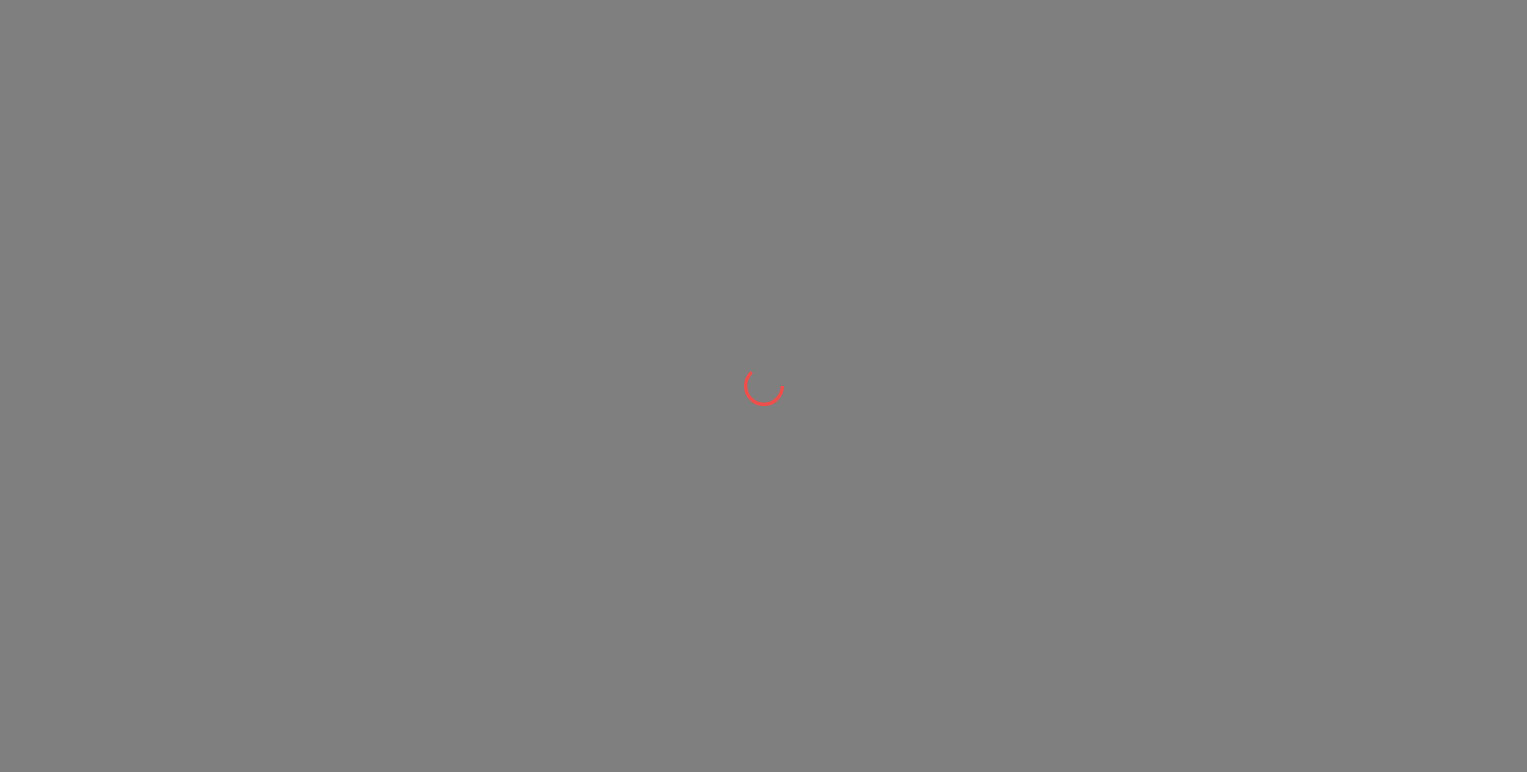 scroll, scrollTop: 0, scrollLeft: 0, axis: both 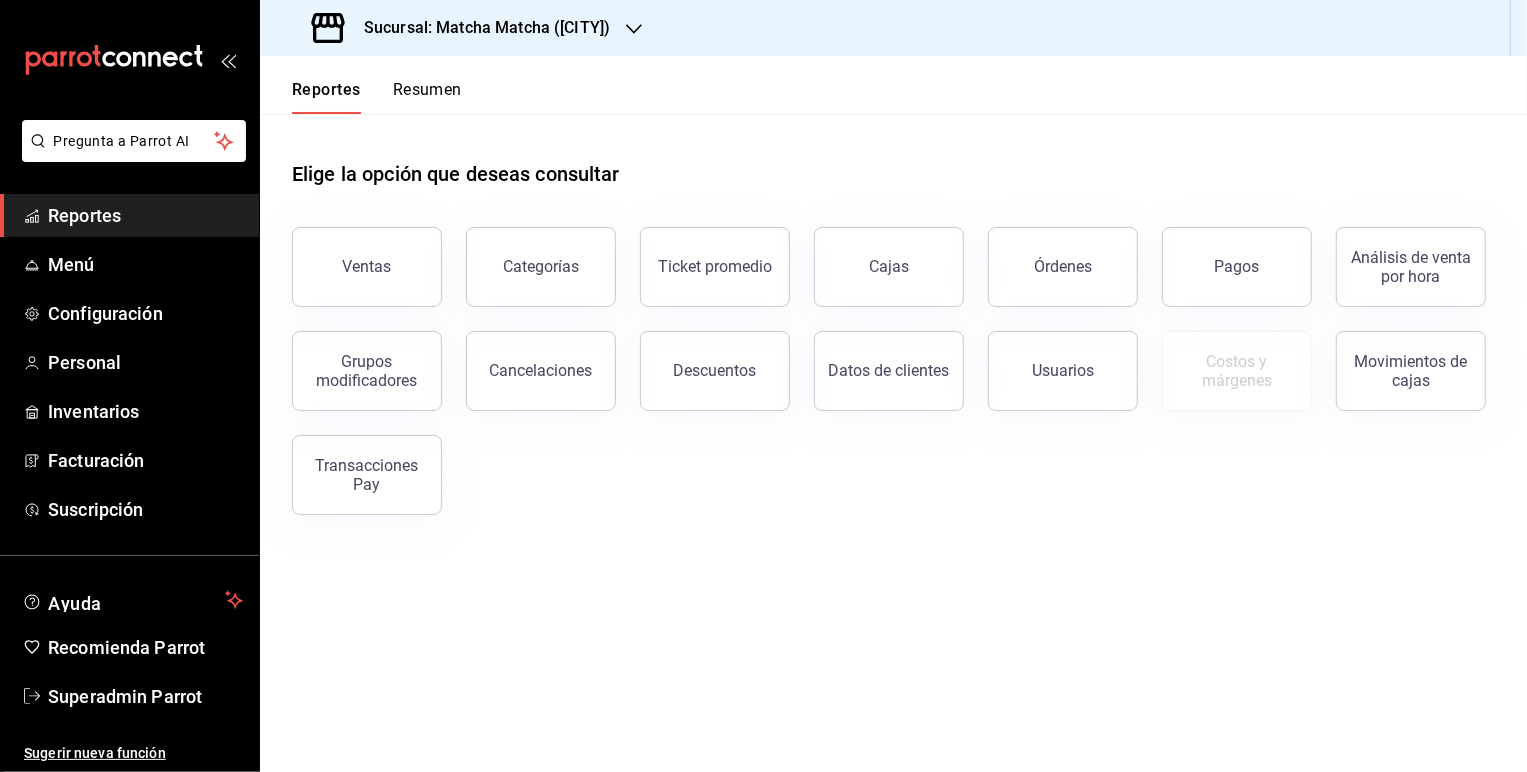 click on "Sucursal: Matcha Matcha ([CITY])" at bounding box center [463, 28] 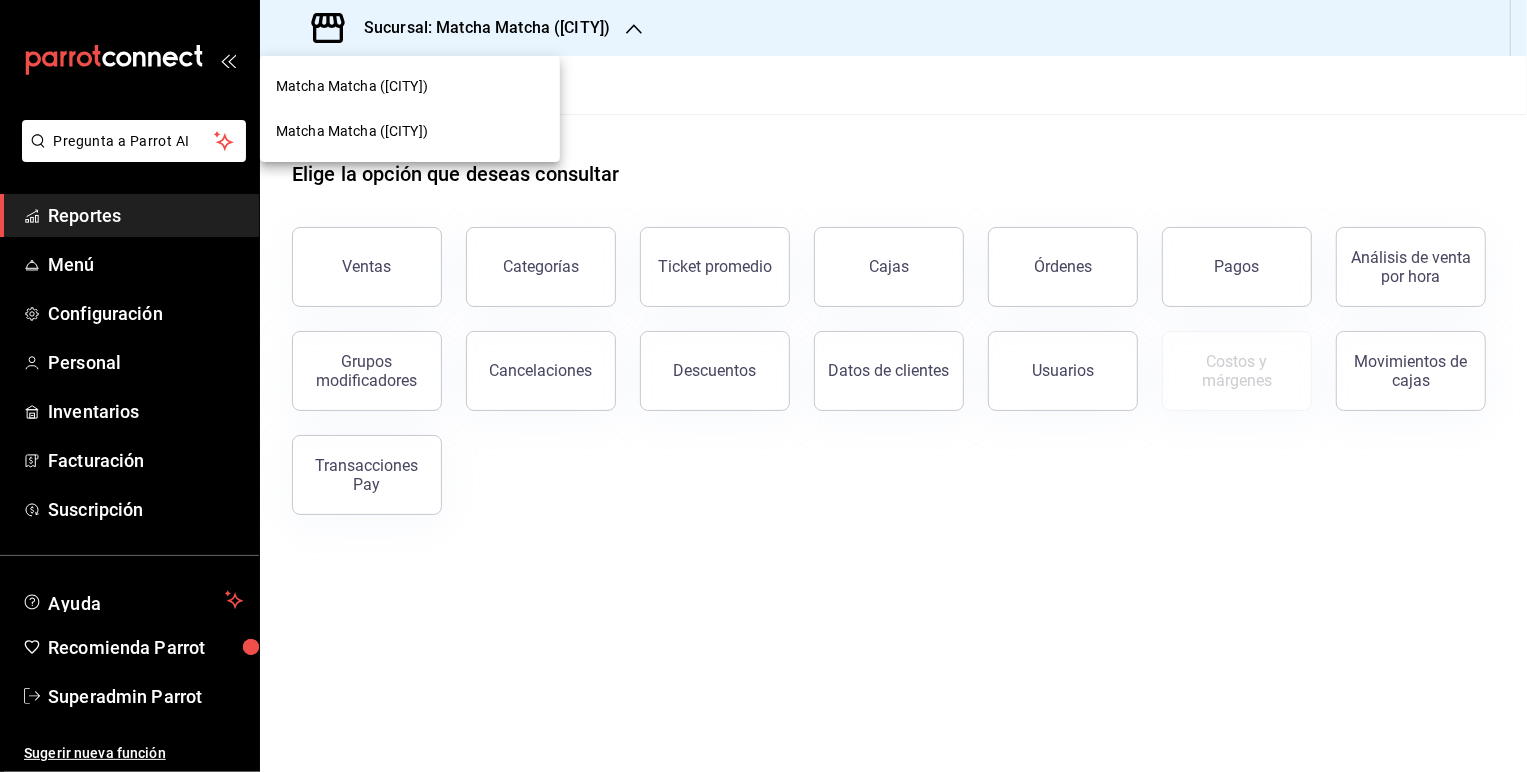 click at bounding box center [763, 386] 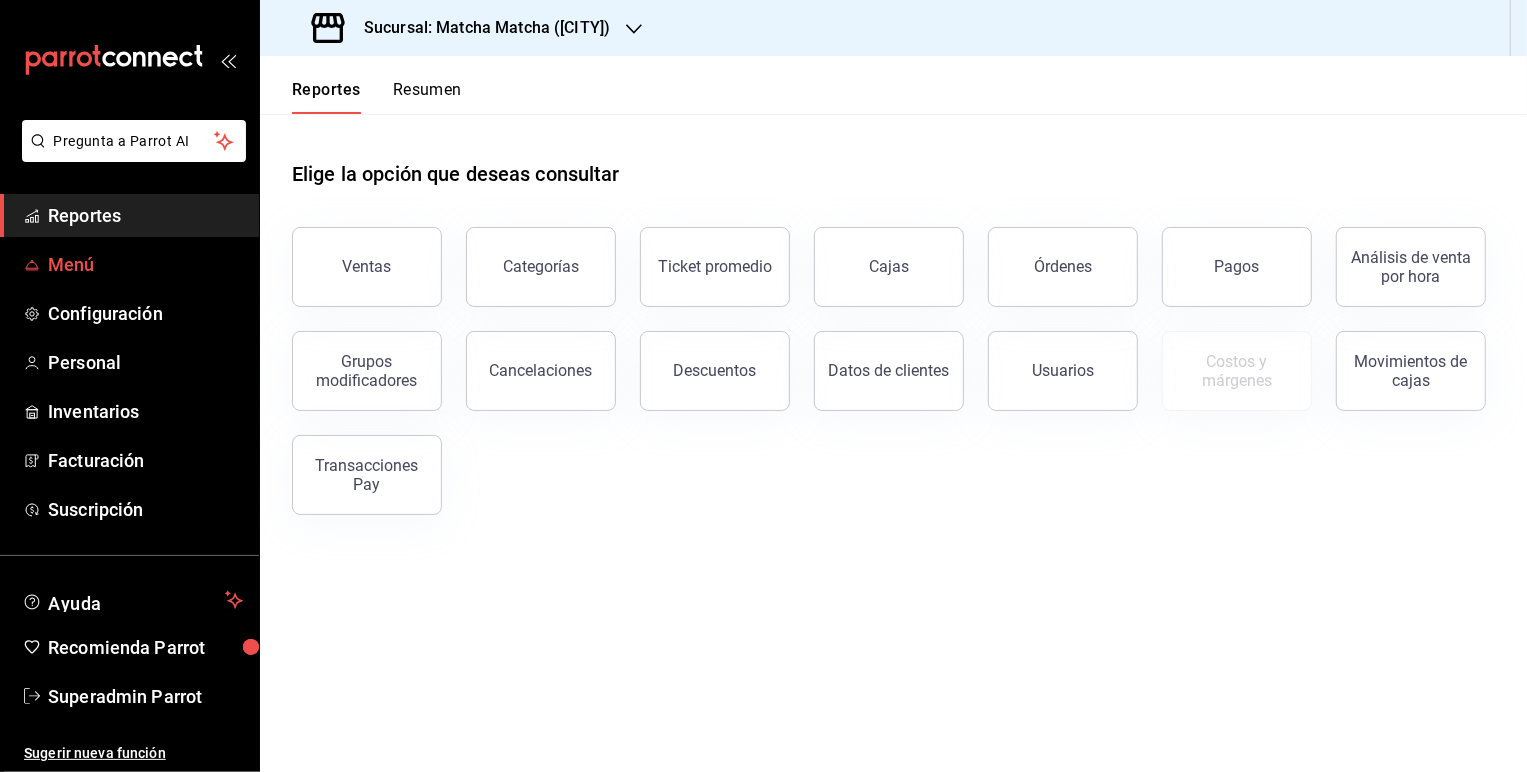 click on "Menú" at bounding box center [145, 264] 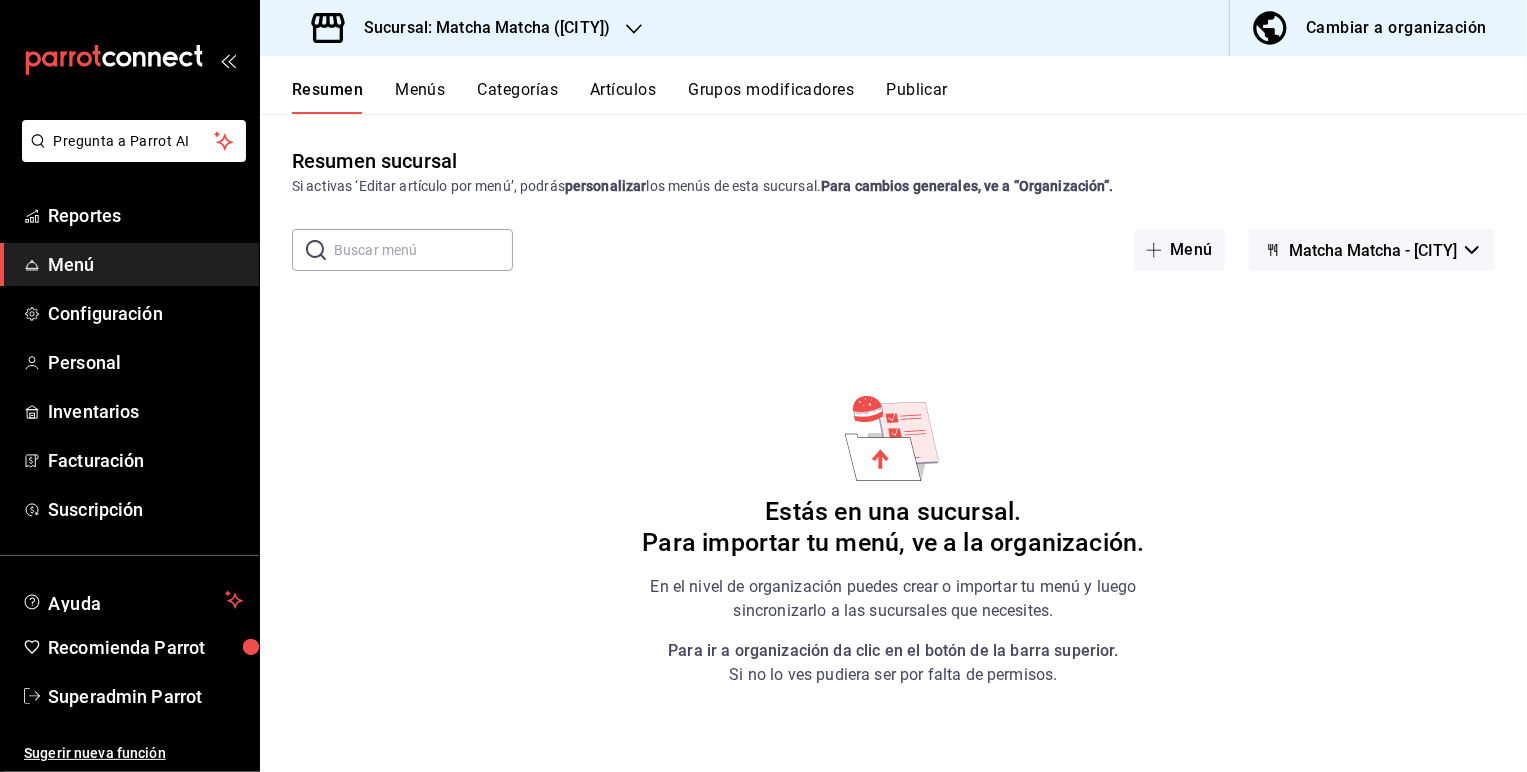 click on "Sucursal: Matcha Matcha ([CITY])" at bounding box center [479, 28] 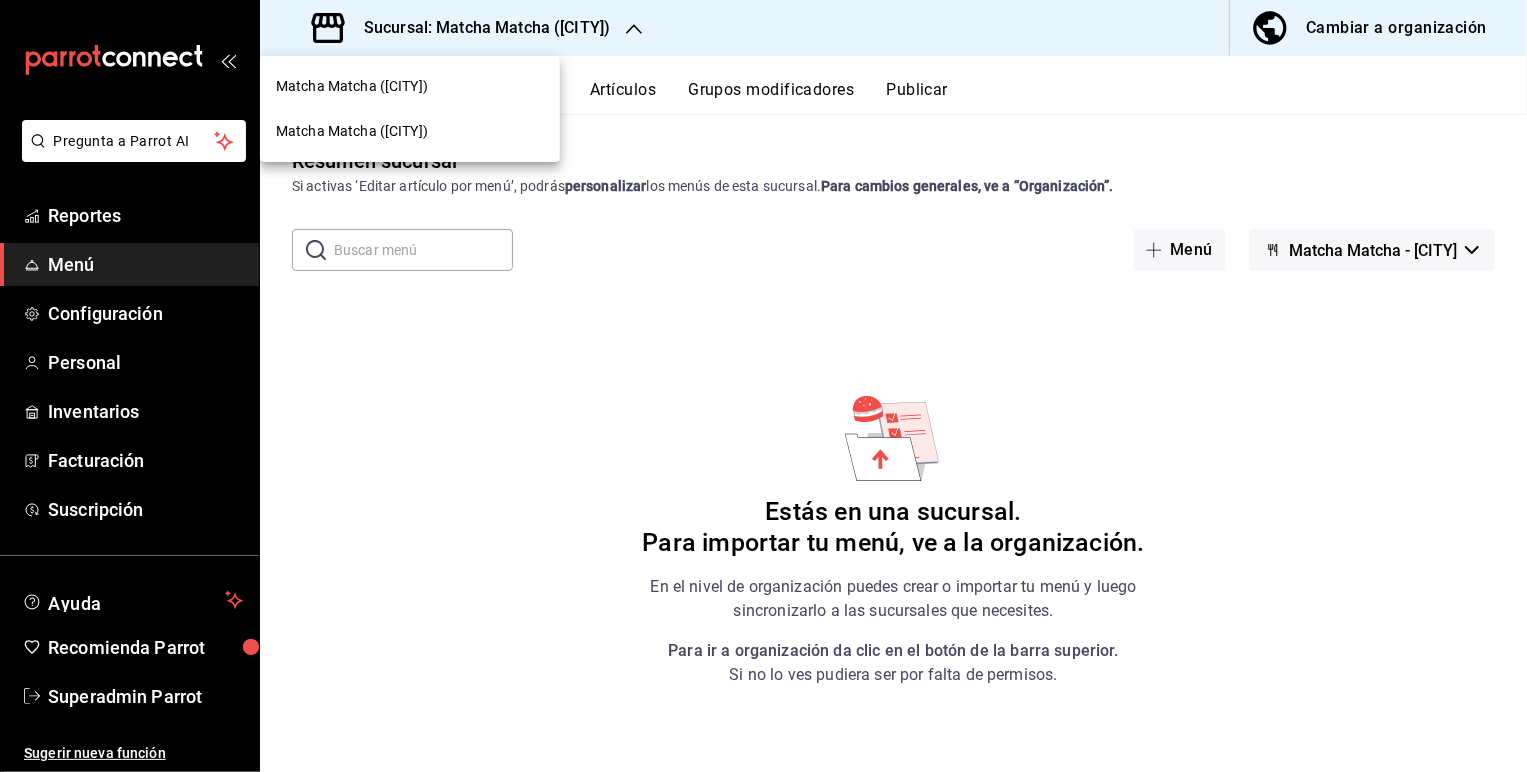 click on "Matcha Matcha ([CITY])" at bounding box center (410, 131) 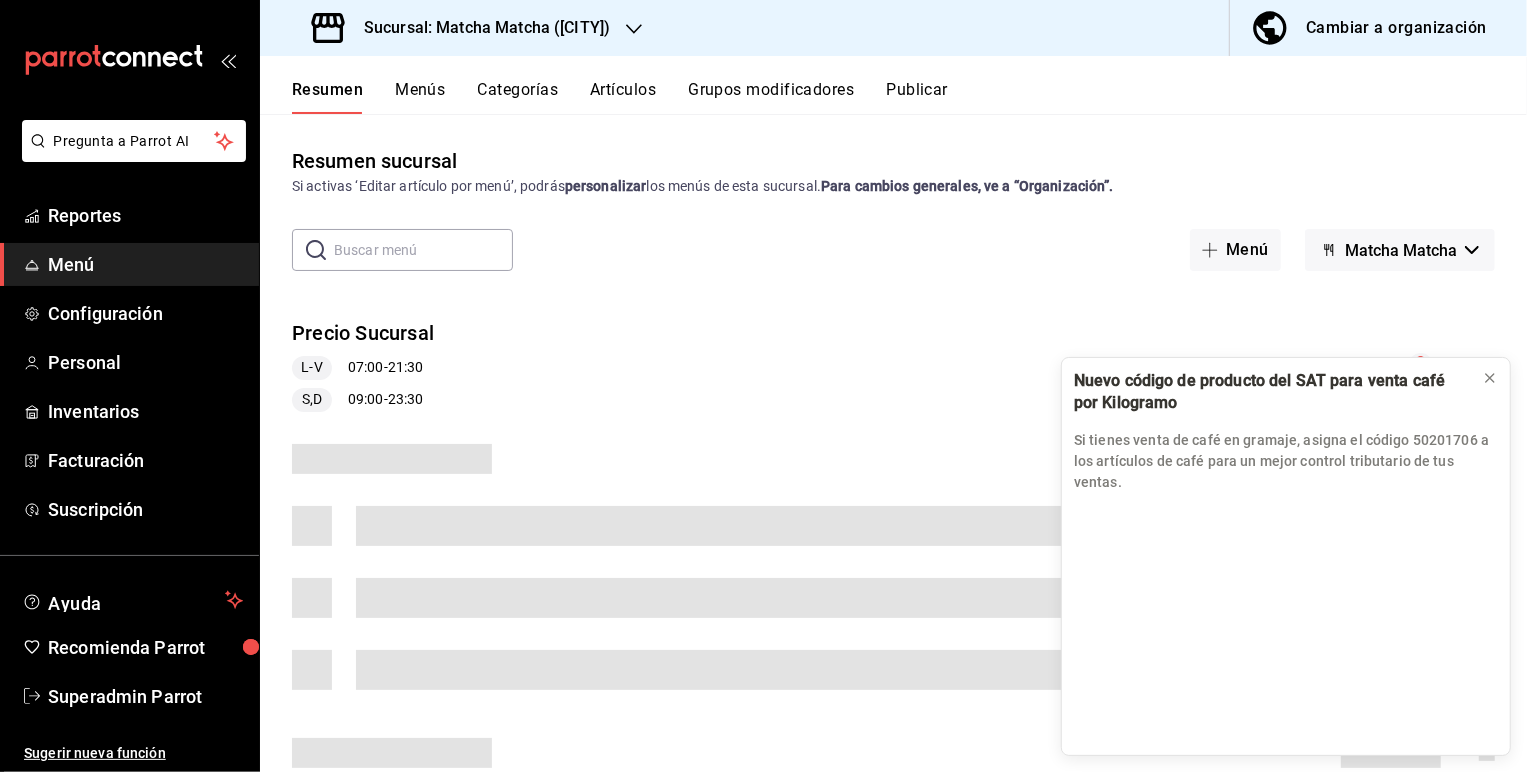 click on "Reportes   Menú   Configuración   Personal   Inventarios   Facturación   Suscripción" at bounding box center (129, 362) 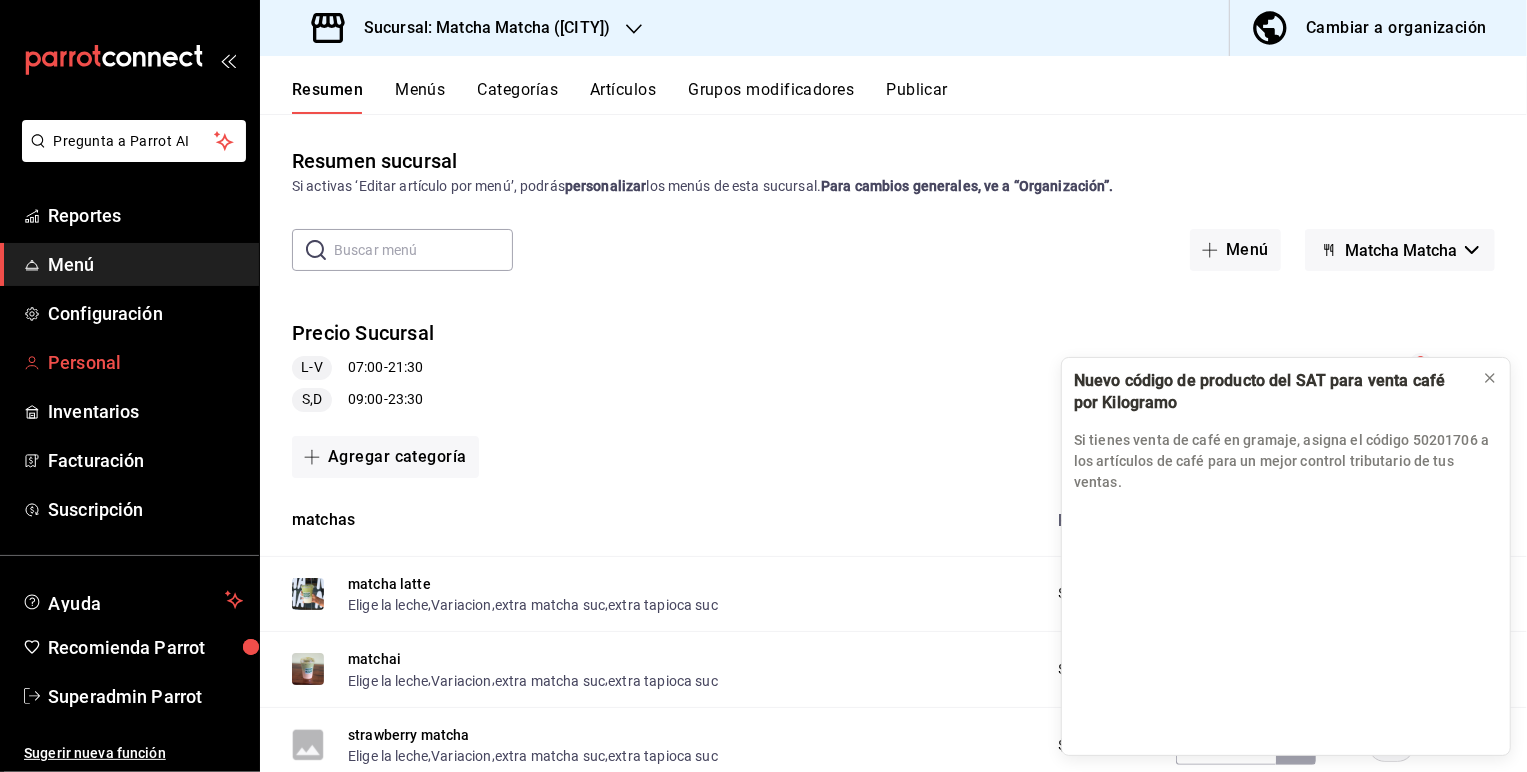 click on "Personal" at bounding box center (145, 362) 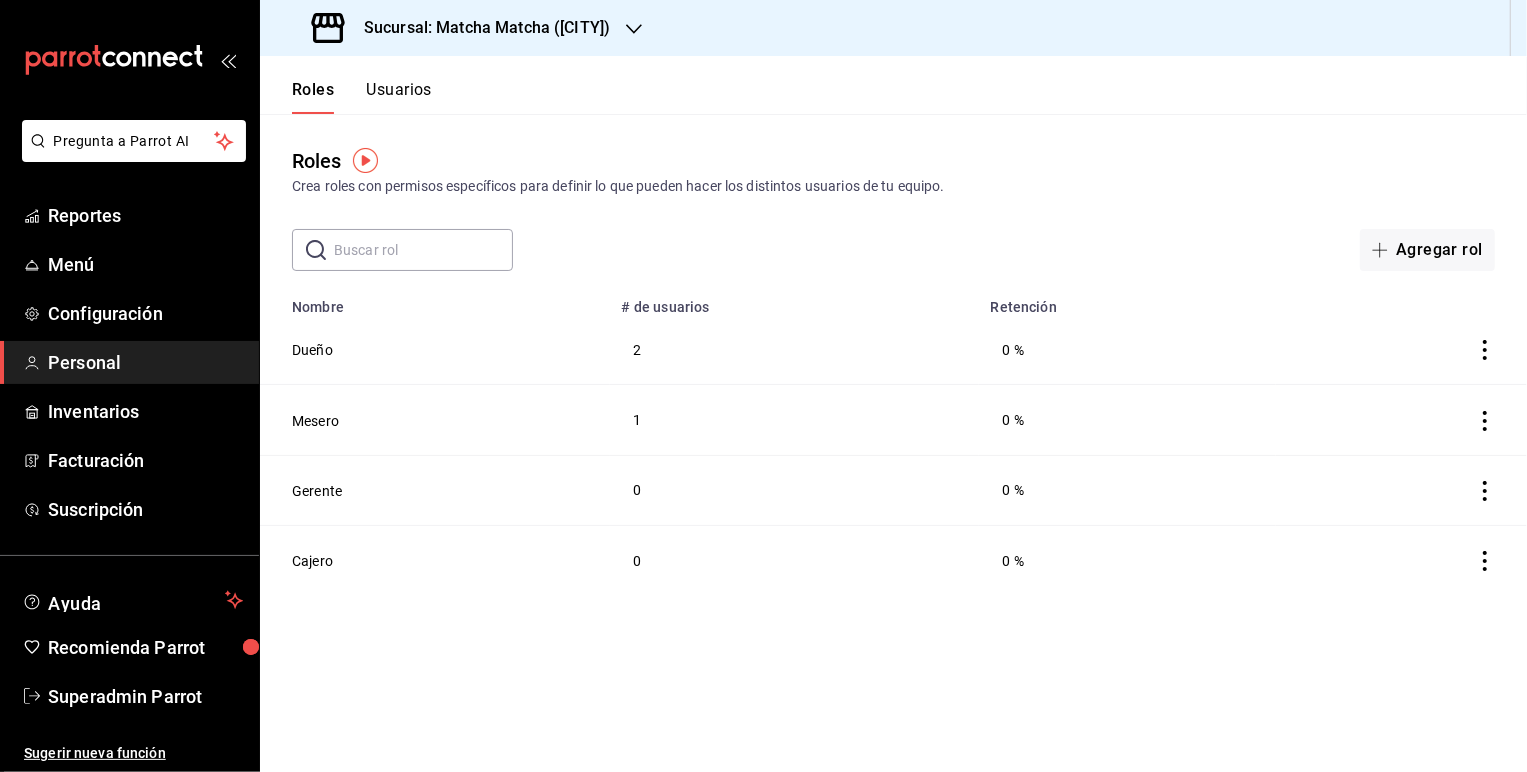 click on "Usuarios" at bounding box center [399, 97] 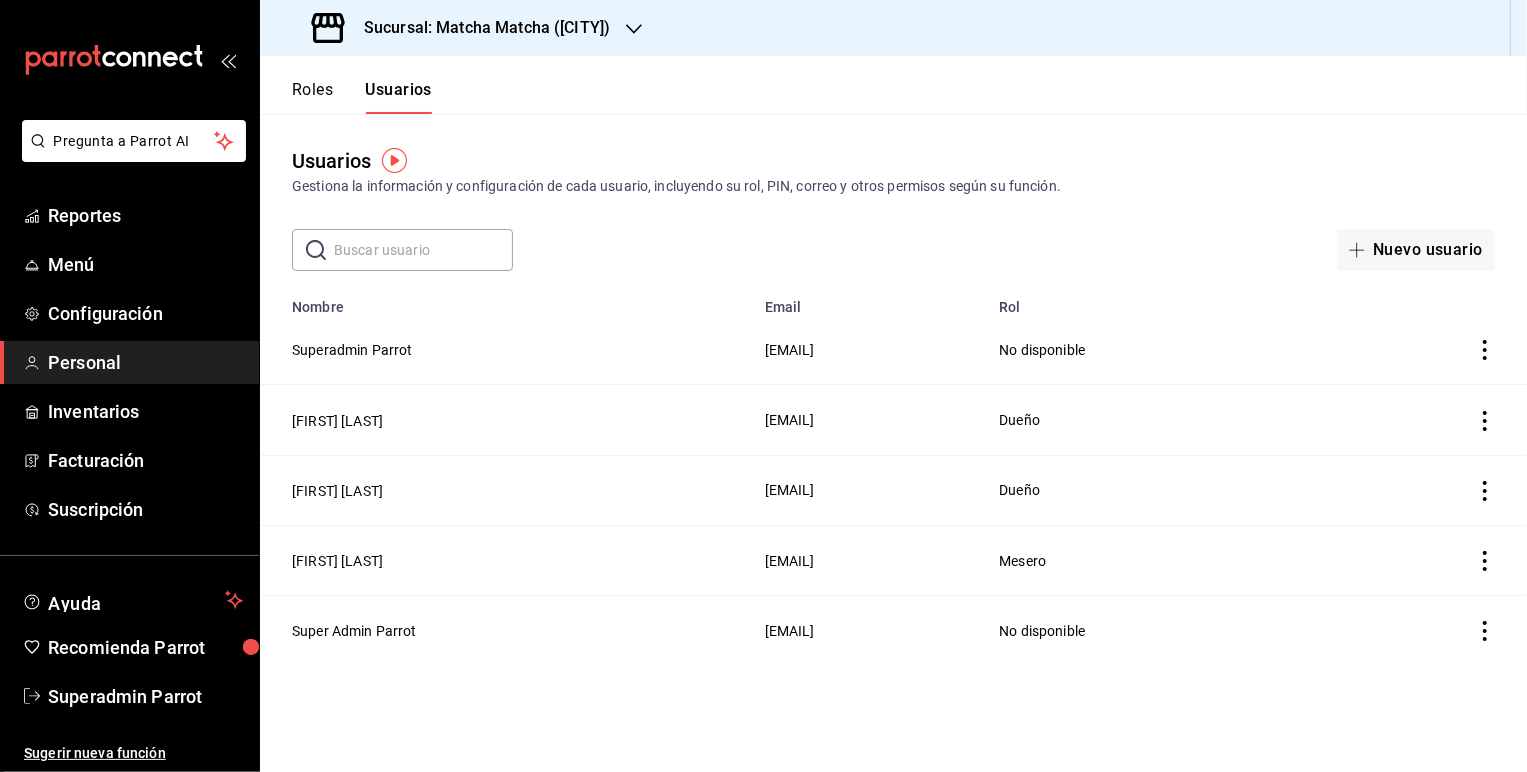 drag, startPoint x: 779, startPoint y: 491, endPoint x: 618, endPoint y: 485, distance: 161.11176 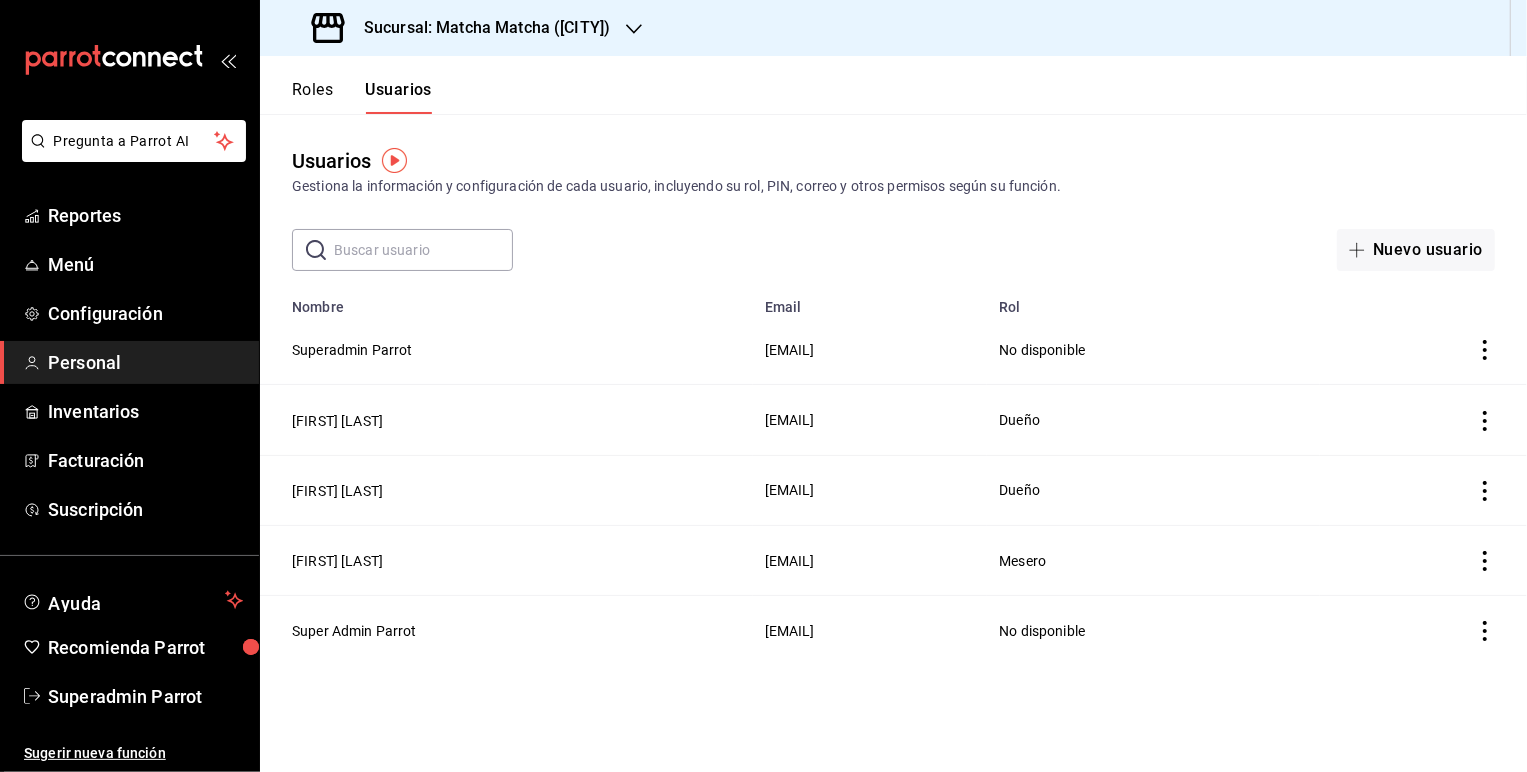 click on "[EMAIL]" at bounding box center (870, 490) 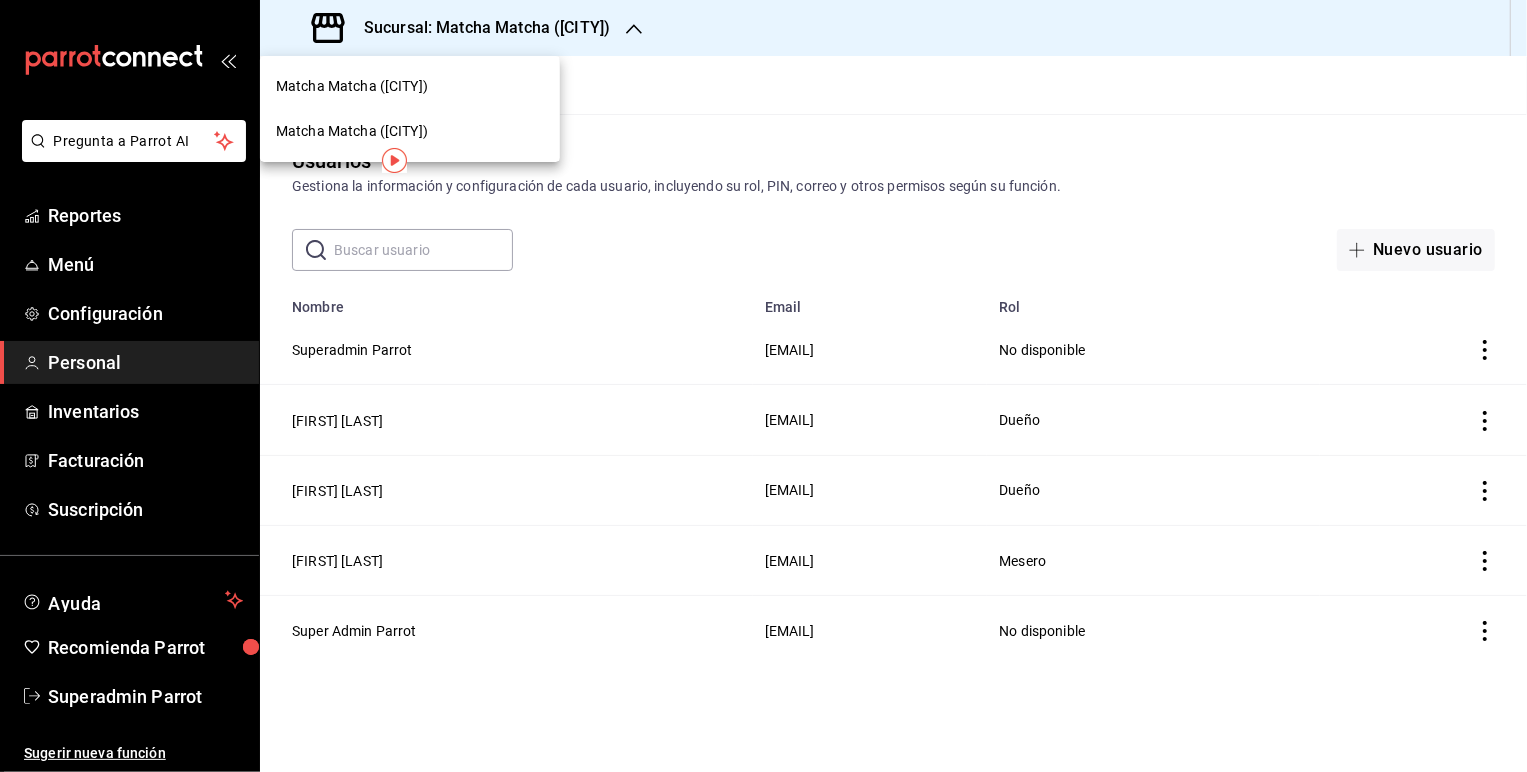 click on "Matcha Matcha ([CITY])" at bounding box center [410, 86] 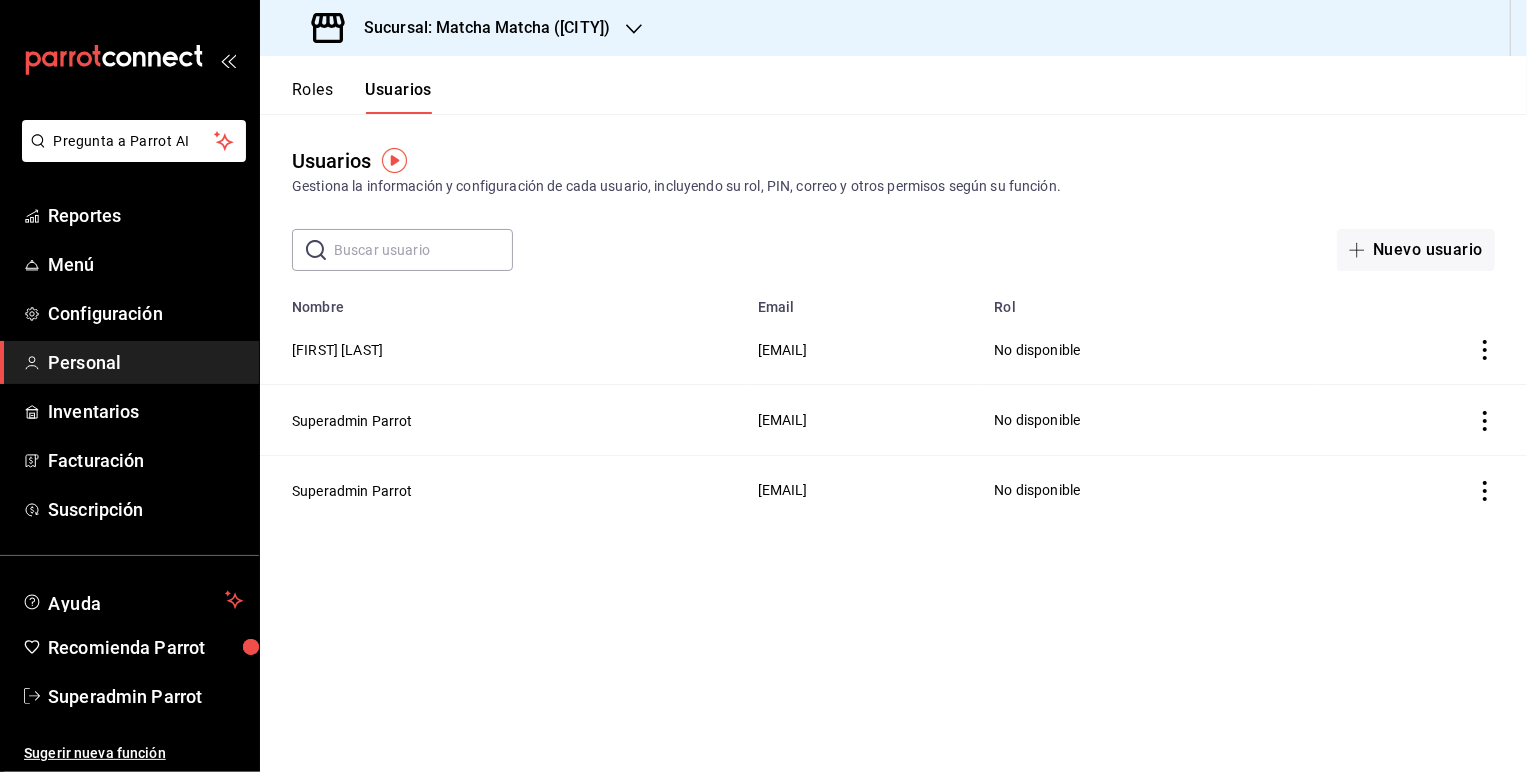 click on "Sucursal: Matcha Matcha ([CITY])" at bounding box center [479, 28] 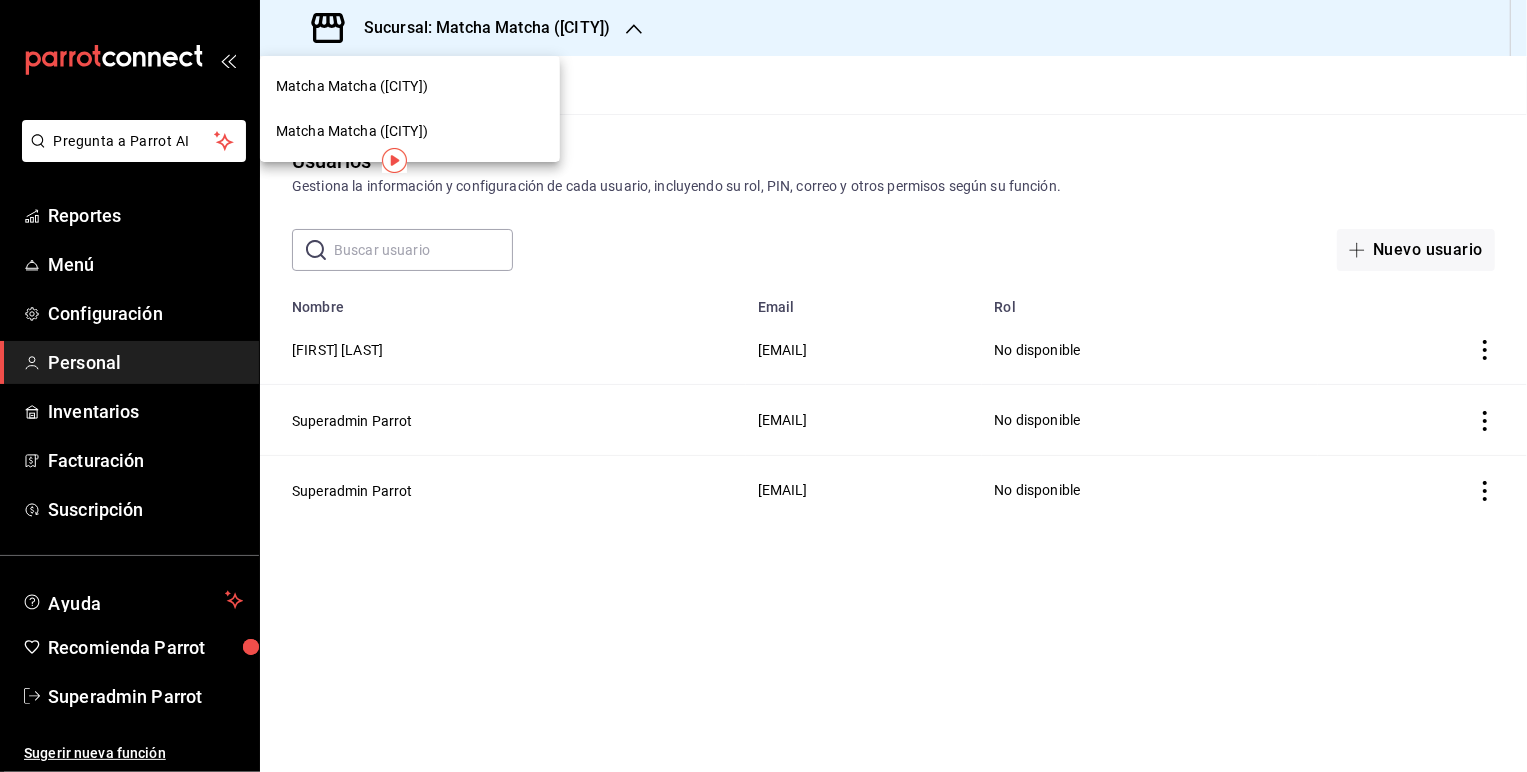click at bounding box center [763, 386] 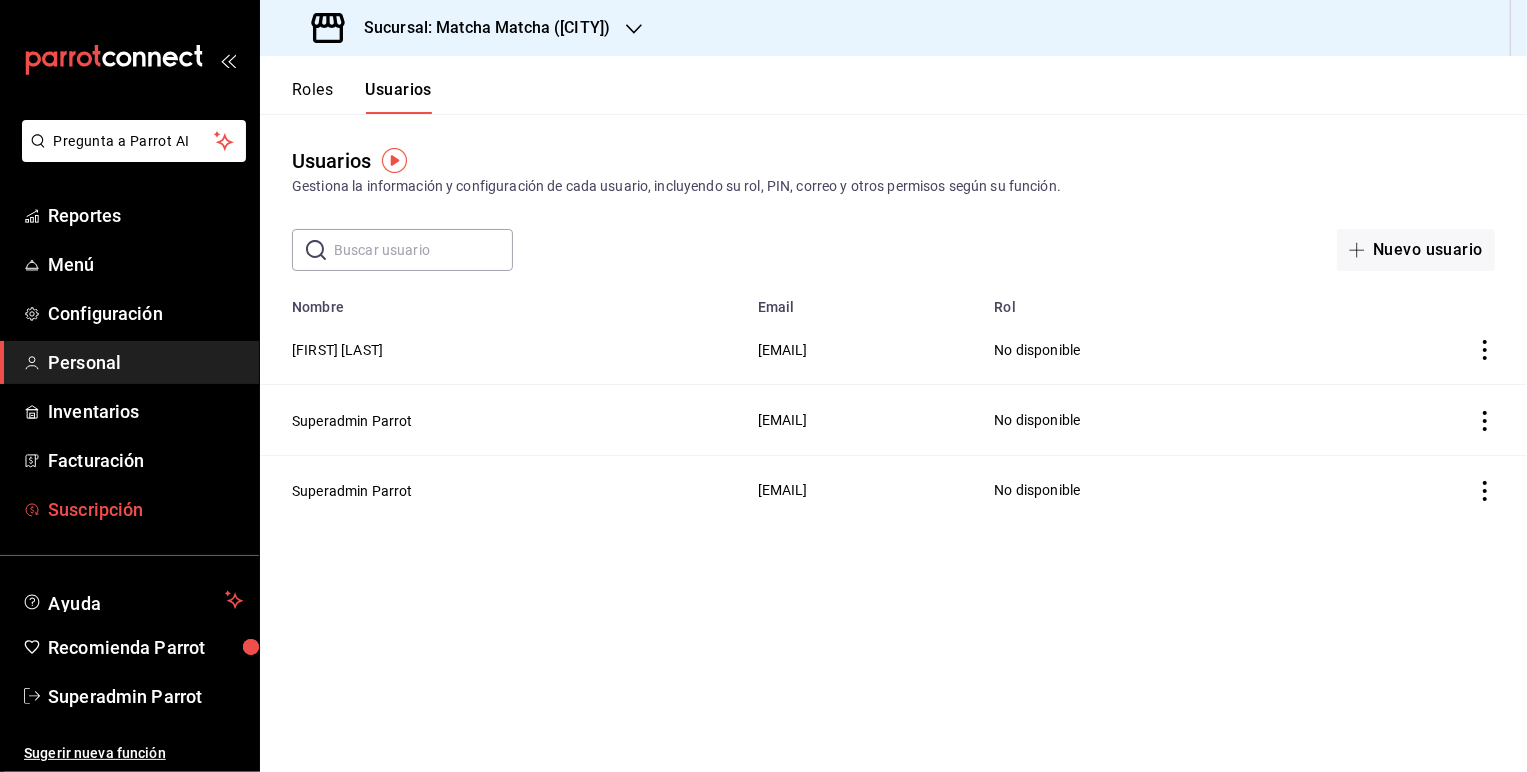 click on "Suscripción" at bounding box center (129, 509) 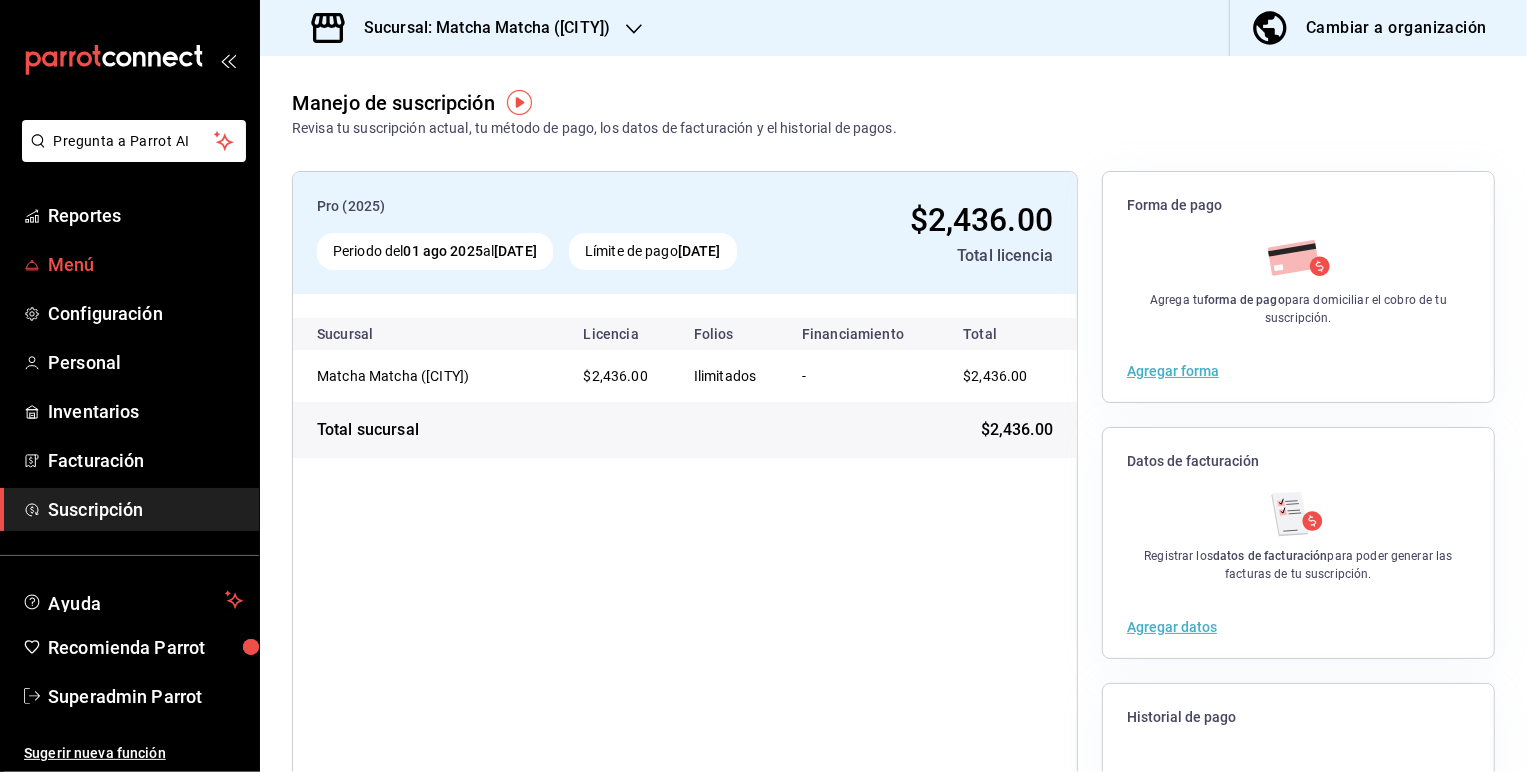 click on "Menú" at bounding box center (145, 264) 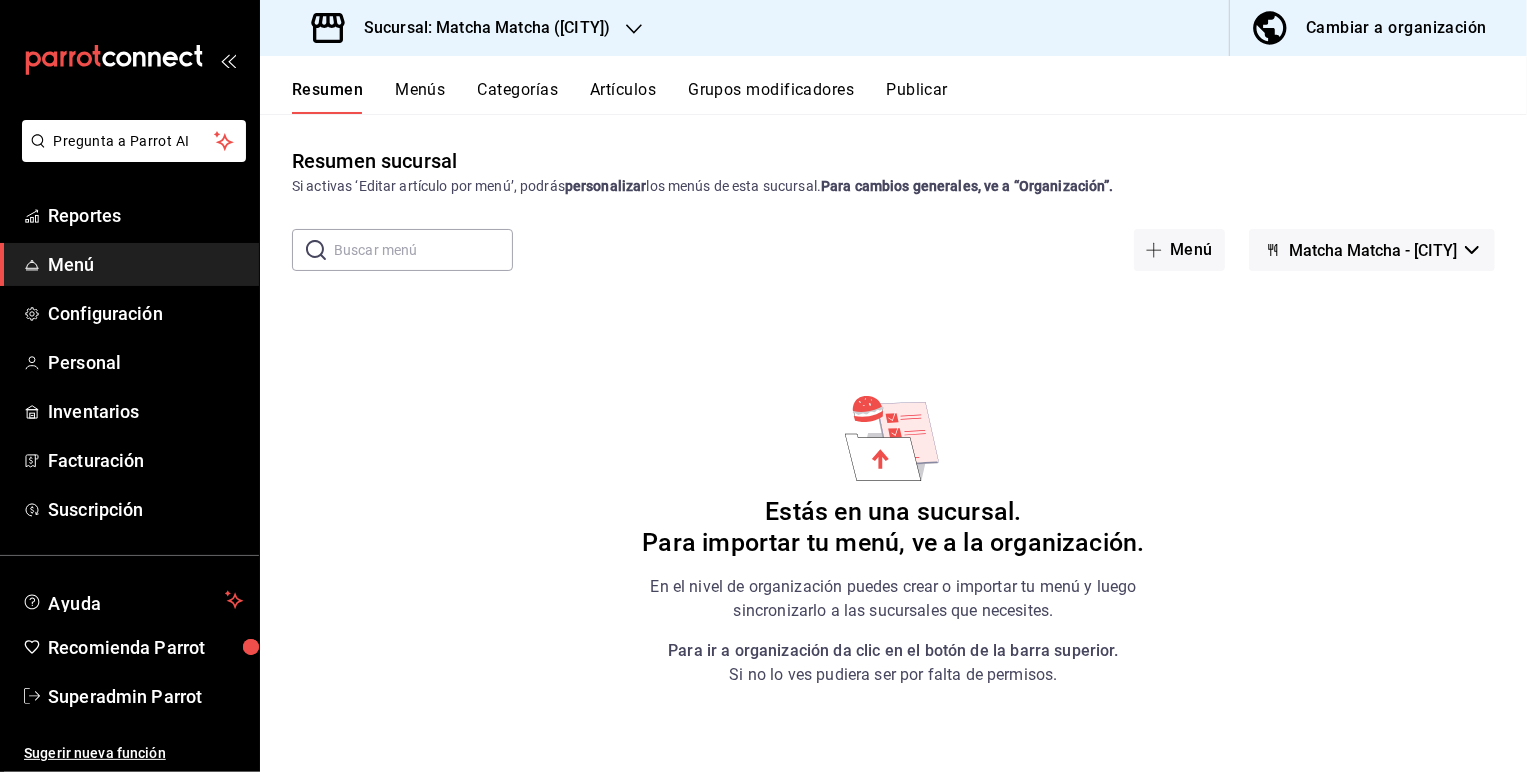 click on "Sucursal: Matcha Matcha ([CITY])" at bounding box center (479, 28) 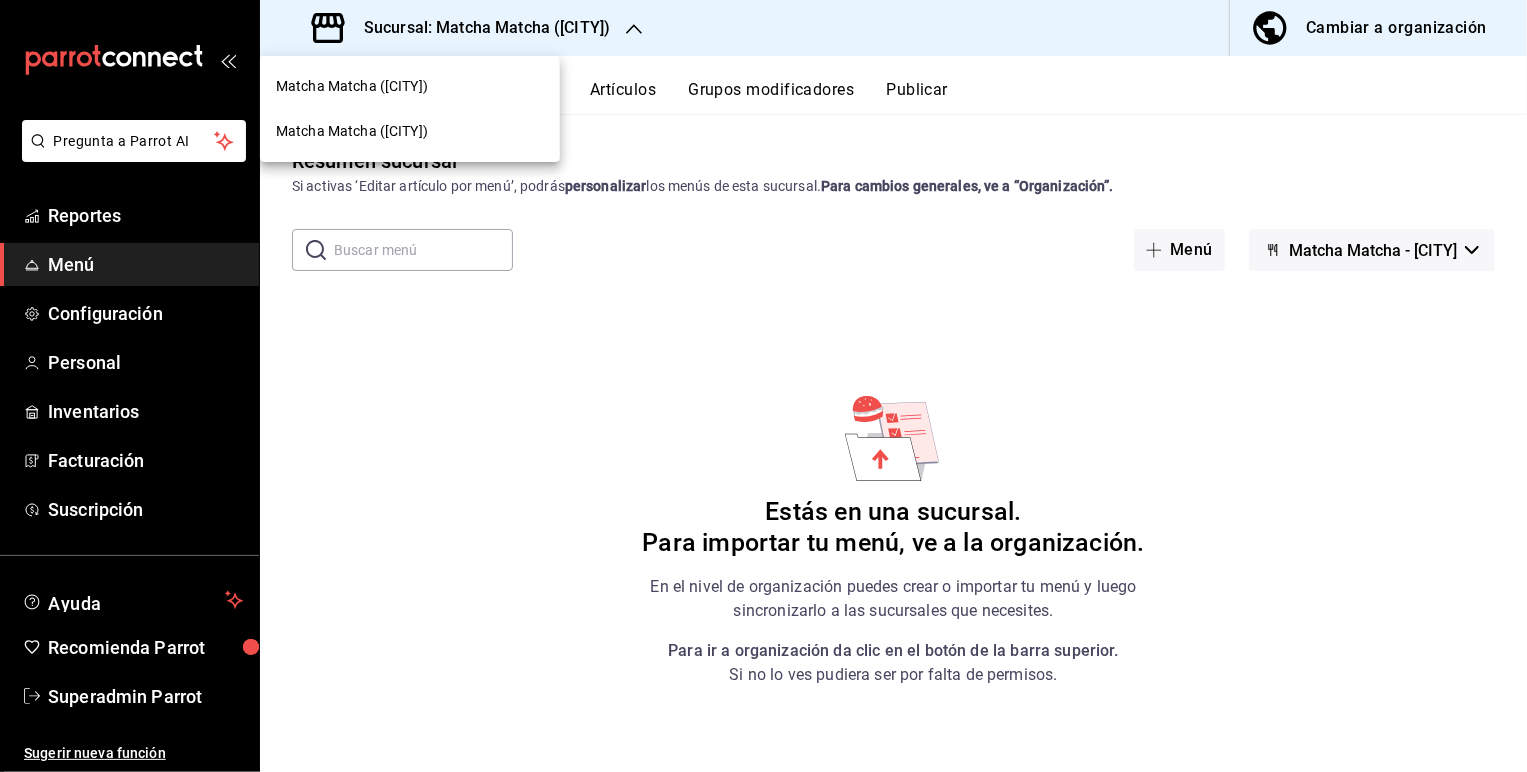 click at bounding box center (763, 386) 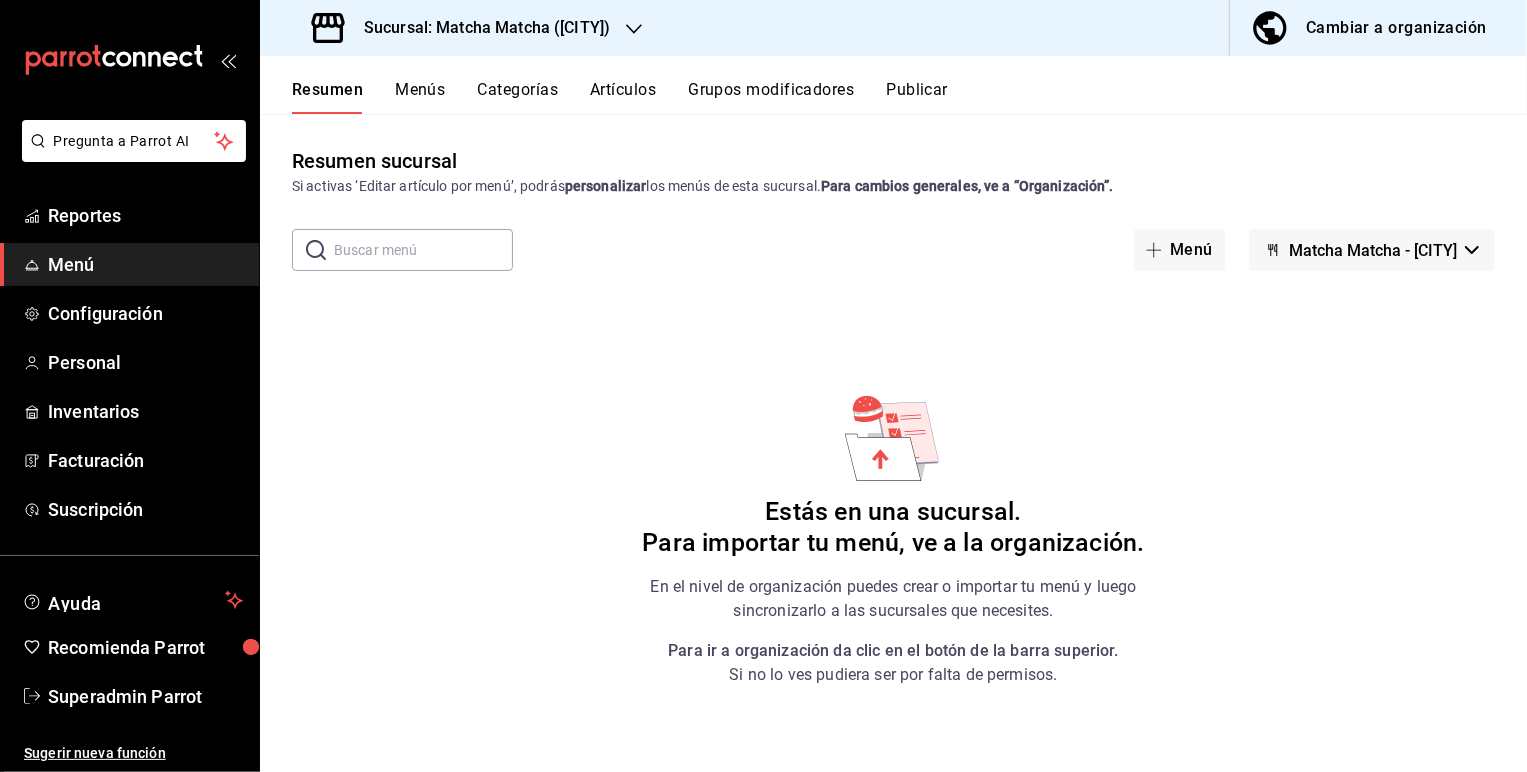 click on "Cambiar a organización" at bounding box center [1396, 28] 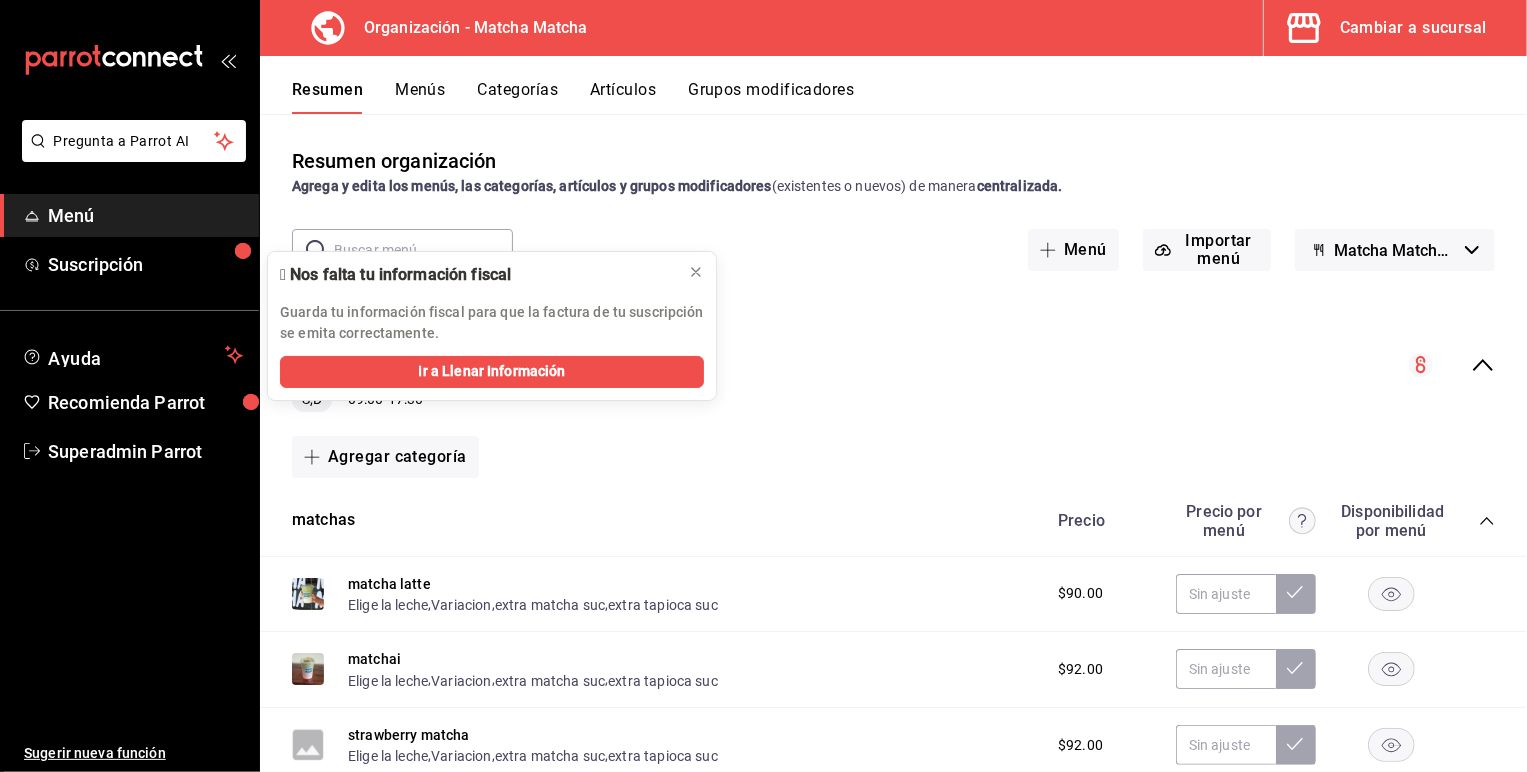 click on "Cambiar a sucursal" at bounding box center (1413, 28) 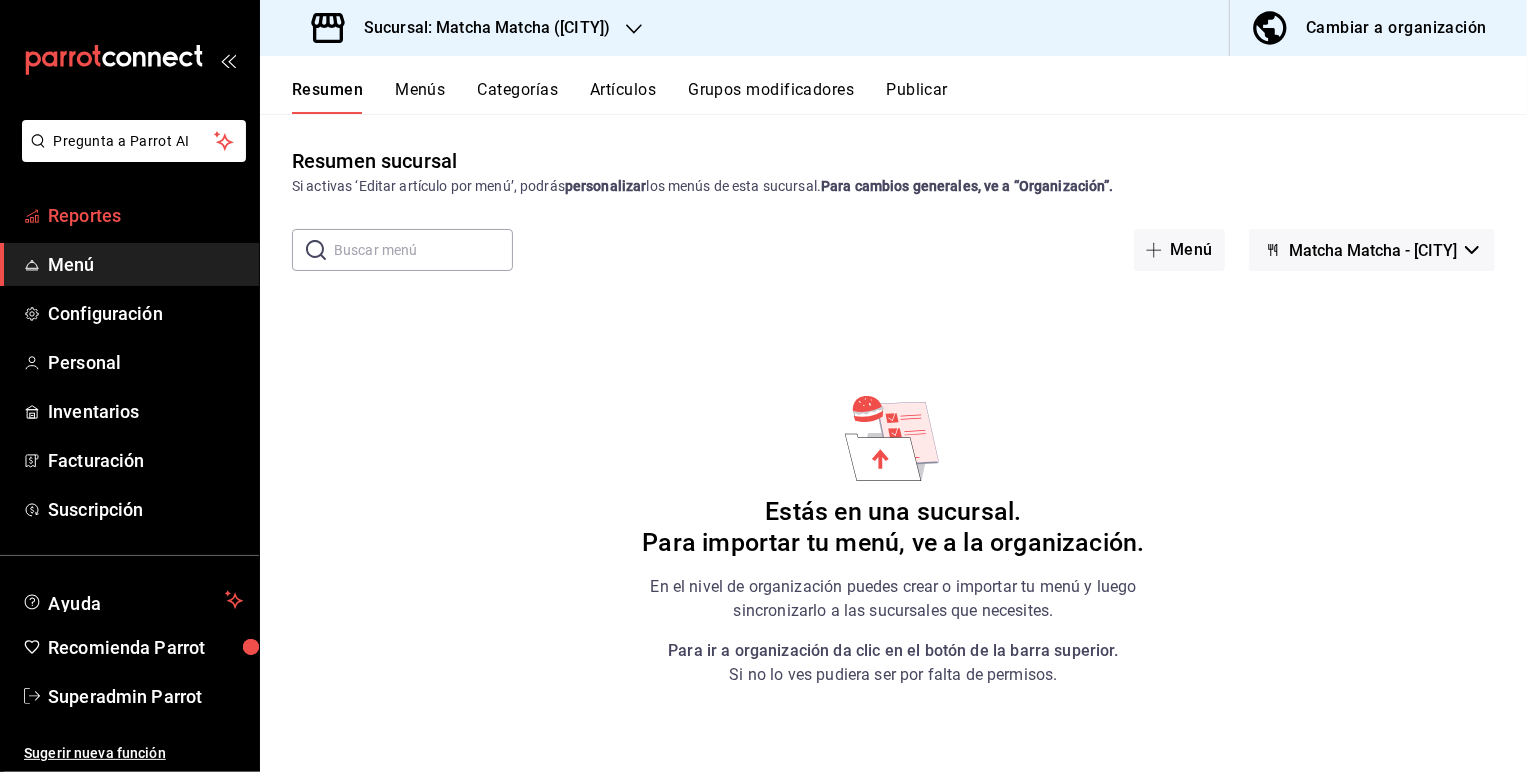 click on "Reportes" at bounding box center (145, 215) 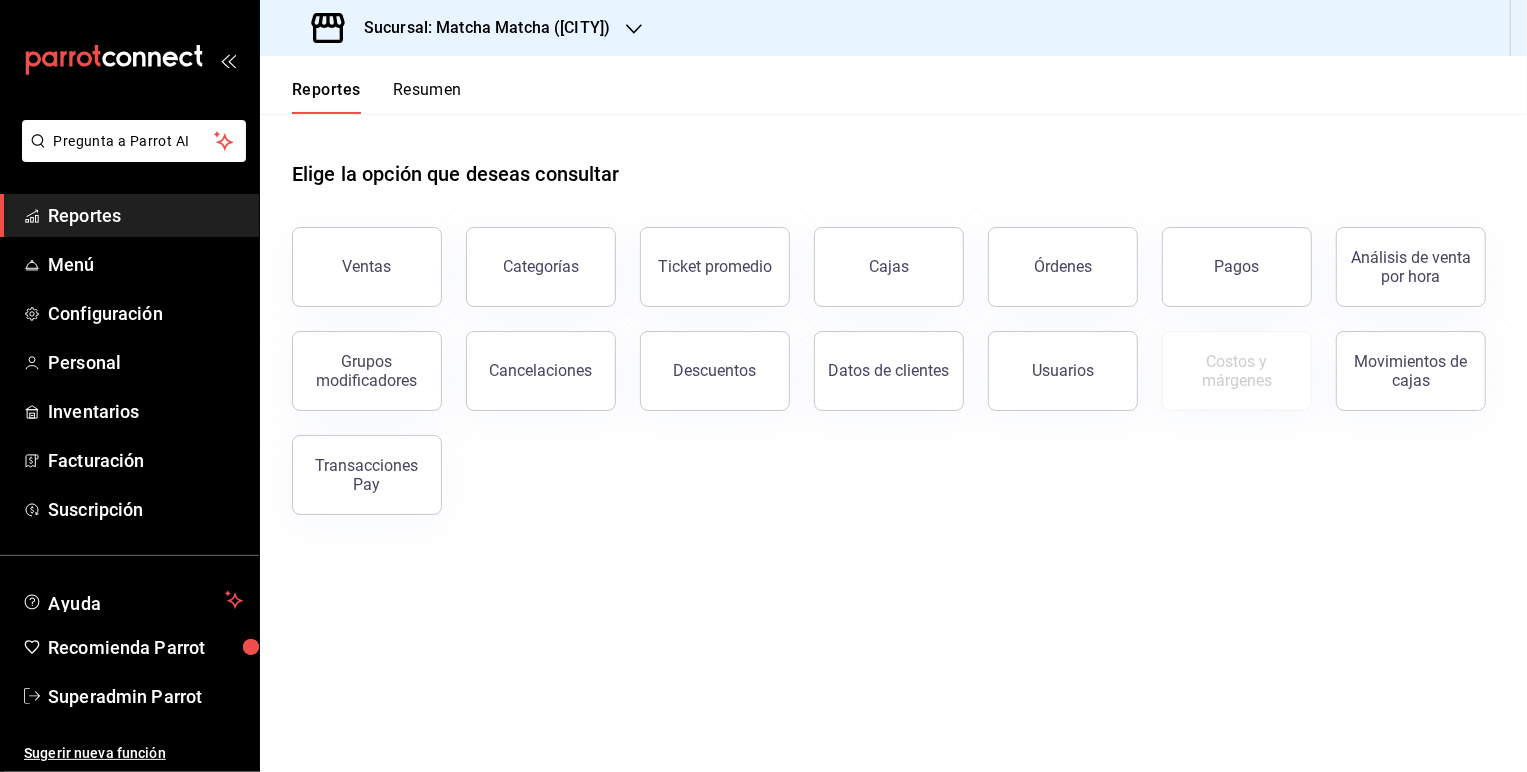 click on "Sucursal: Matcha Matcha ([CITY])" at bounding box center [479, 28] 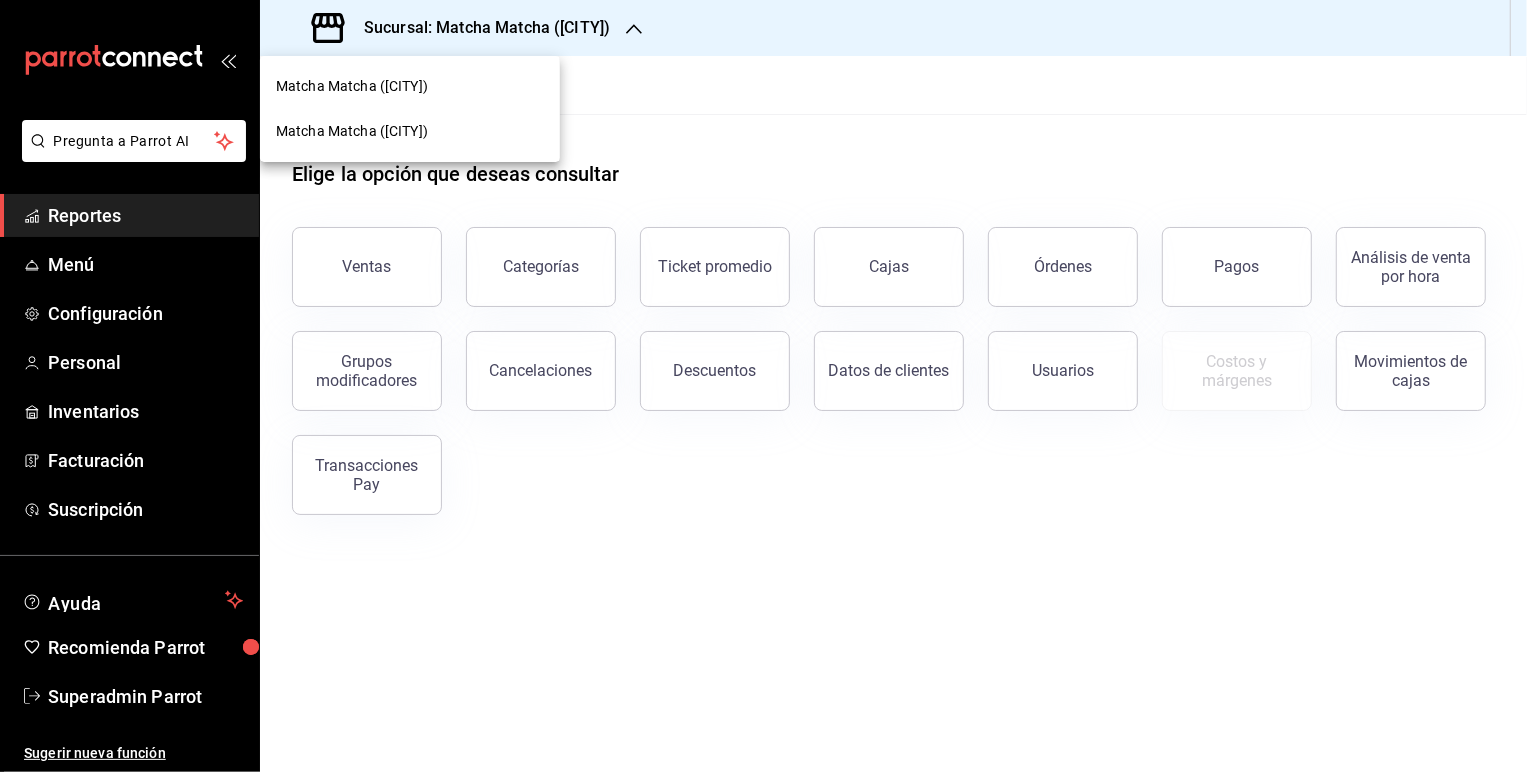 click at bounding box center [763, 386] 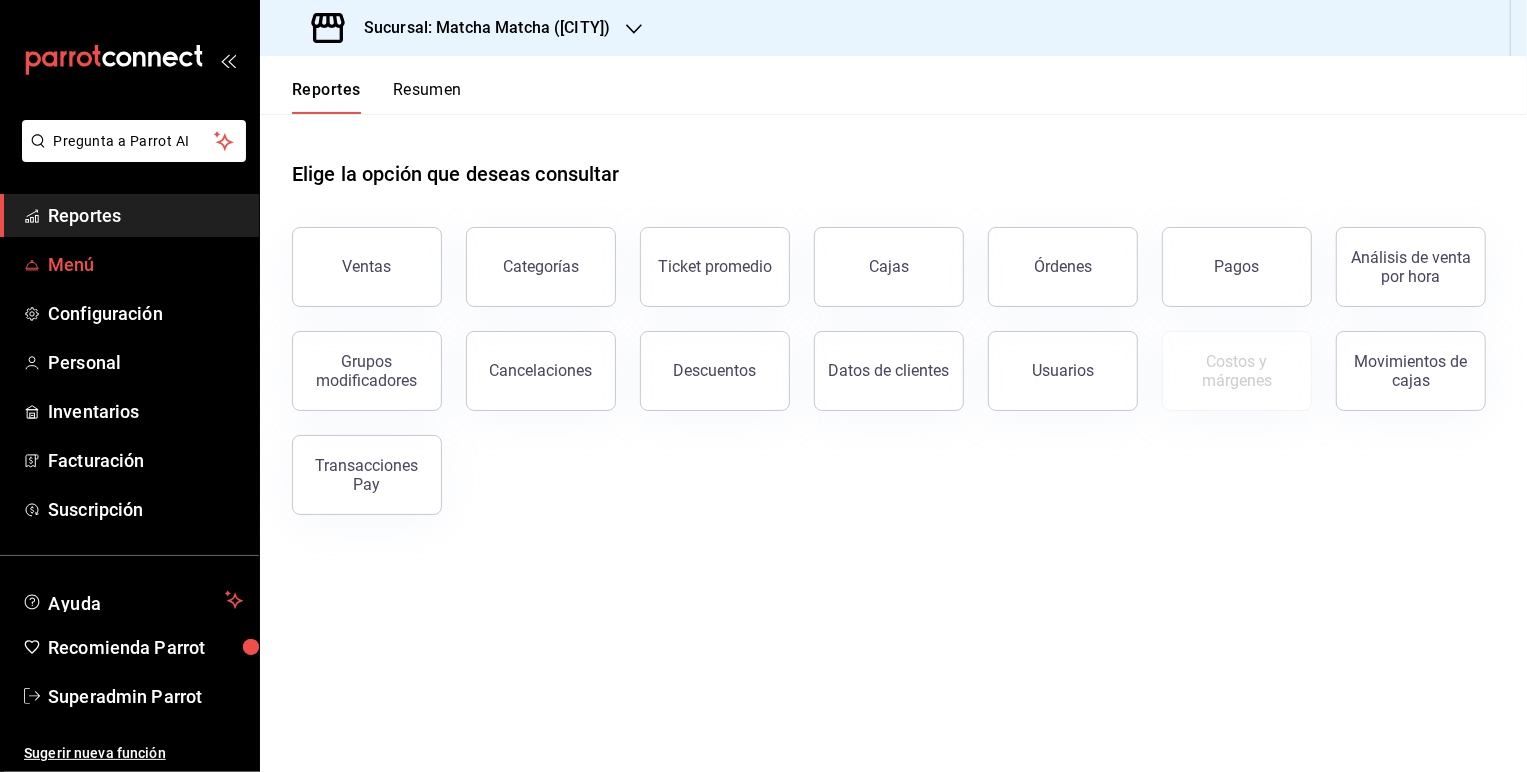 click on "Menú" at bounding box center (129, 264) 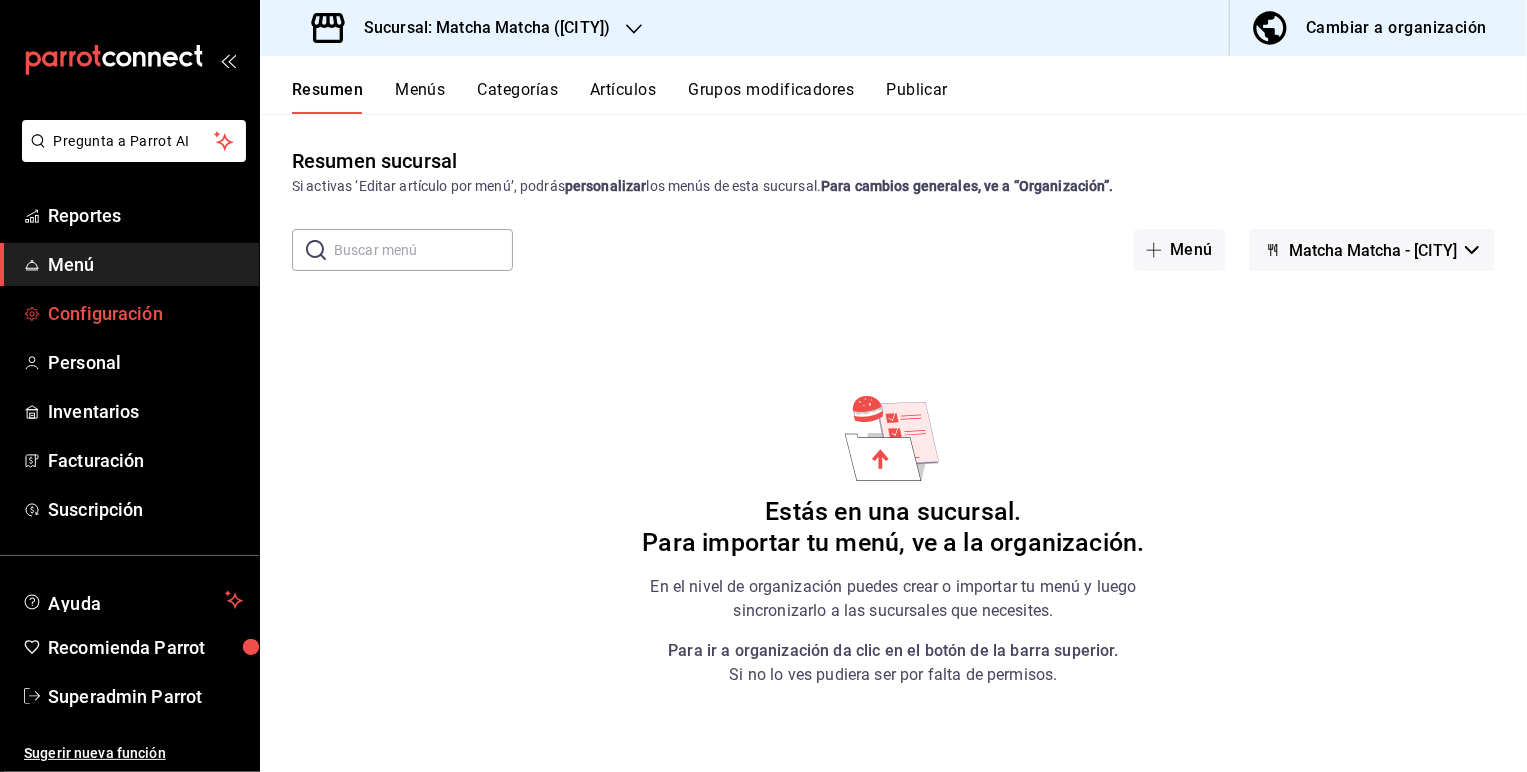 click on "Configuración" at bounding box center (145, 313) 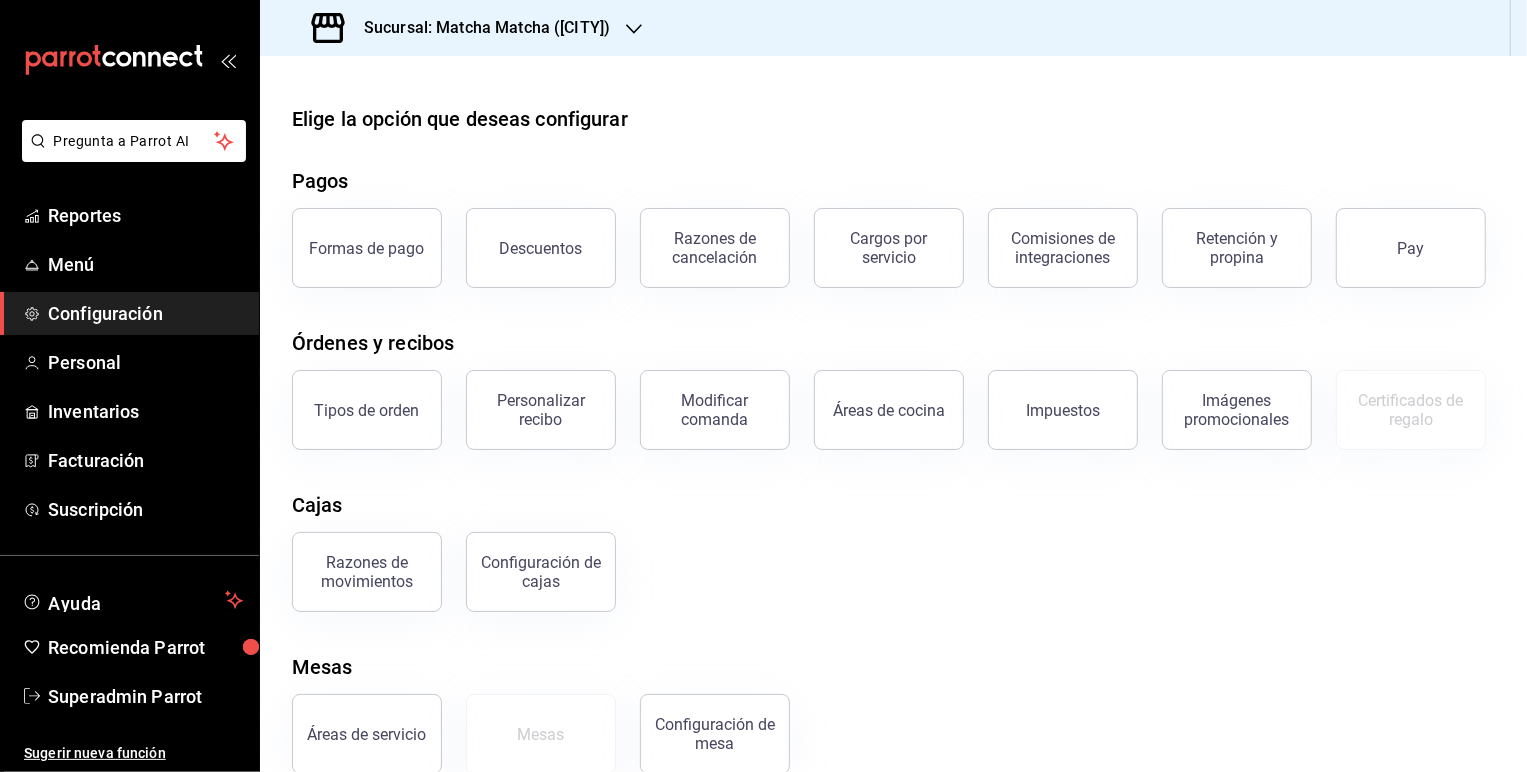 scroll, scrollTop: 34, scrollLeft: 0, axis: vertical 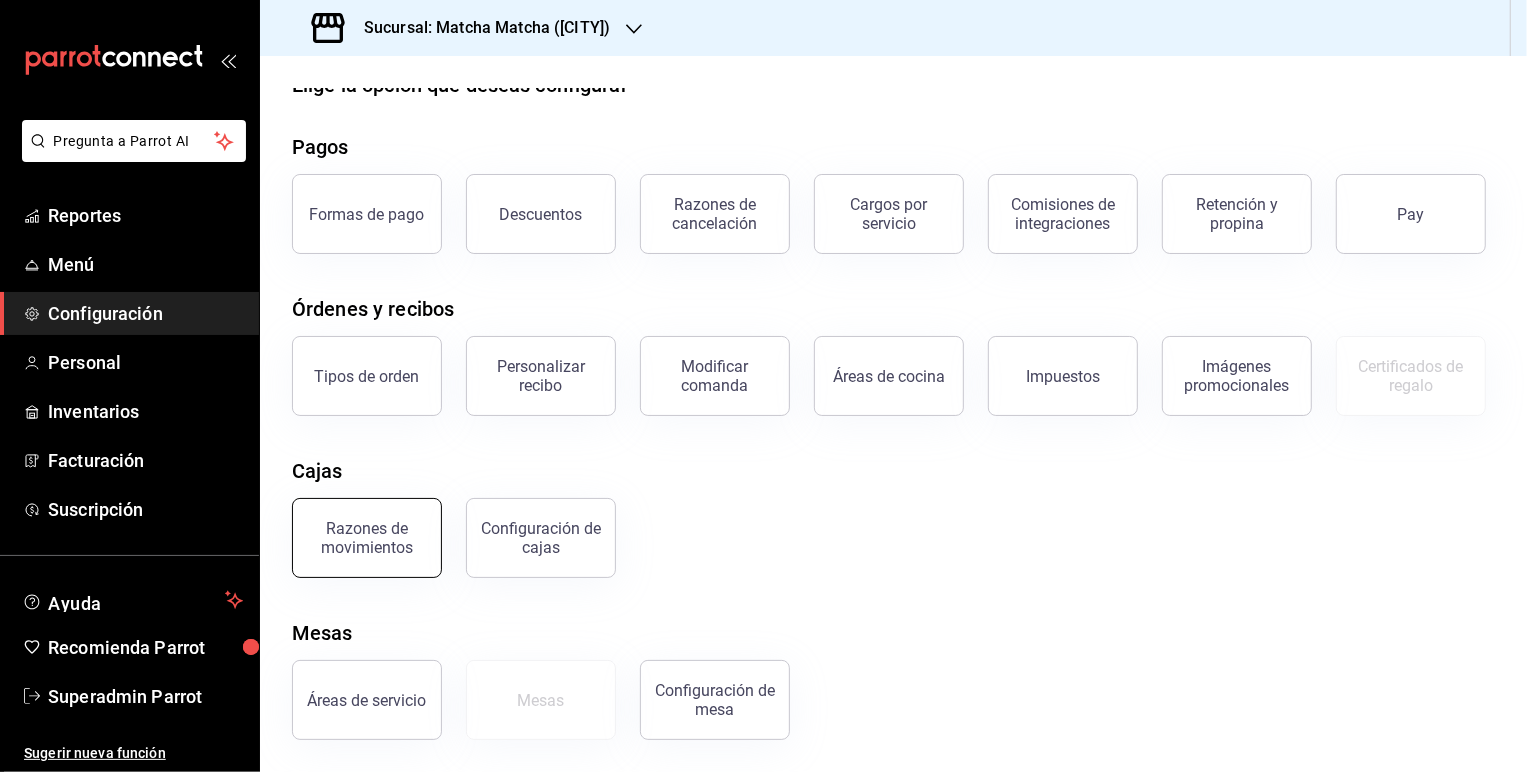 click on "Razones de movimientos" at bounding box center [367, 538] 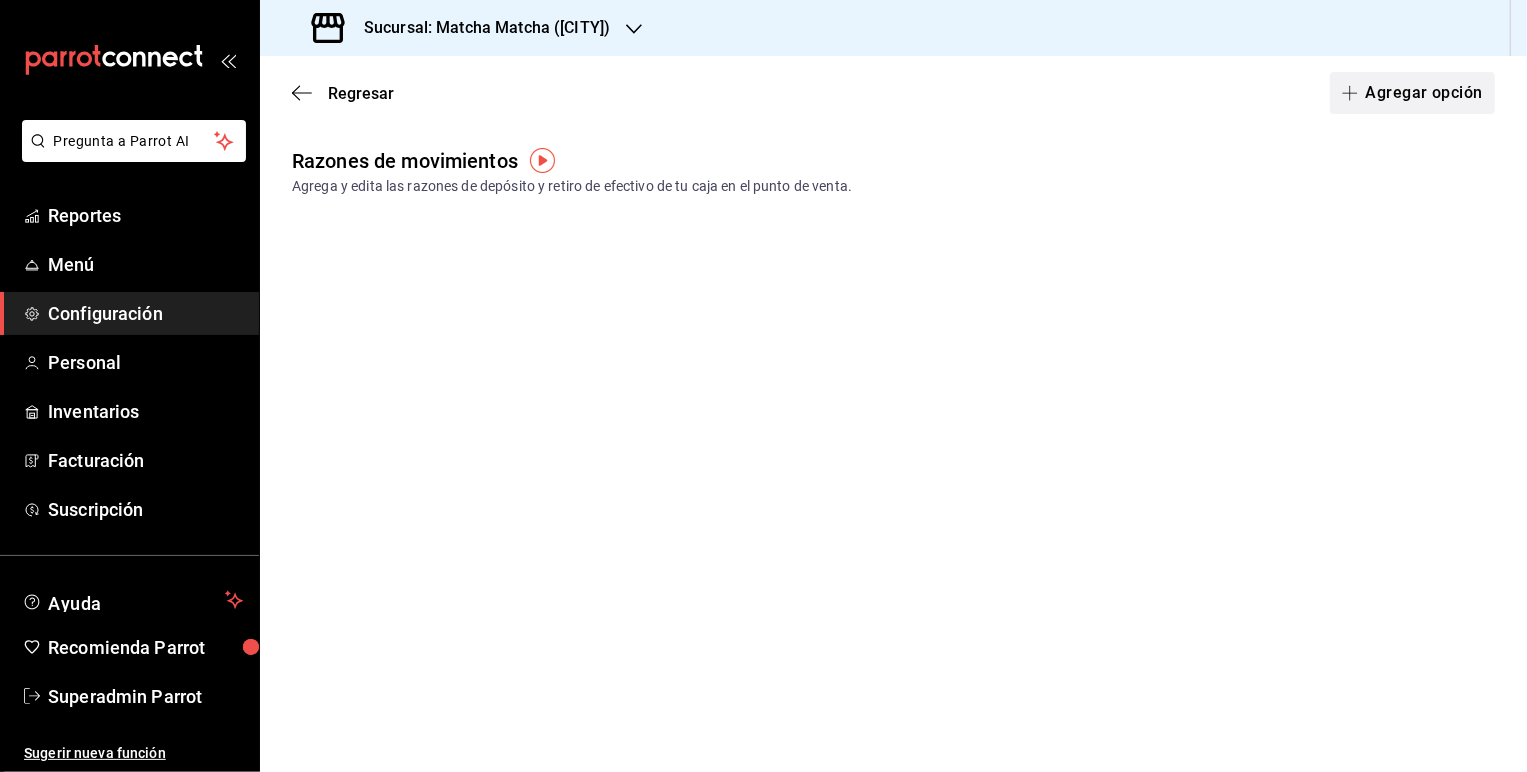click on "Agregar opción" at bounding box center [1412, 93] 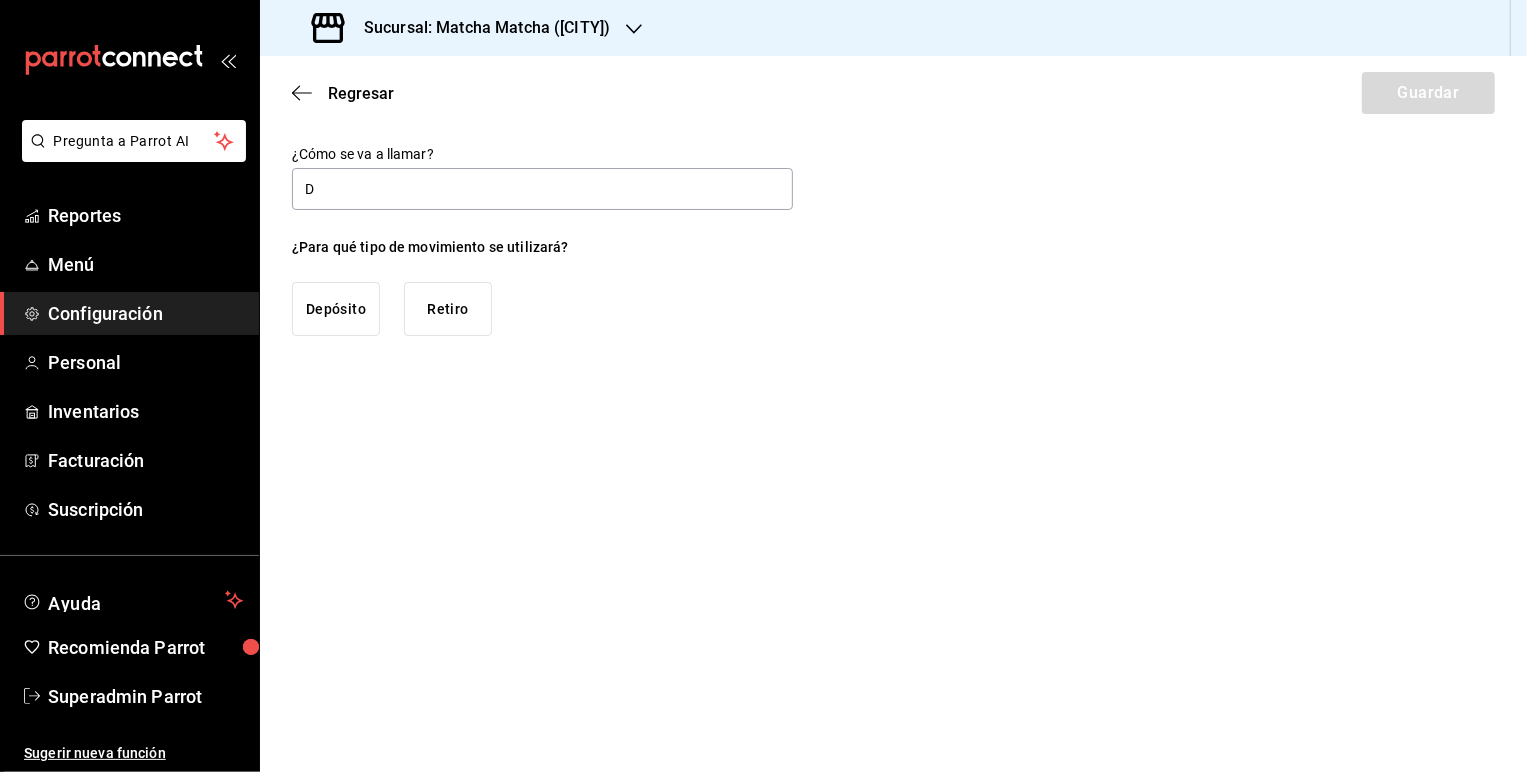 type on "Deposito" 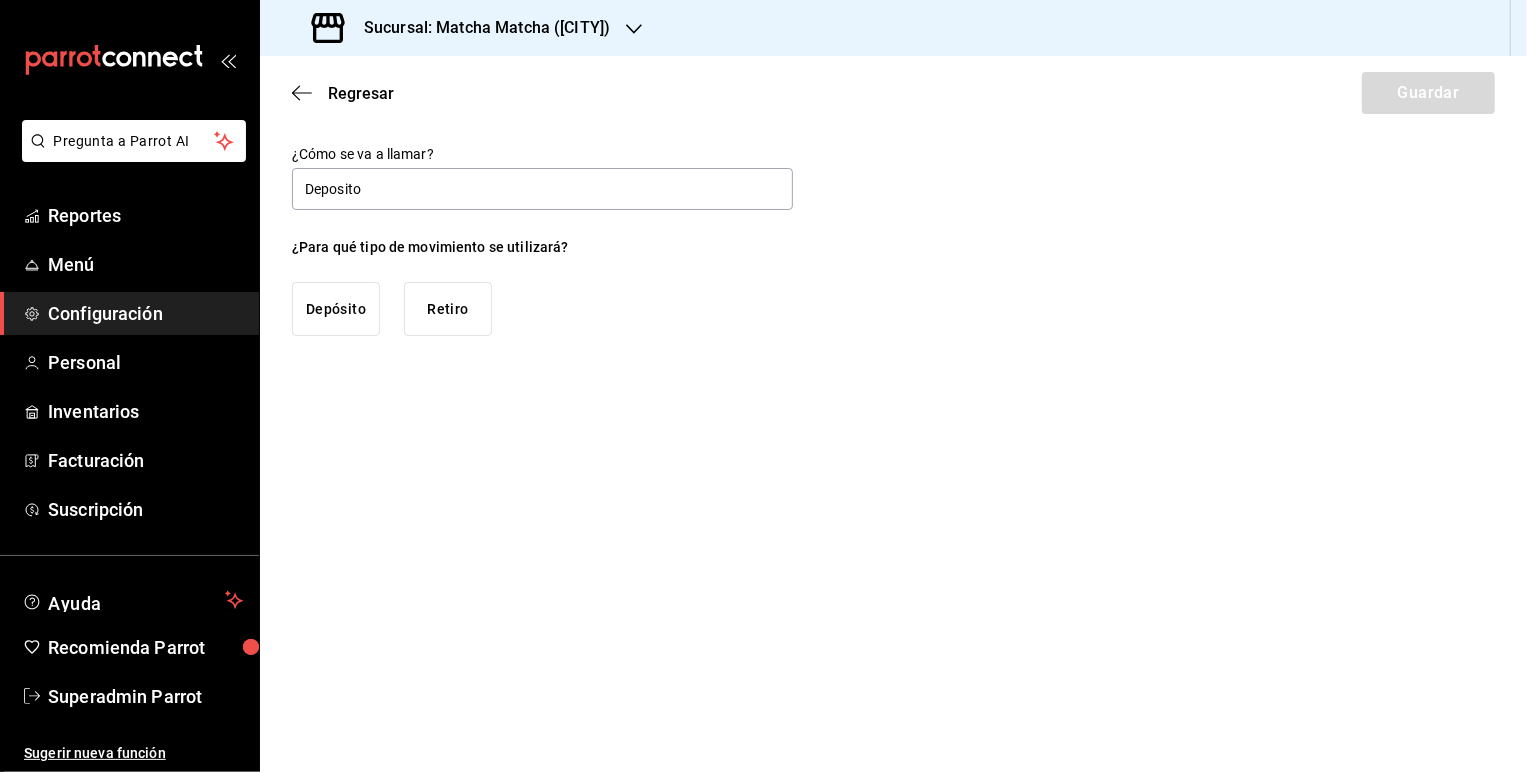 click on "Depósito" at bounding box center [336, 309] 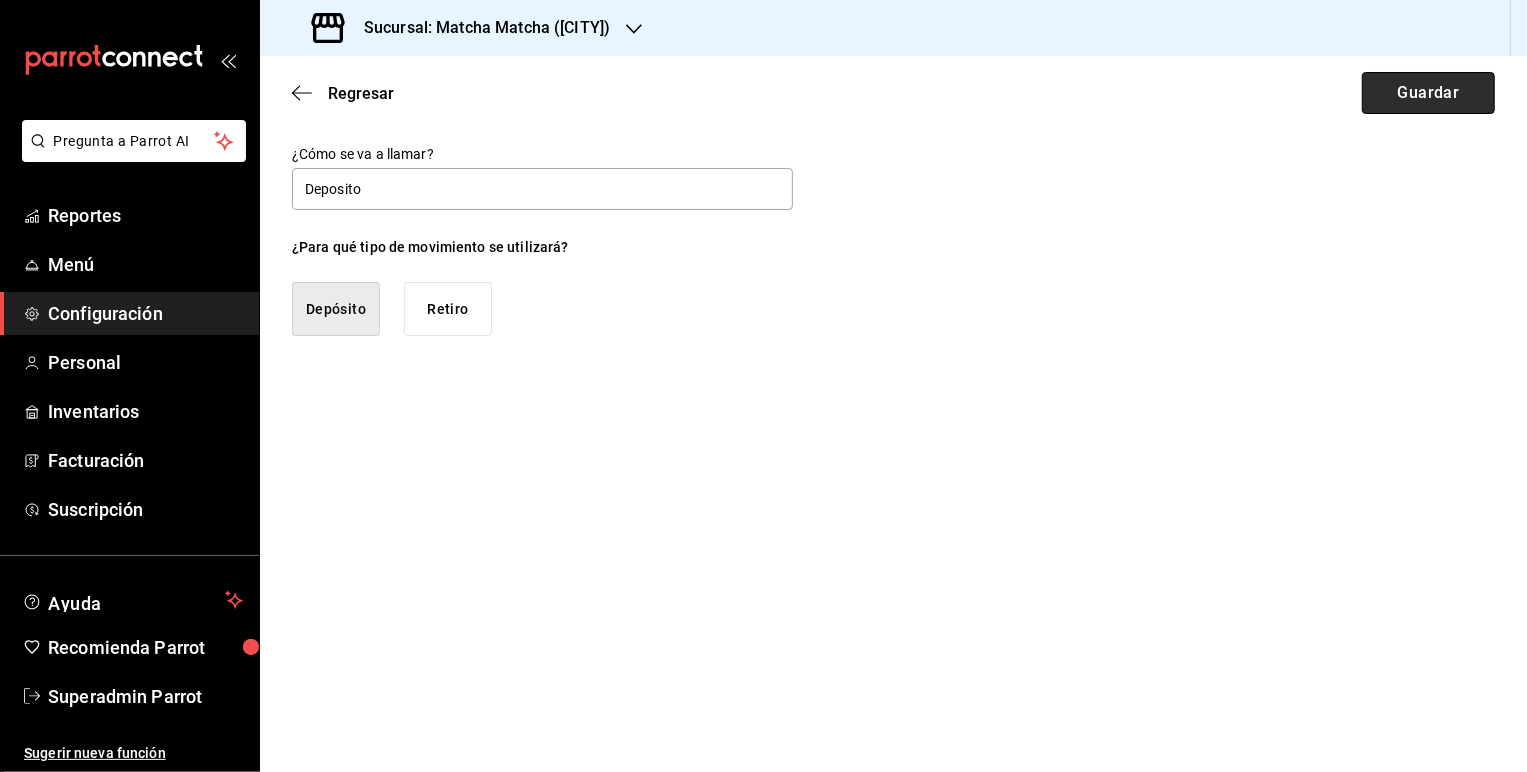 click on "Guardar" at bounding box center (1428, 93) 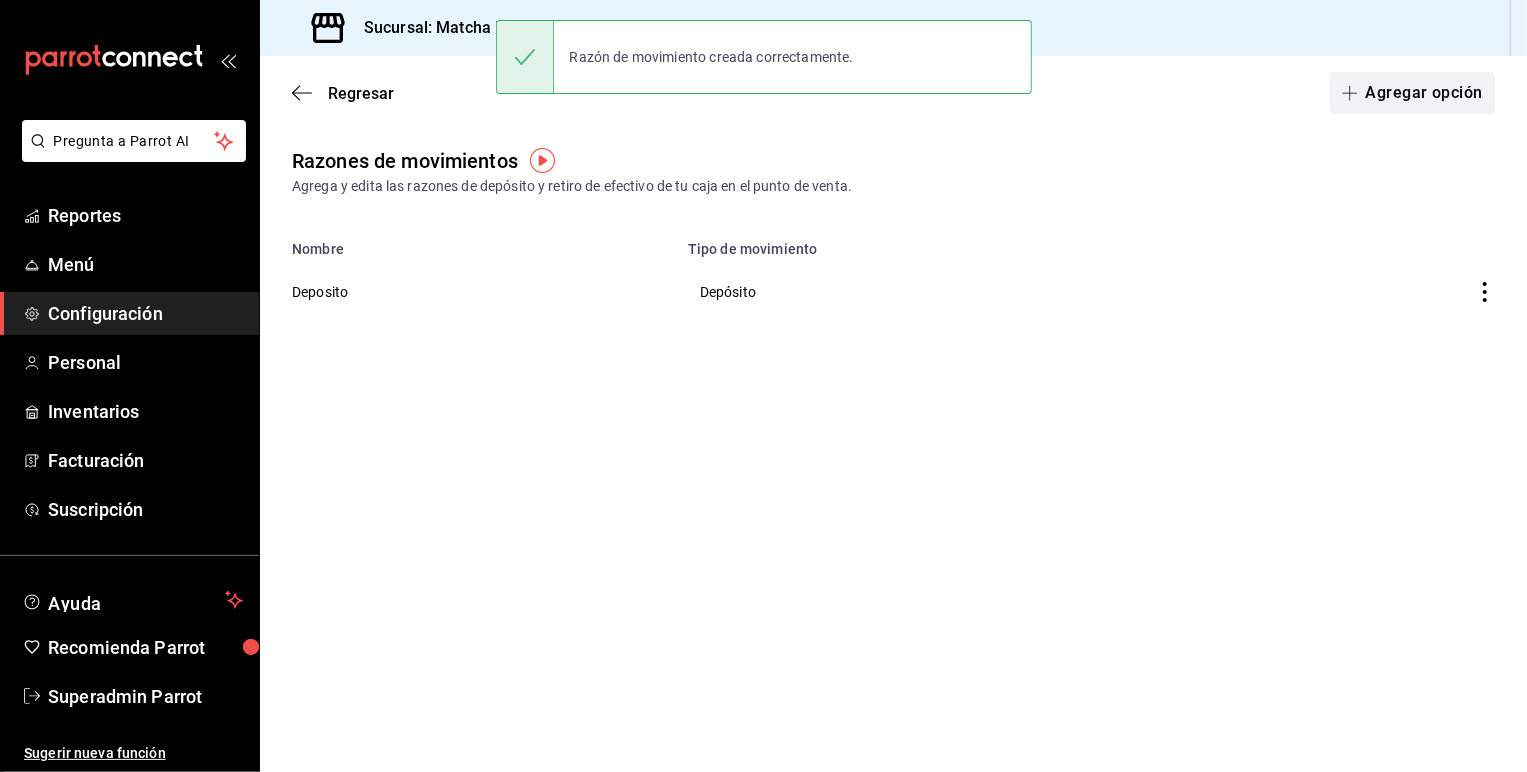 click on "Agregar opción" at bounding box center [1412, 93] 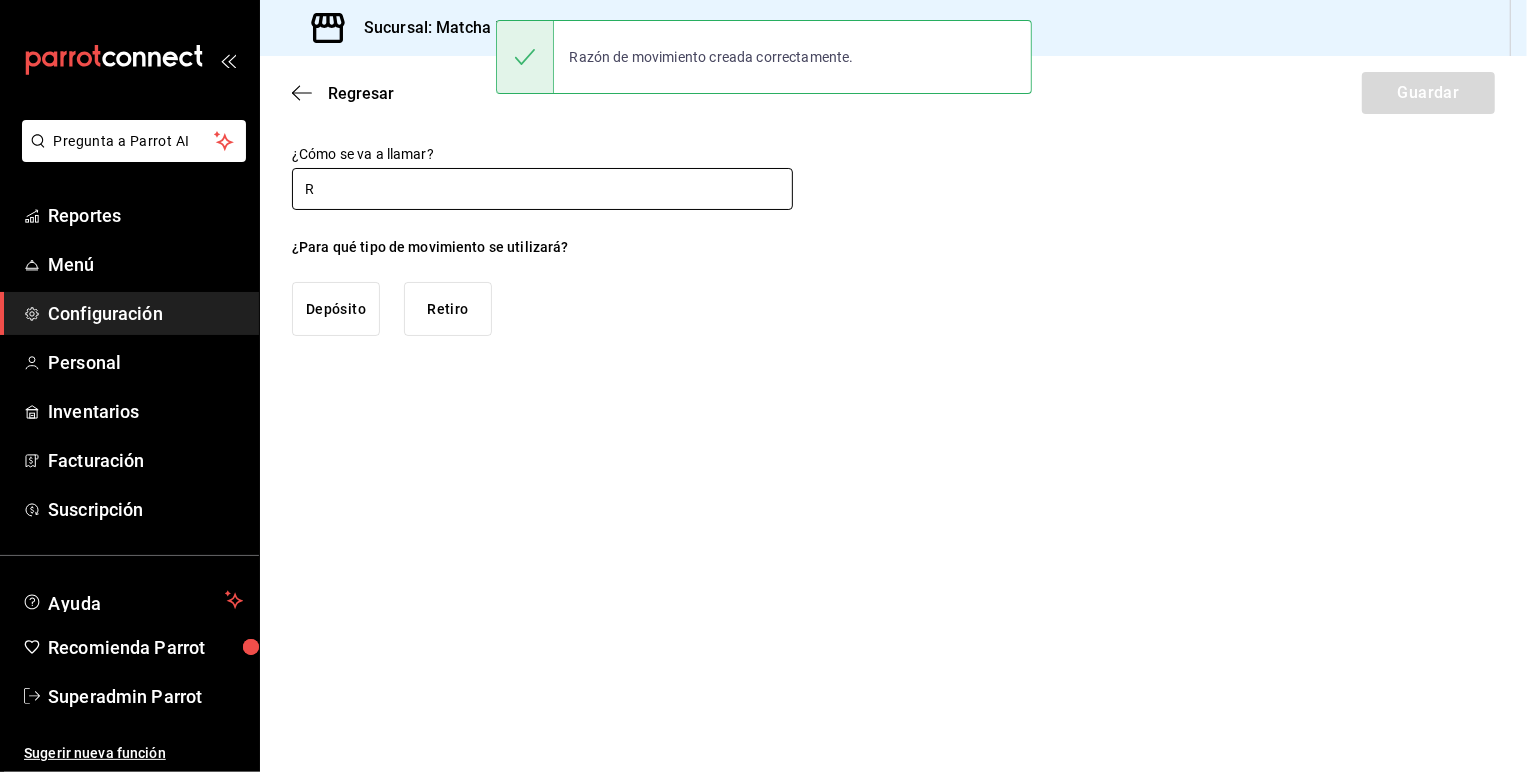 type on "Retiro" 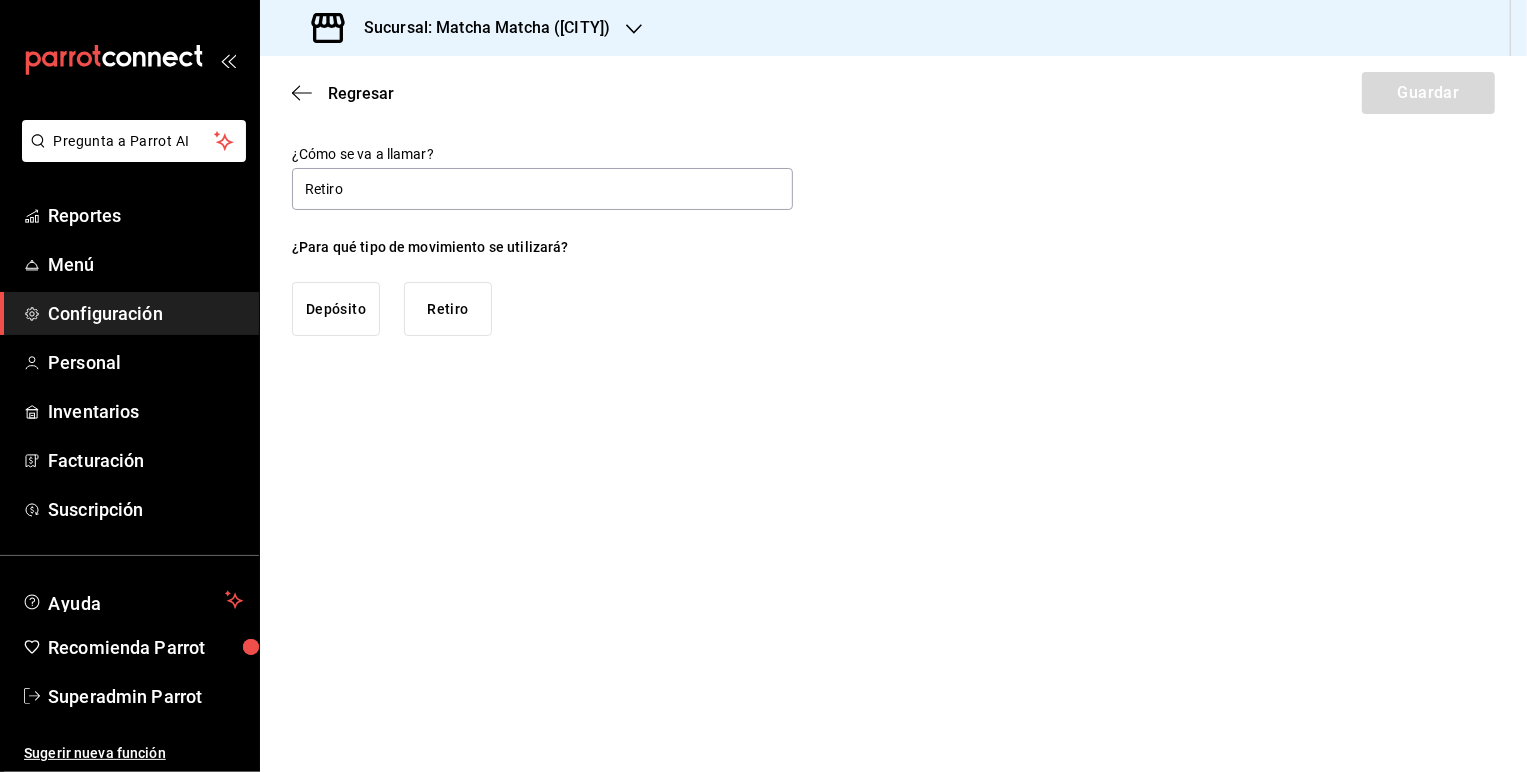 click on "Retiro" at bounding box center [448, 309] 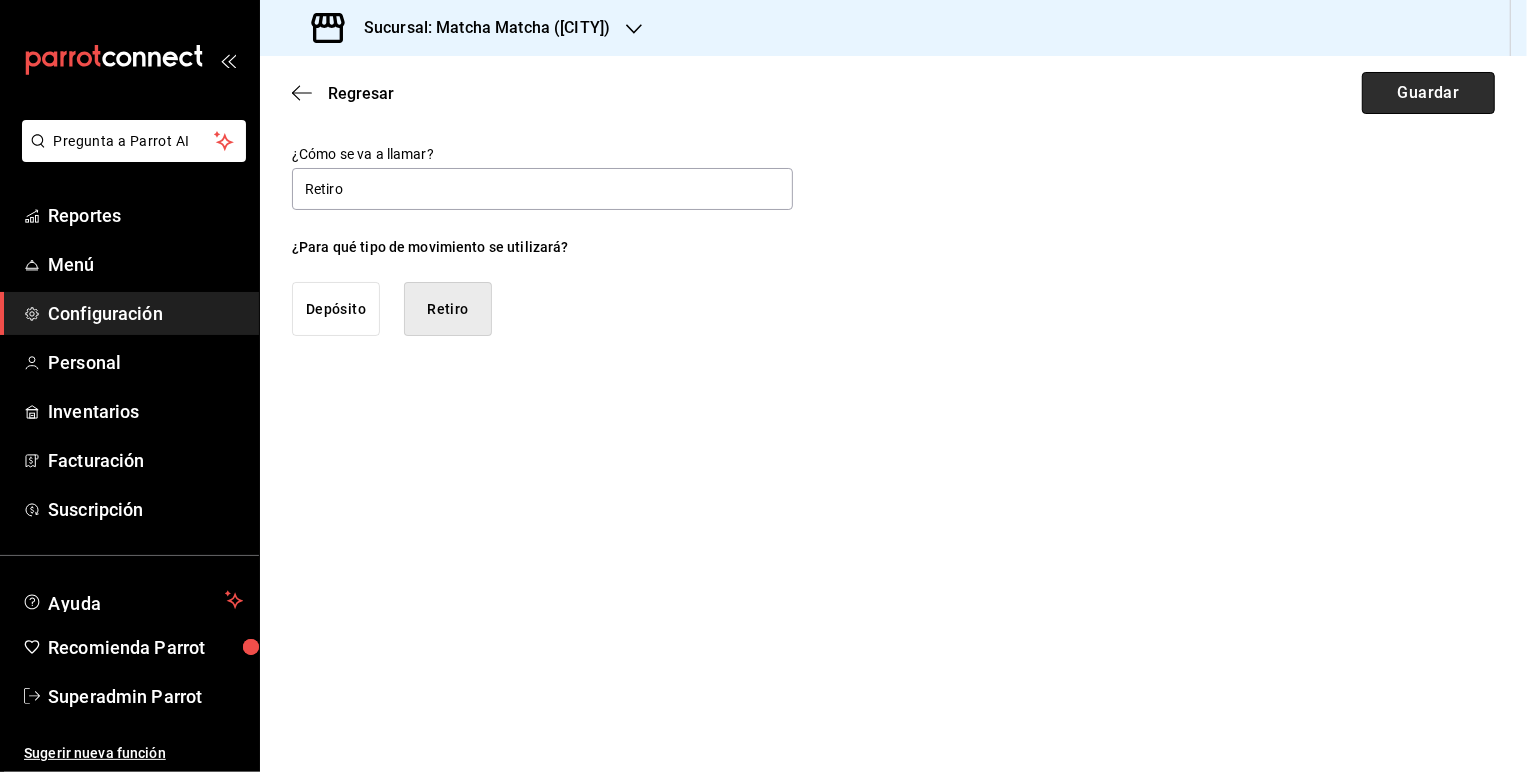 click on "Guardar" at bounding box center [1428, 93] 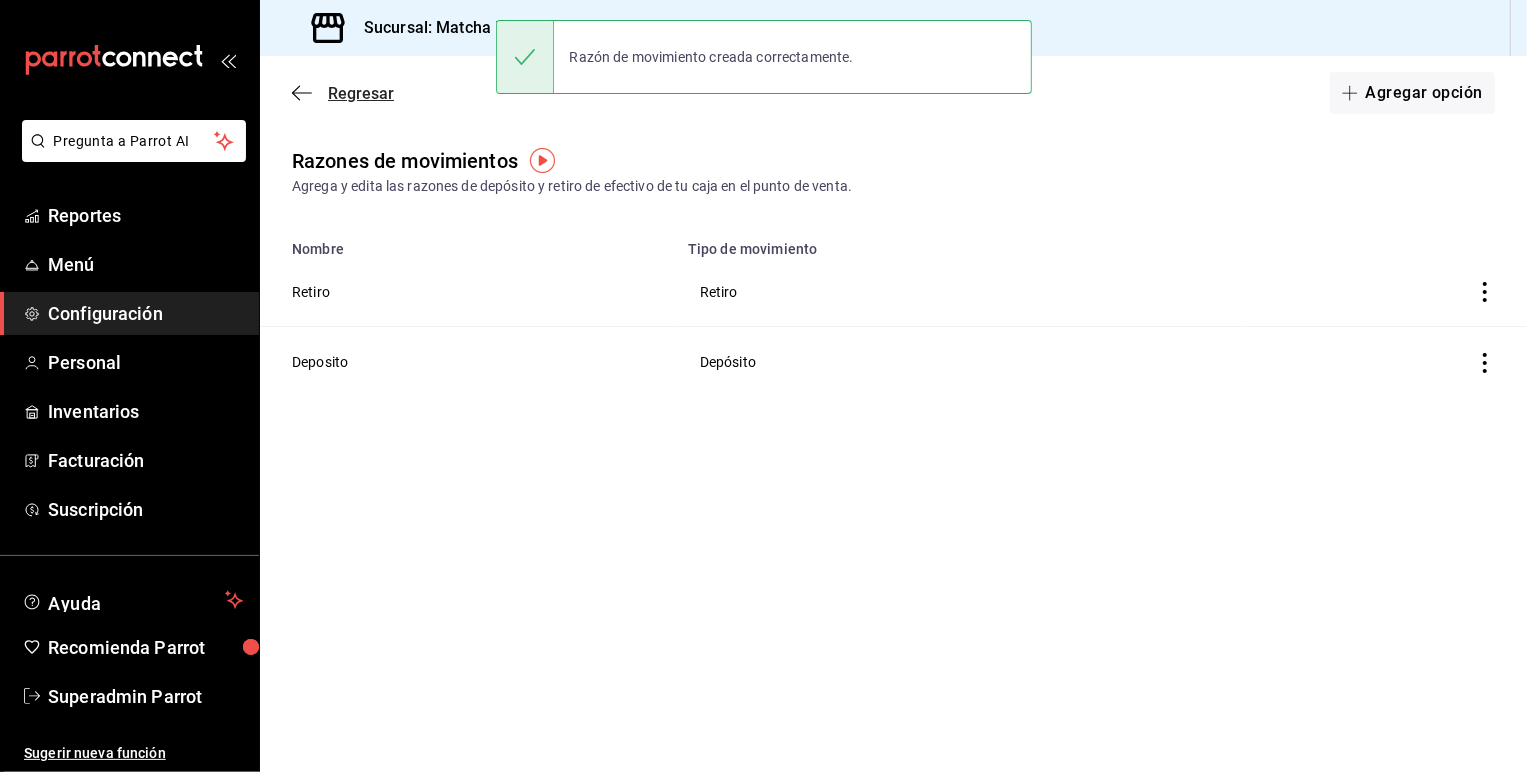 click on "Regresar" at bounding box center (361, 93) 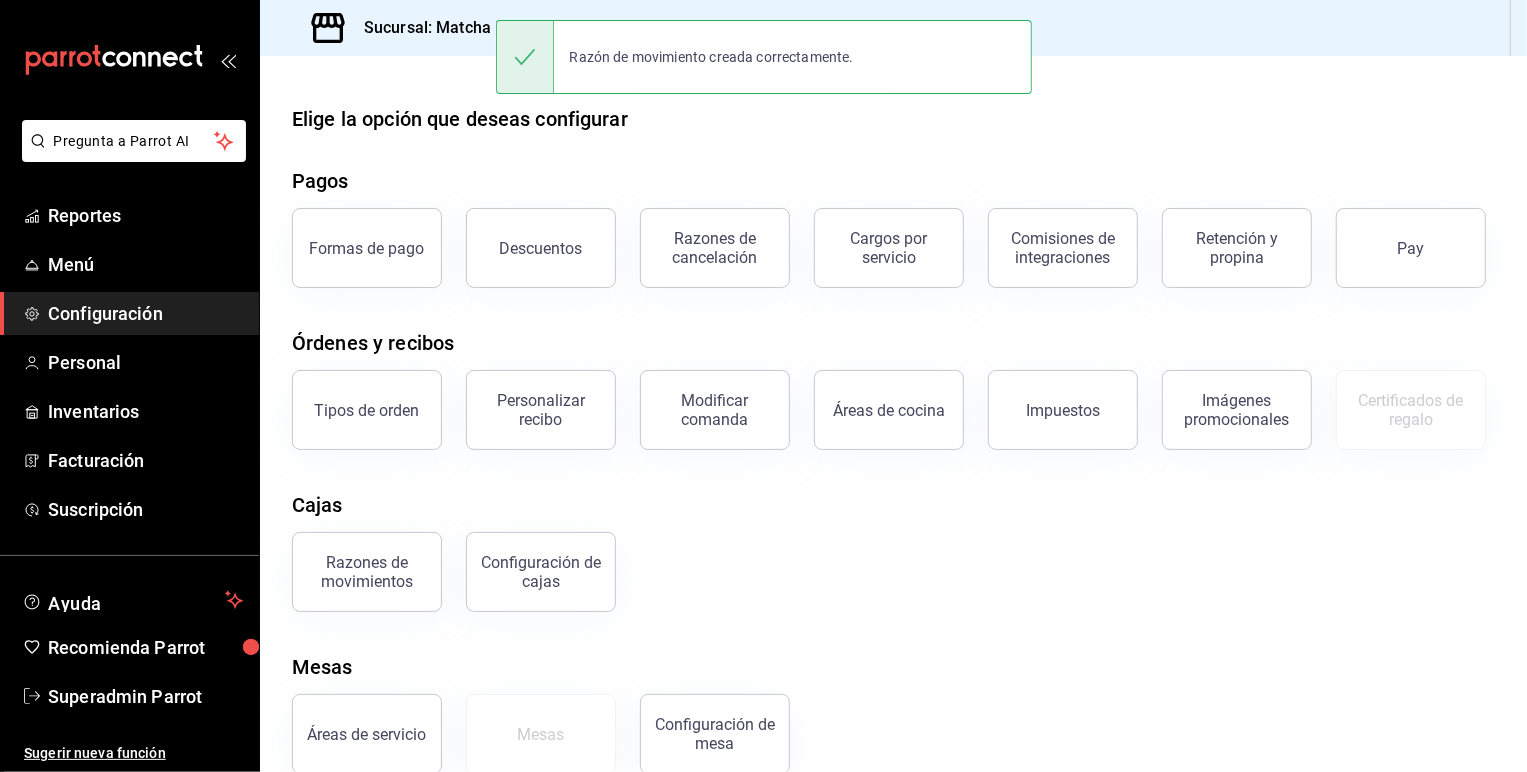 scroll, scrollTop: 34, scrollLeft: 0, axis: vertical 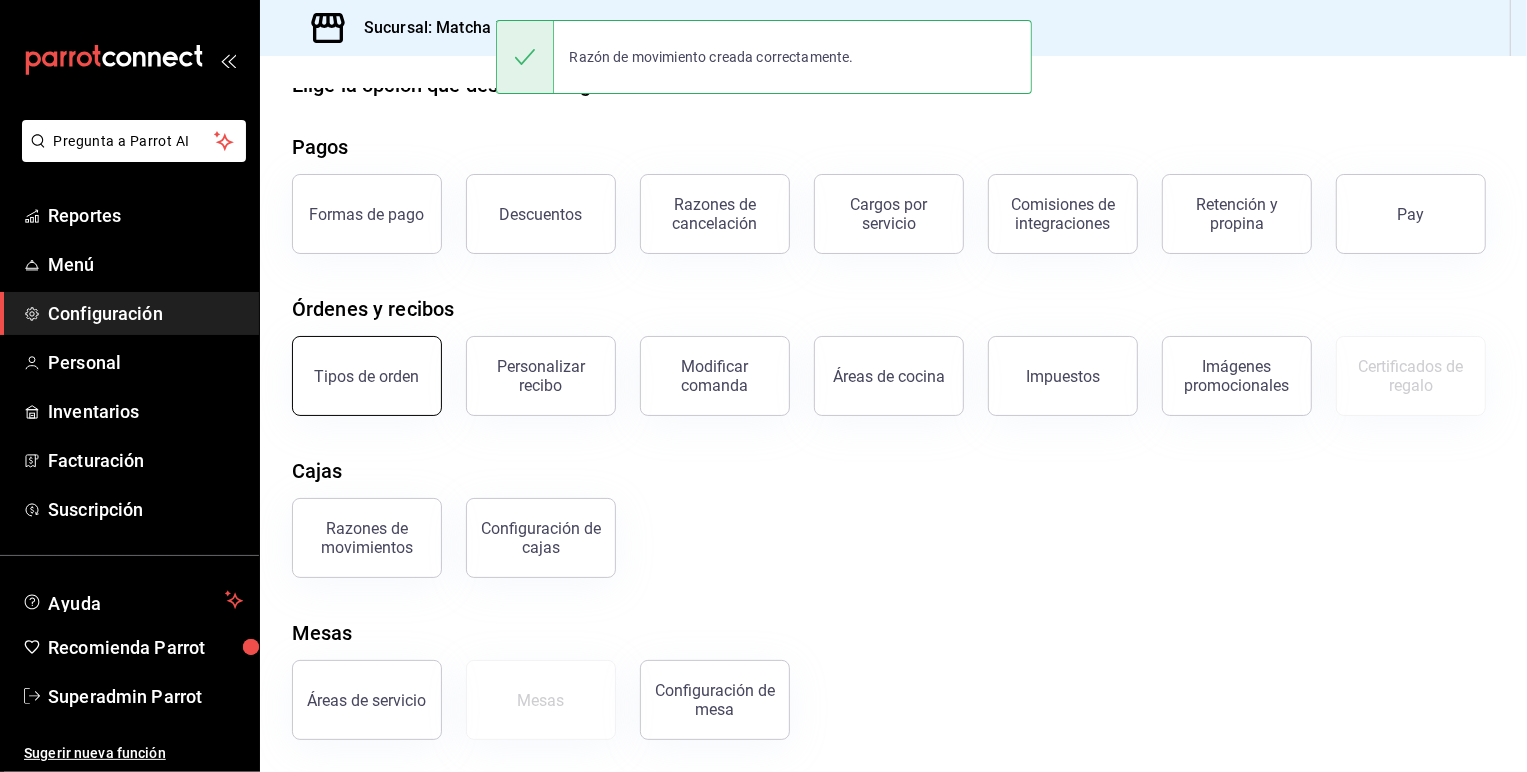 click on "Tipos de orden" at bounding box center [367, 376] 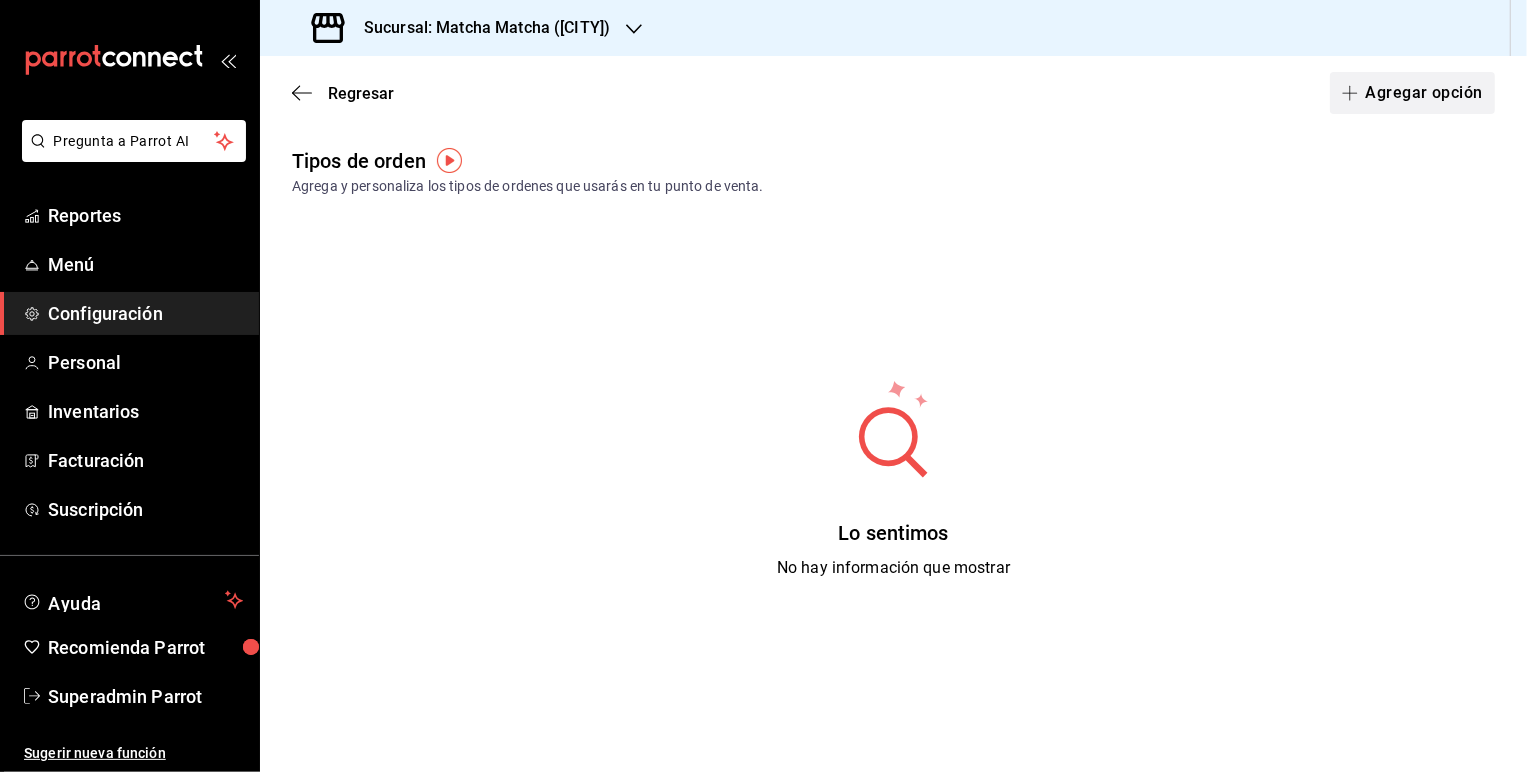 click on "Agregar opción" at bounding box center (1412, 93) 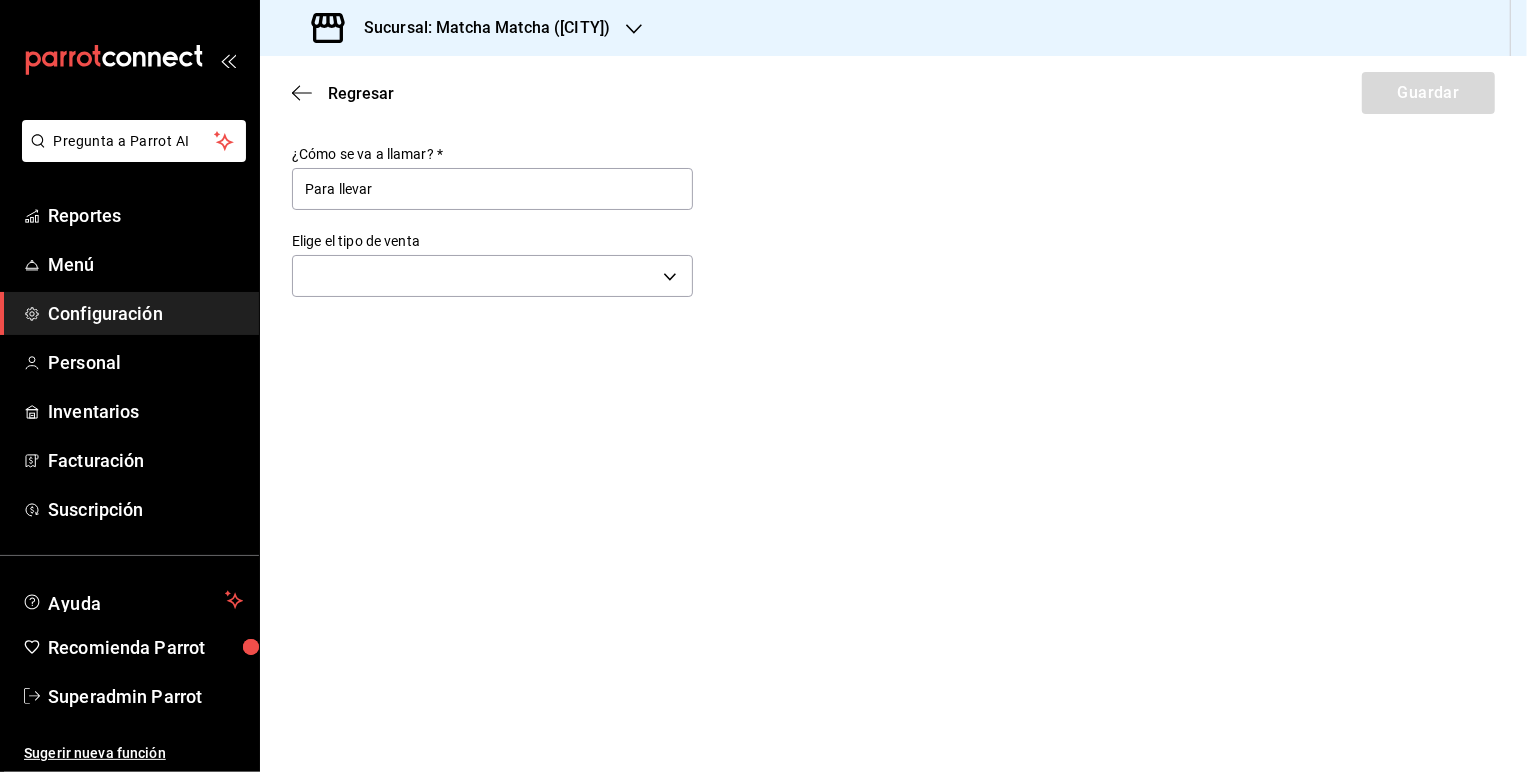 drag, startPoint x: 389, startPoint y: 196, endPoint x: 246, endPoint y: 183, distance: 143.58969 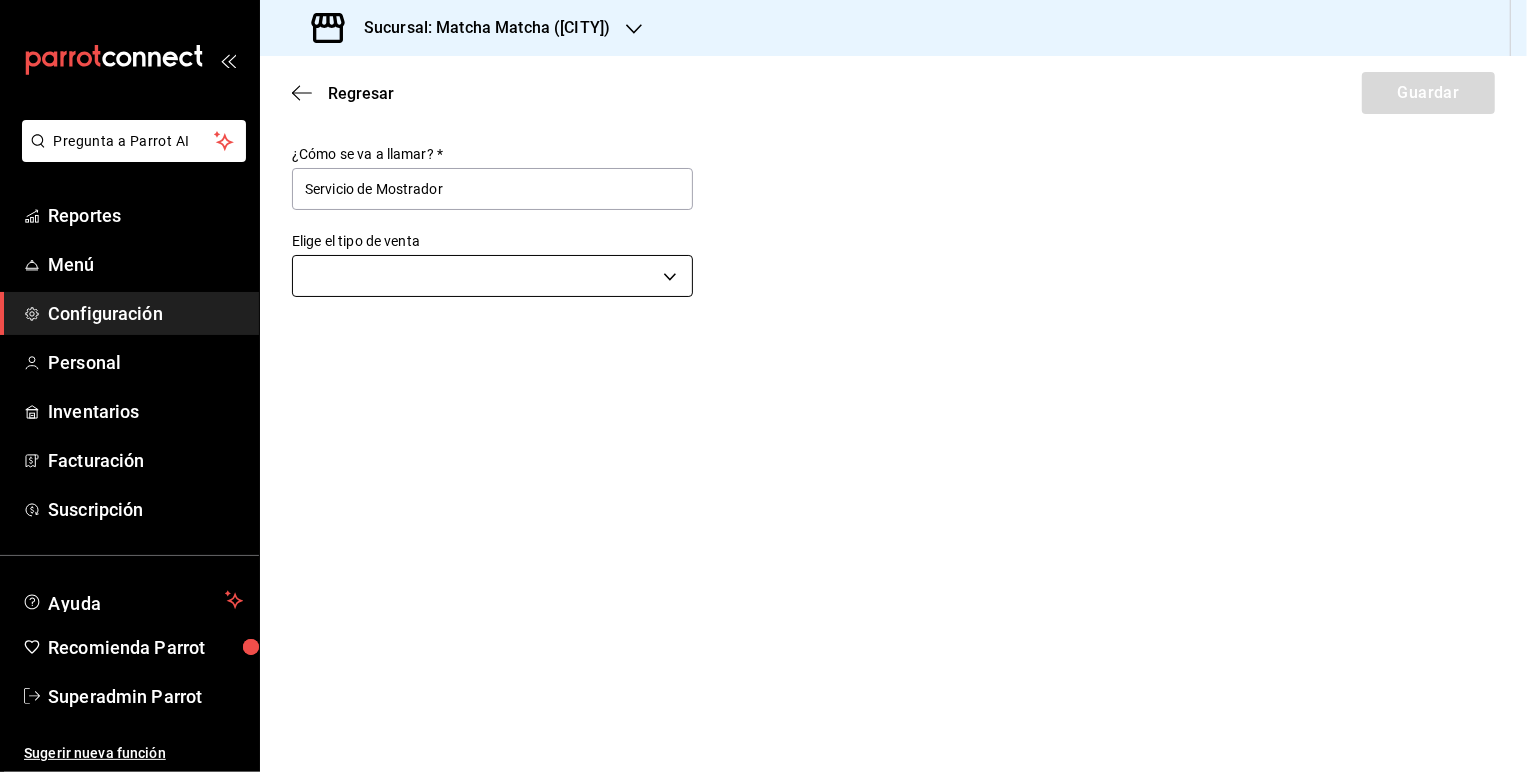 type on "Servicio de Mostrador" 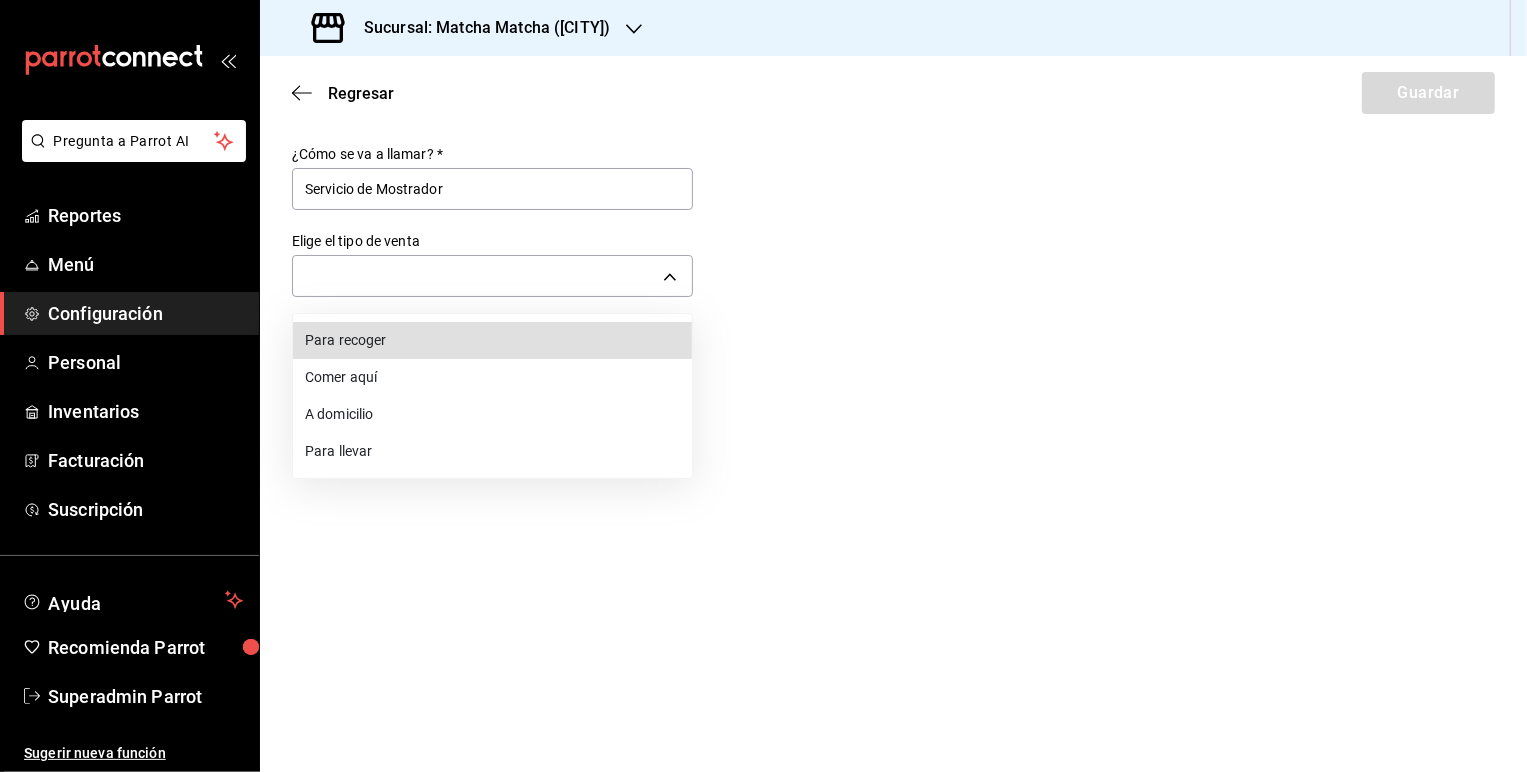click on "Para llevar" at bounding box center [492, 451] 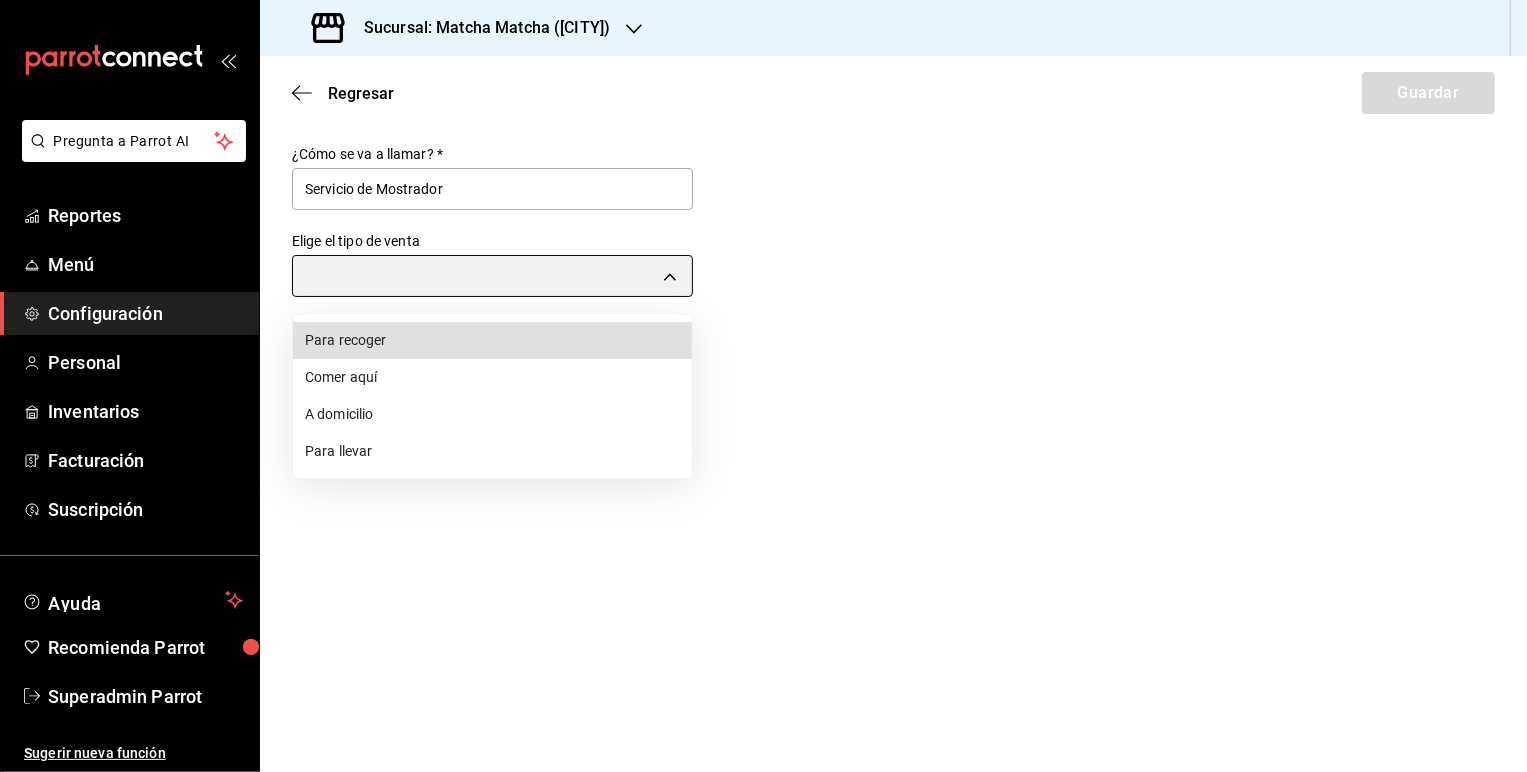 type on "TAKE_OUT" 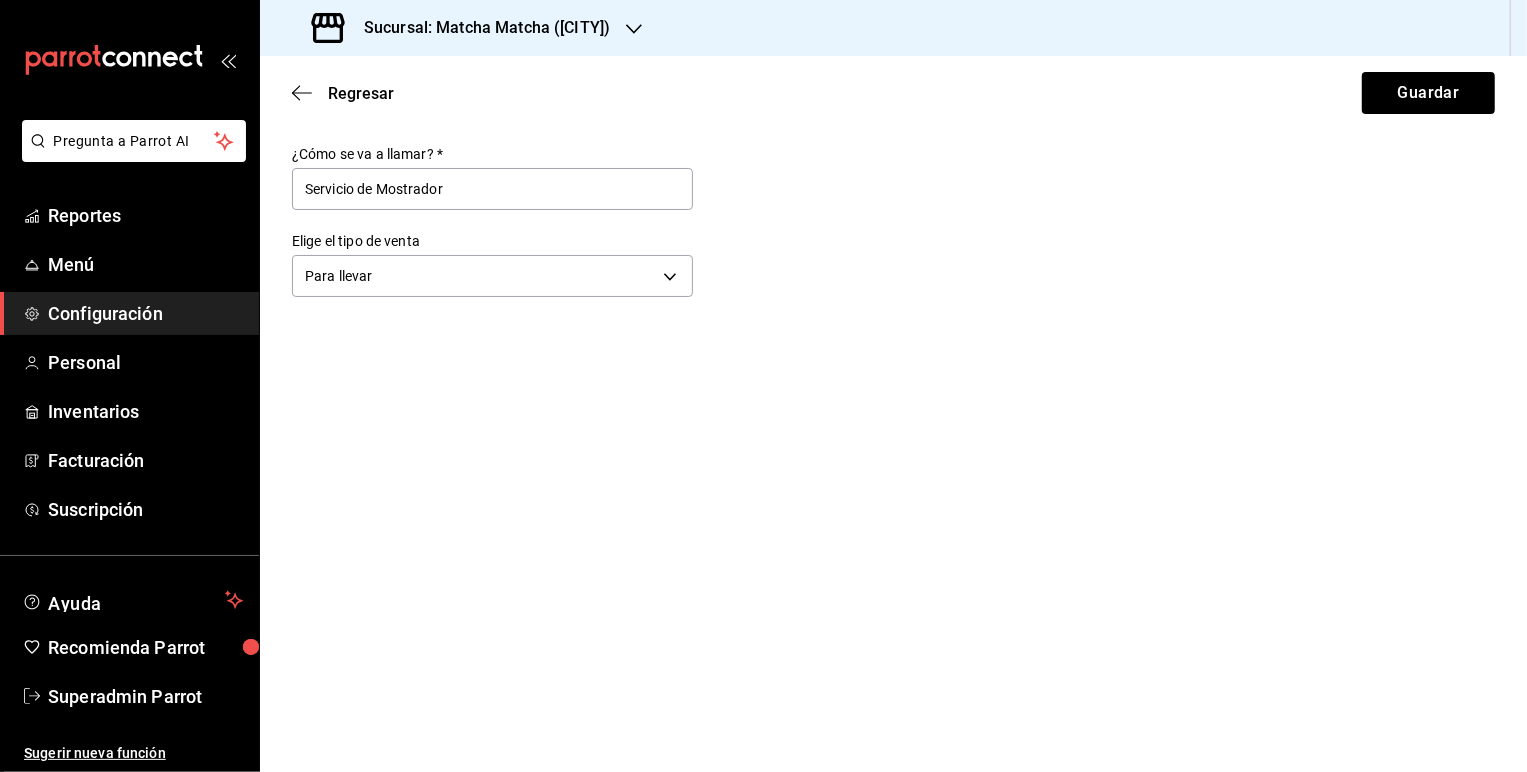 click on "Regresar Guardar" at bounding box center (893, 93) 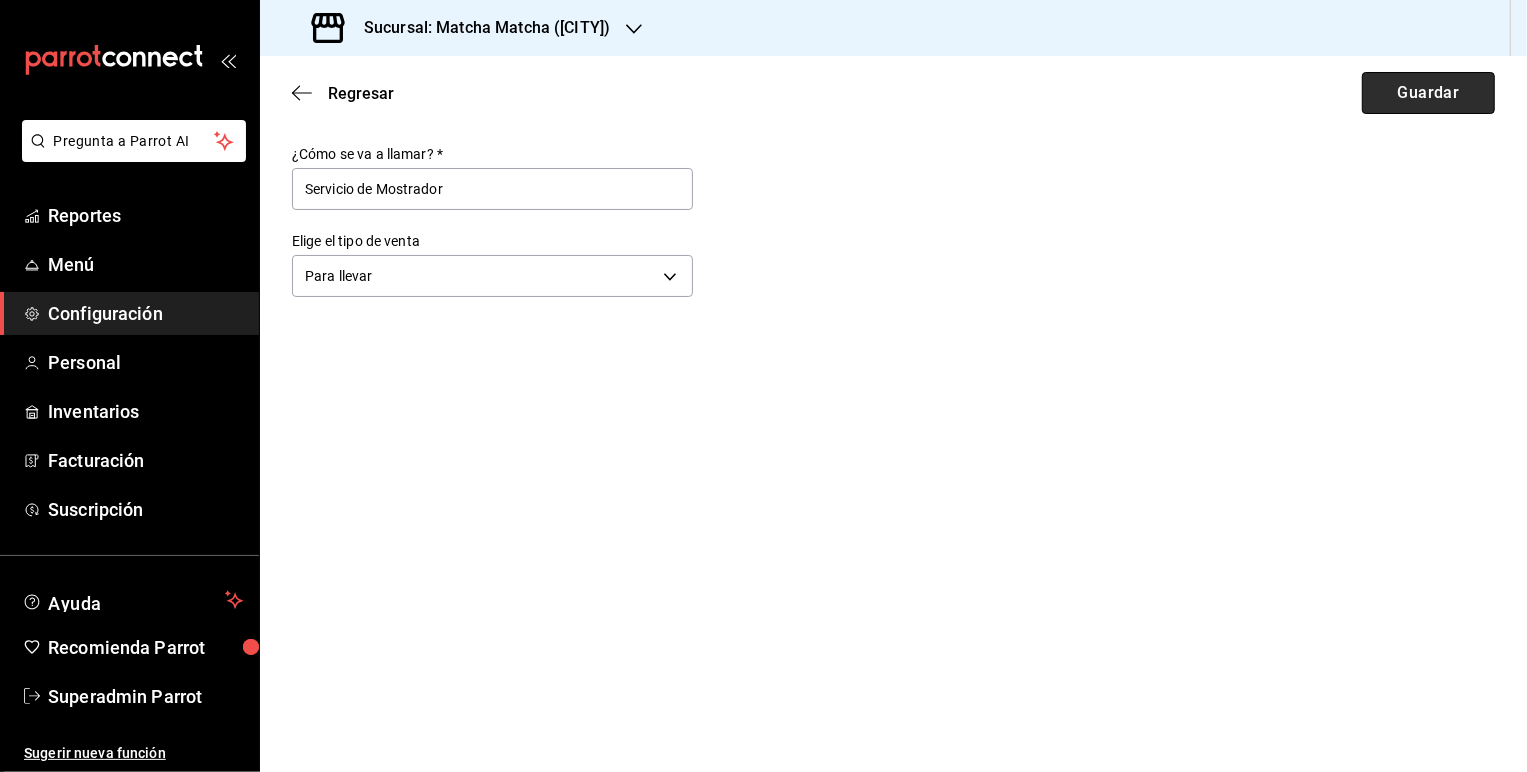click on "Guardar" at bounding box center [1428, 93] 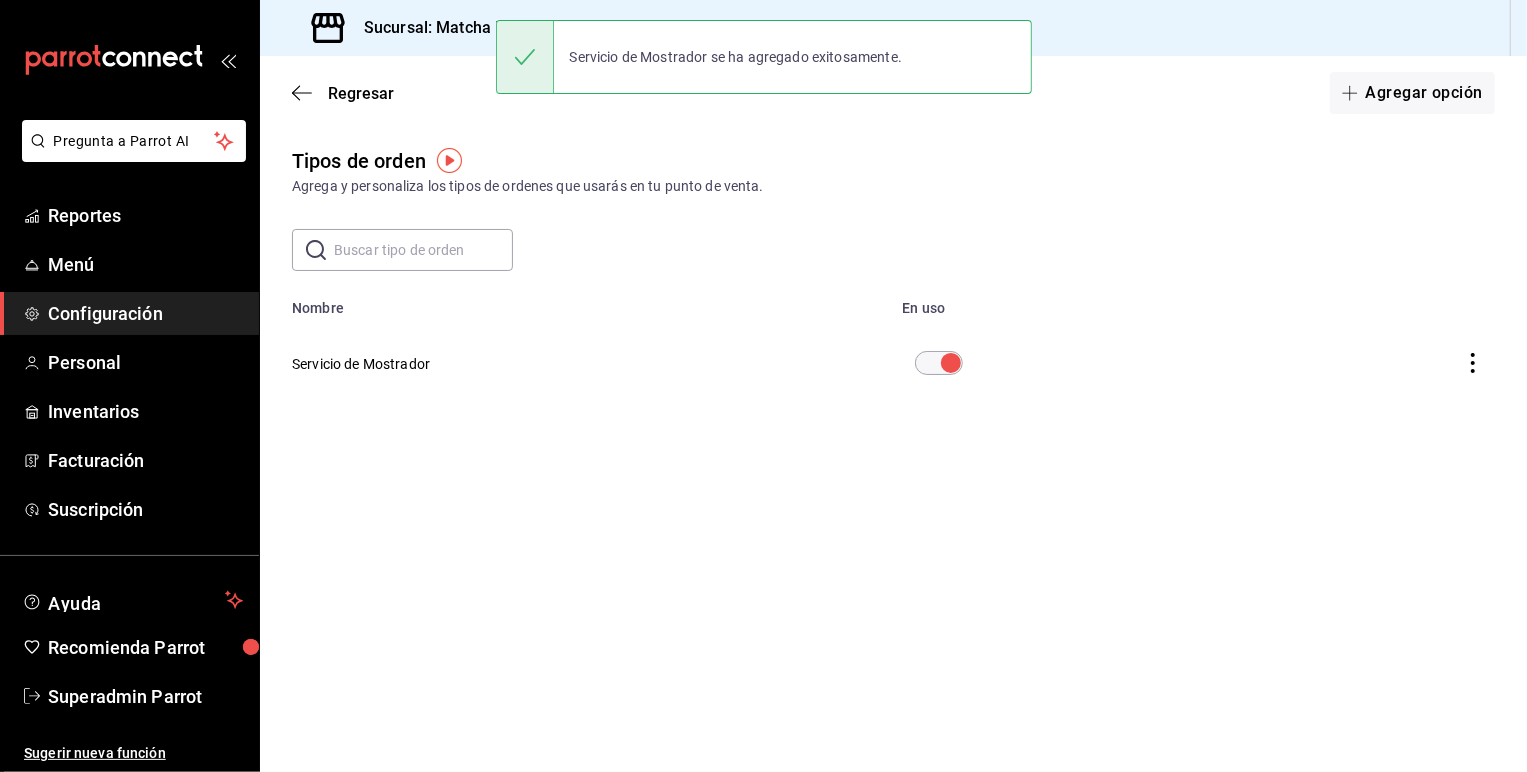 click on "Configuración" at bounding box center [145, 313] 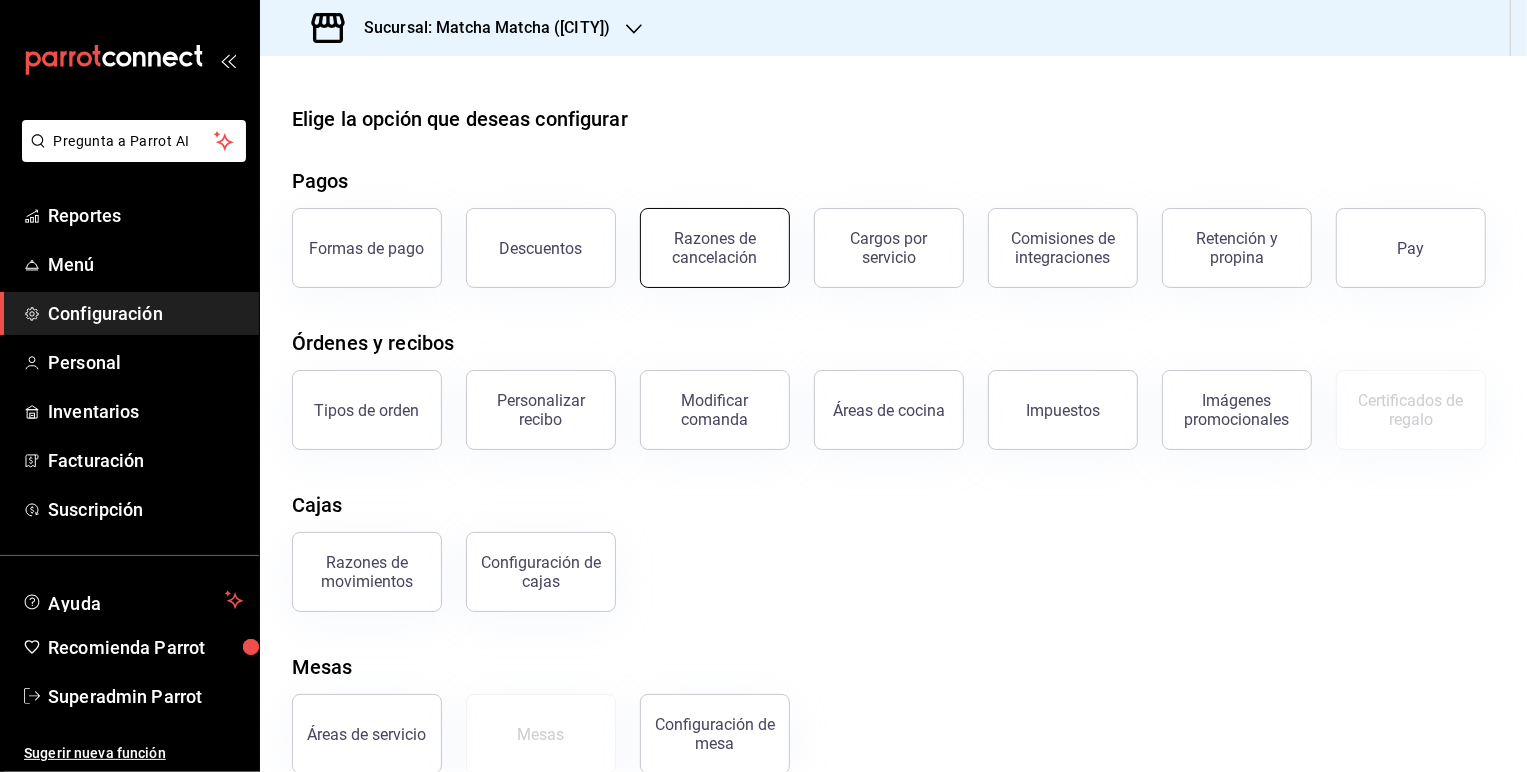 click on "Razones de cancelación" at bounding box center (715, 248) 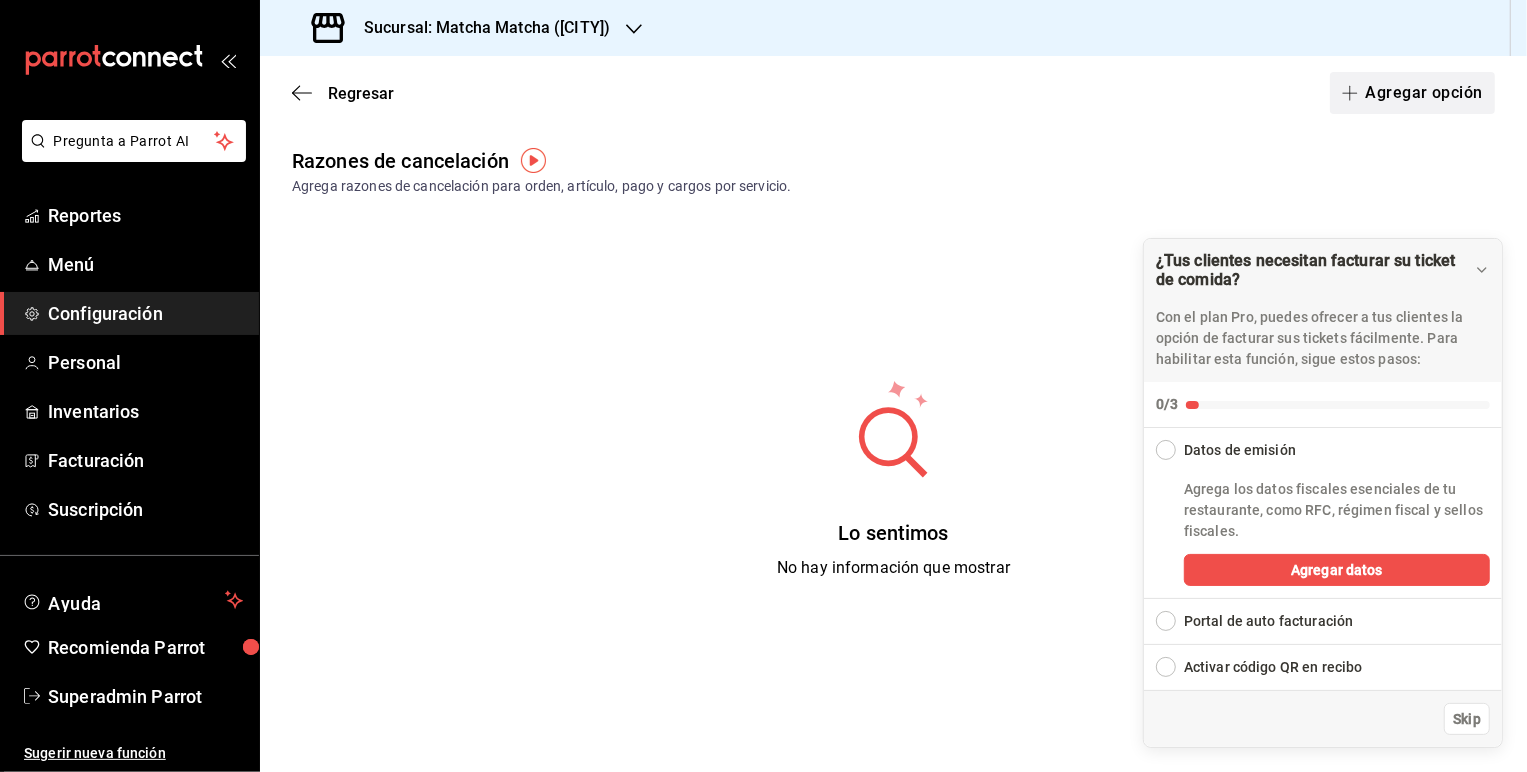 click on "Agregar opción" at bounding box center [1412, 93] 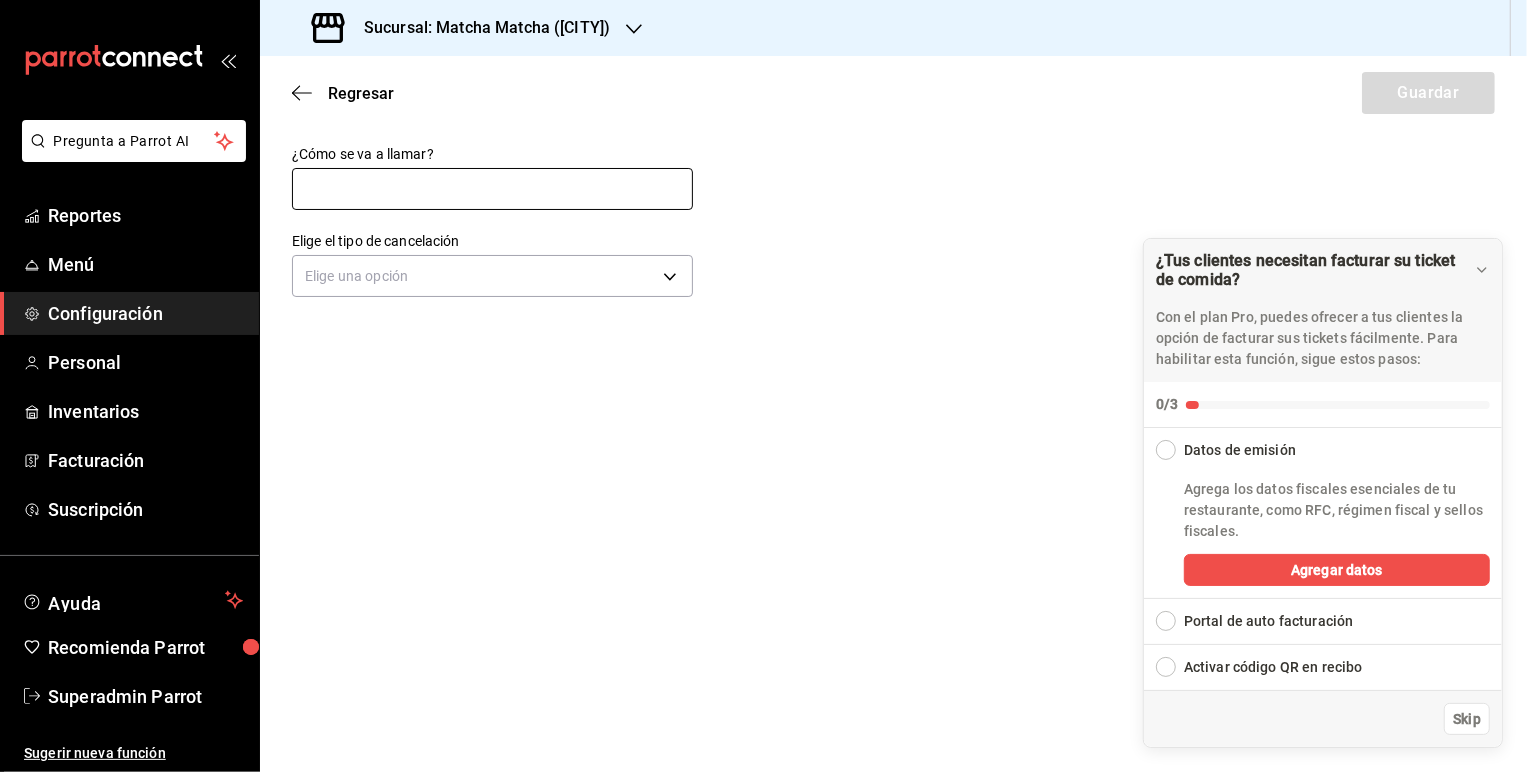 click at bounding box center (492, 189) 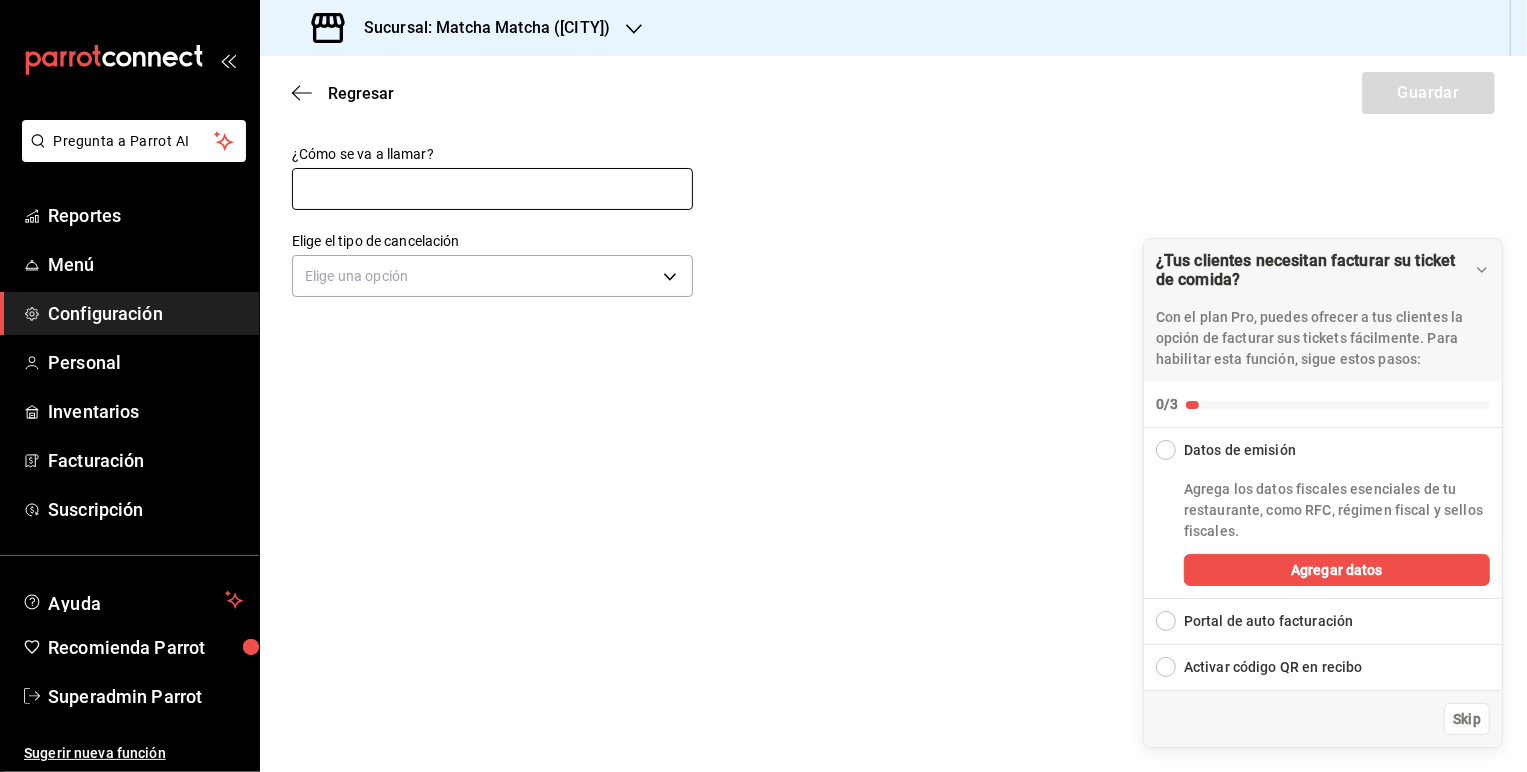 type on "Cancelacion de articulo" 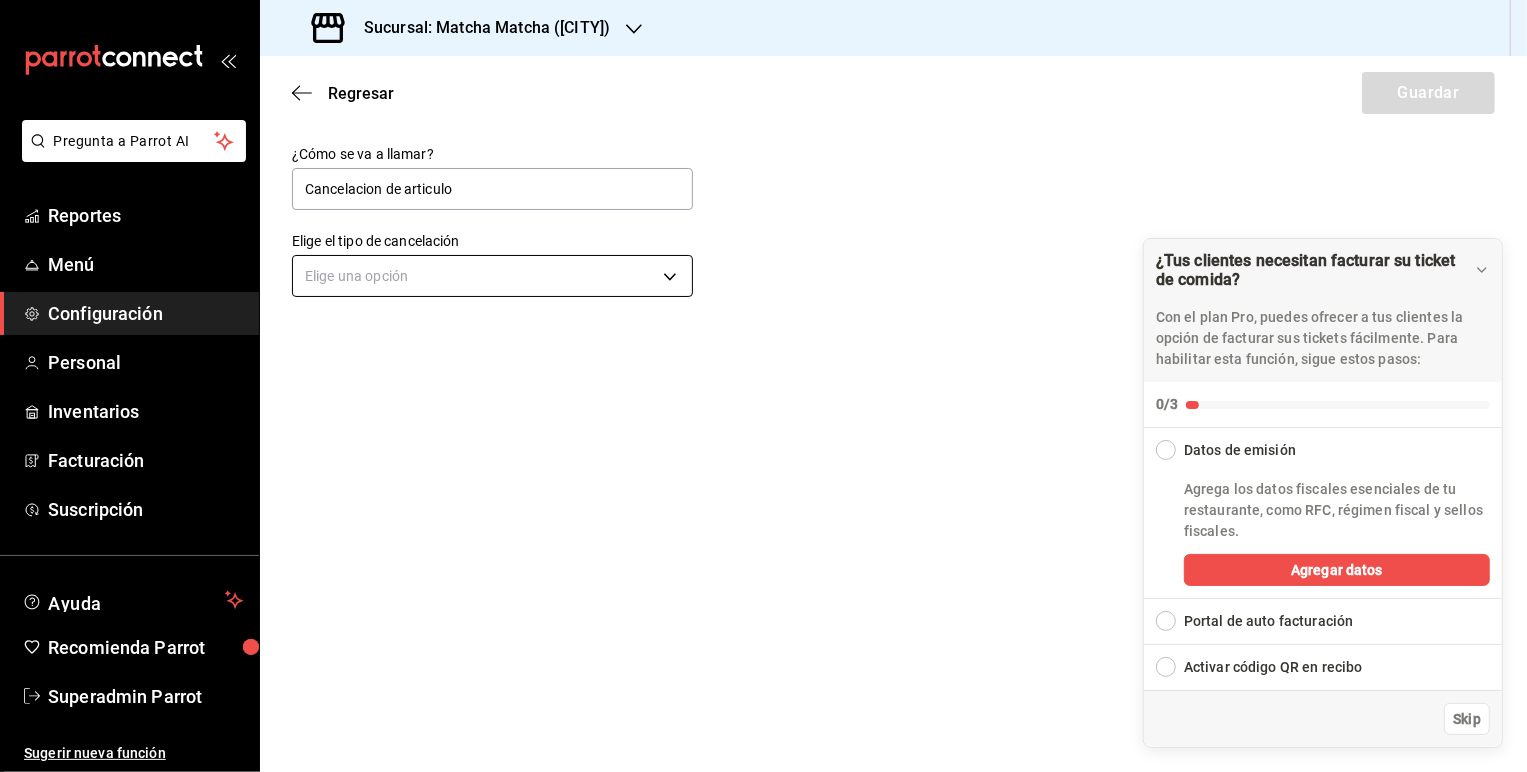 click on "Pregunta a Parrot AI Reportes   Menú   Configuración   Personal   Inventarios   Facturación   Suscripción   Ayuda Recomienda Parrot   Superadmin Parrot   Sugerir nueva función   Sucursal: Matcha Matcha ([CITY]) Regresar Guardar ¿Cómo se va a llamar? Cancelacion de articulo Elige el tipo de cancelación Elige una opción ¿Tus clientes necesitan facturar su ticket de comida? Con el plan Pro, puedes ofrecer a tus clientes la opción de facturar sus tickets fácilmente. Para habilitar esta función, sigue estos pasos: 0/3 Datos de emisión Agrega los datos fiscales esenciales de tu restaurante, como RFC, régimen fiscal y sellos fiscales. Agregar datos Portal de auto facturación Configura tu portal para que los clientes generen sus facturas su ticket. Configura tu portal Activar código QR en recibo Activa el QR en el recibo desde configuración del portal. Ir a Personalizar recibo Skip GANA 1 MES GRATIS EN TU SUSCRIPCIÓN AQUÍ Ver video tutorial Ir a video Ver video tutorial Ir a video" at bounding box center (763, 386) 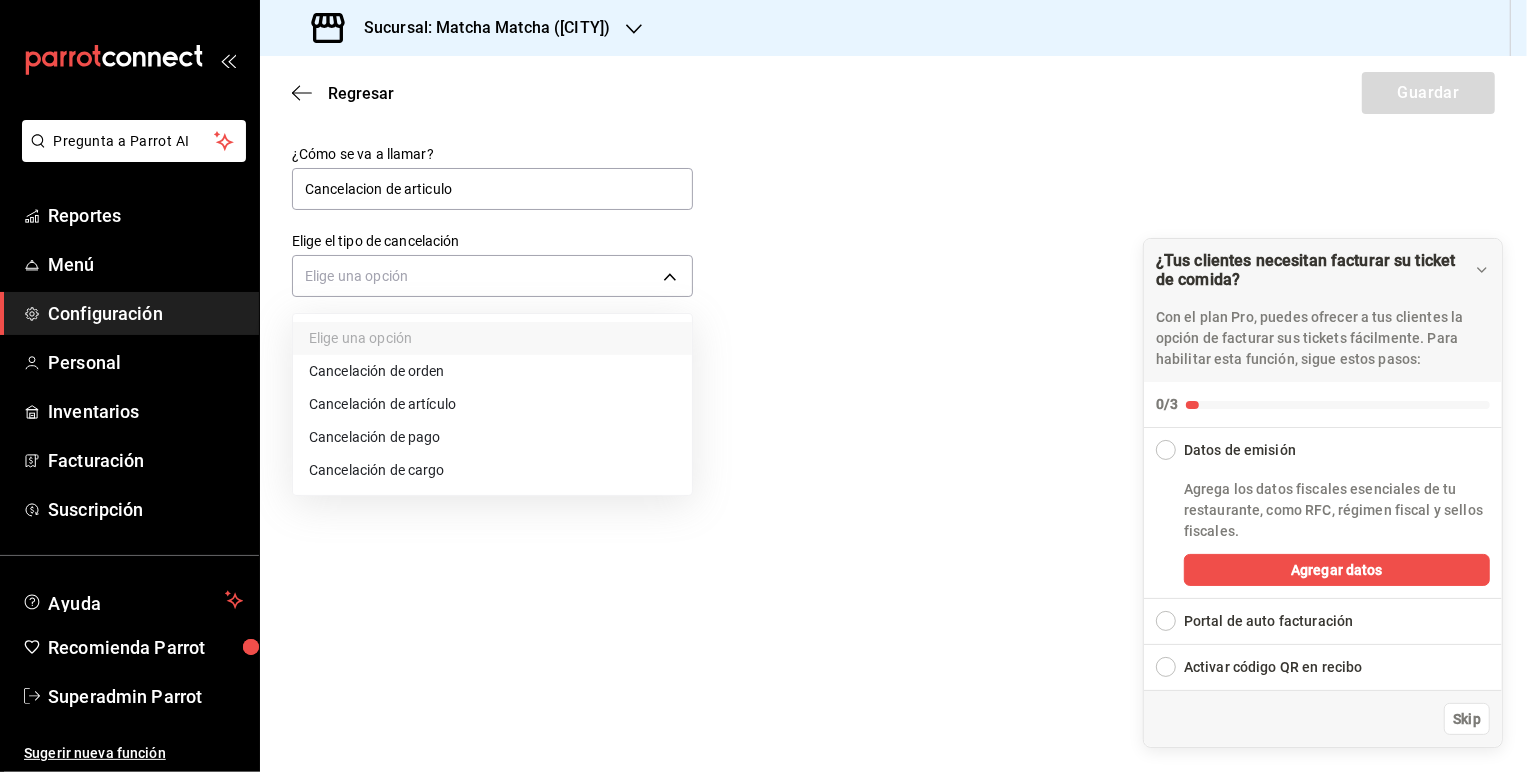 click on "Cancelación de artículo" at bounding box center [492, 404] 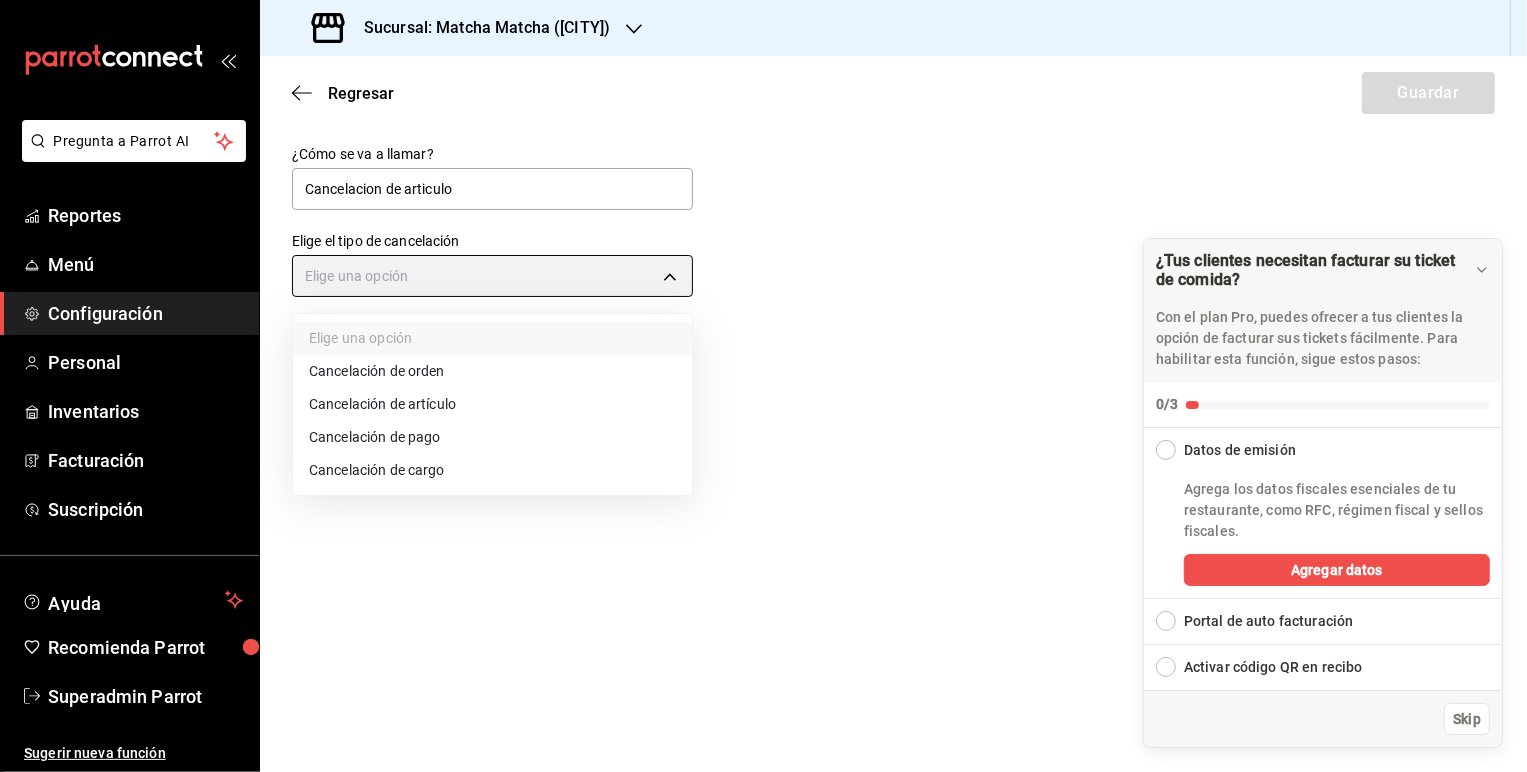 type on "ORDER_ITEM" 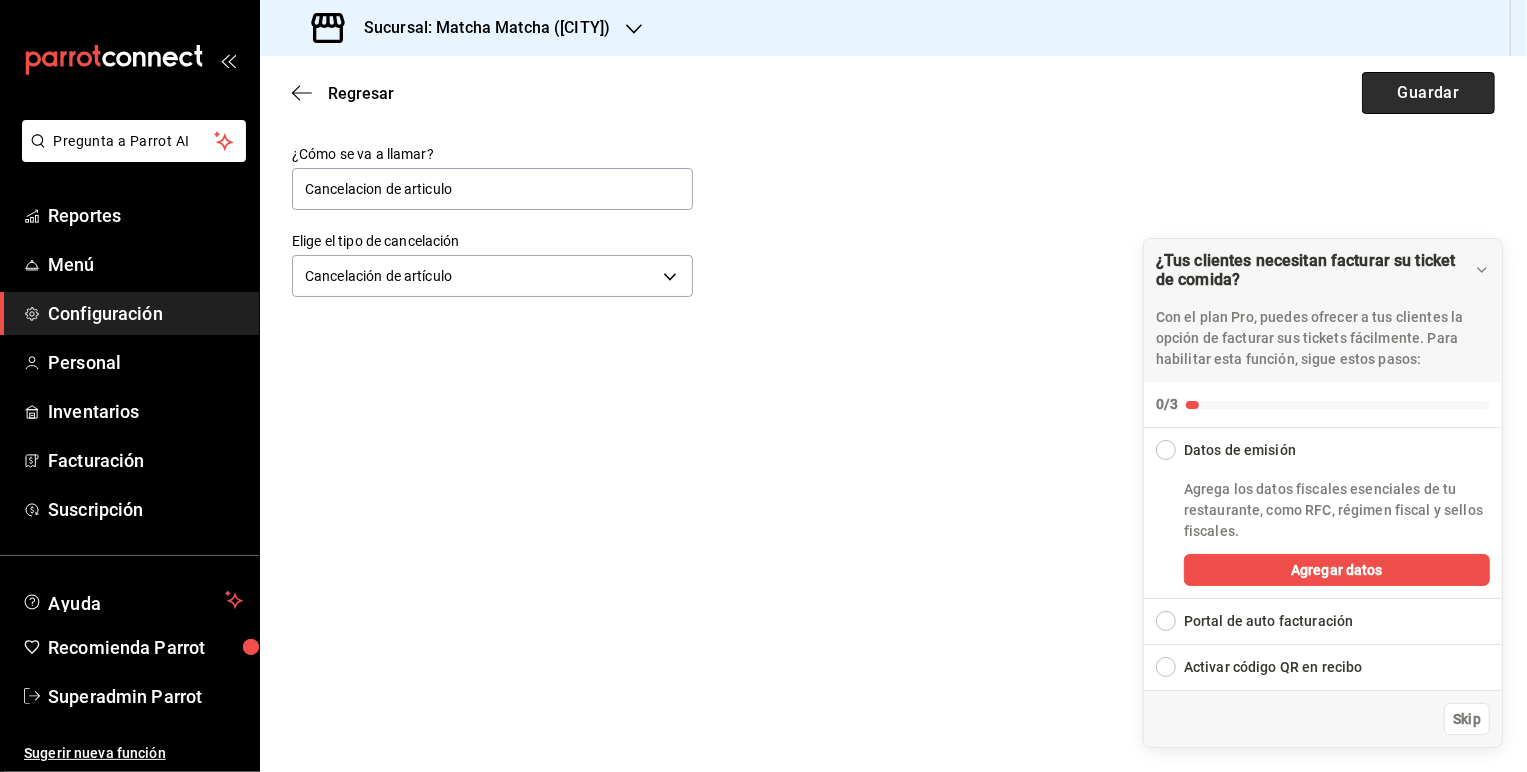 click on "Guardar" at bounding box center (1428, 93) 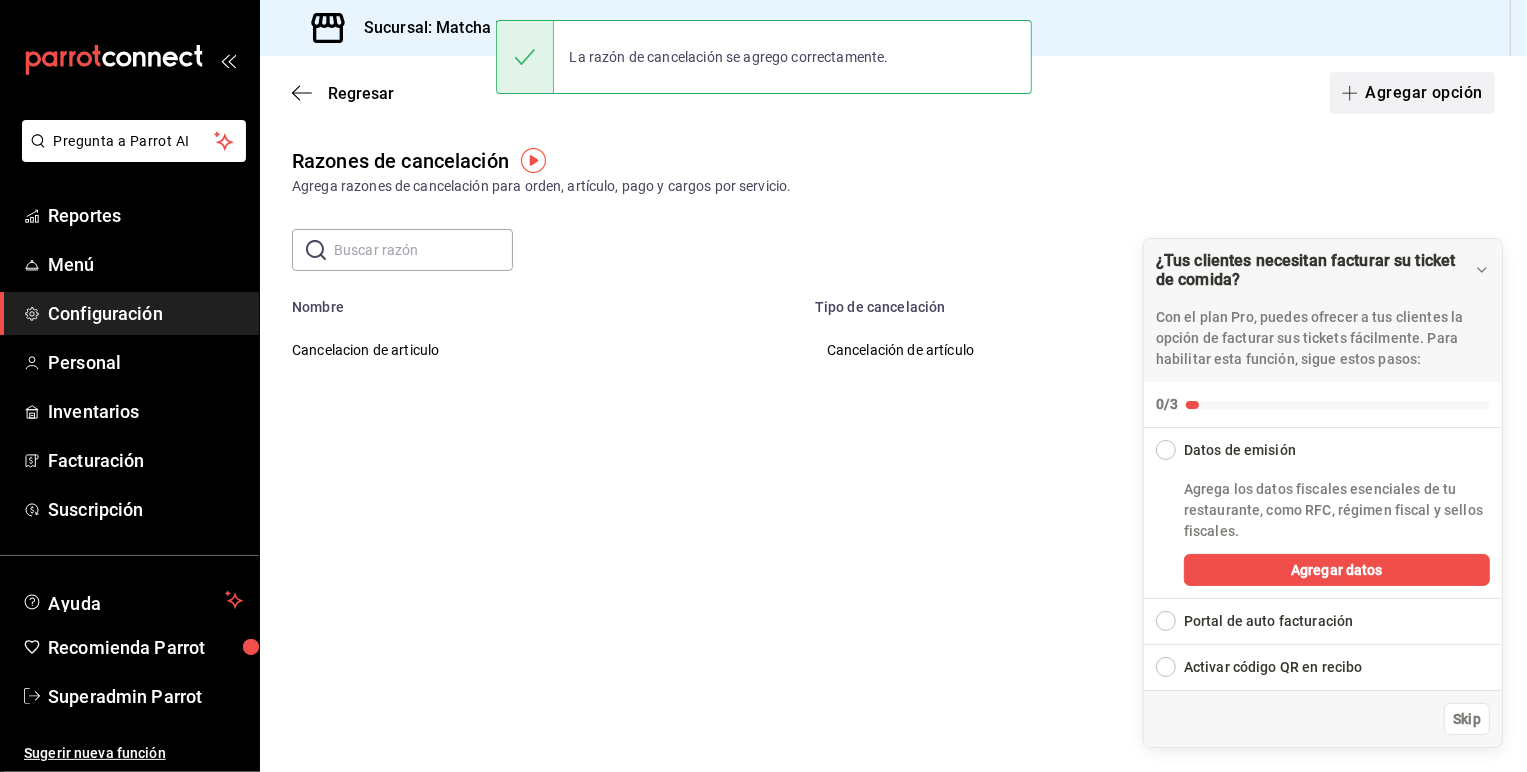 click on "Agregar opción" at bounding box center (1412, 93) 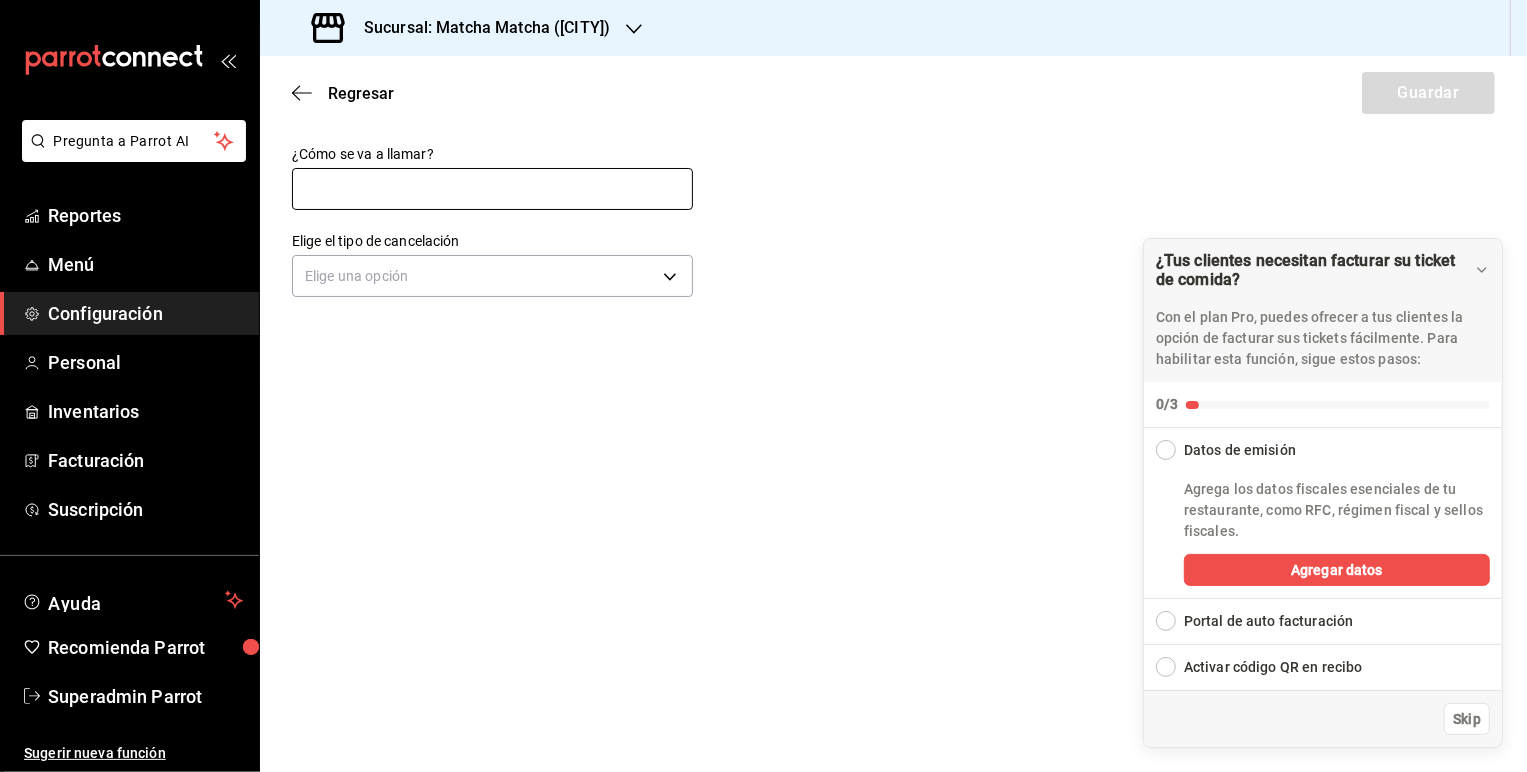 click at bounding box center [492, 189] 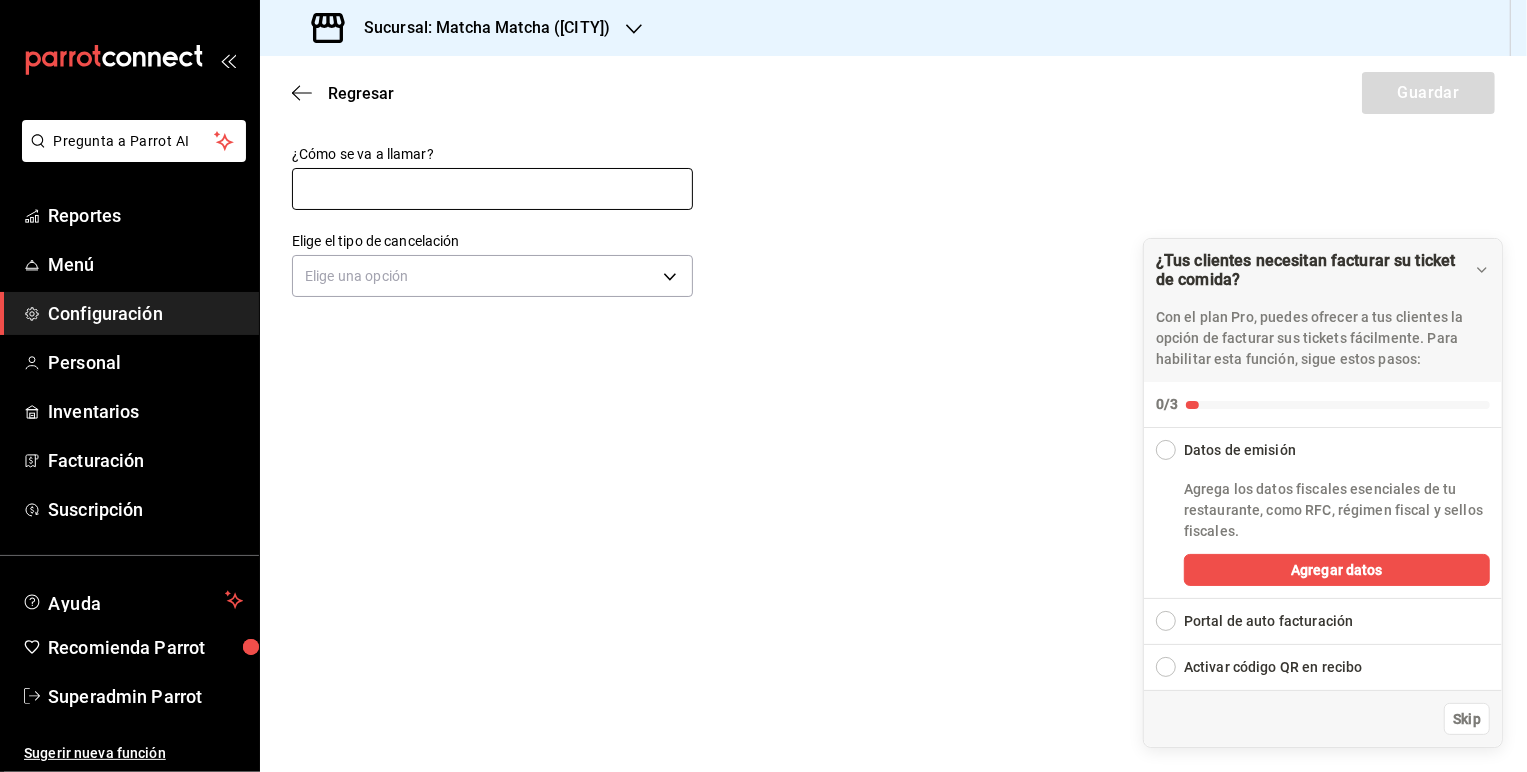 type on "Cancelacion de pago" 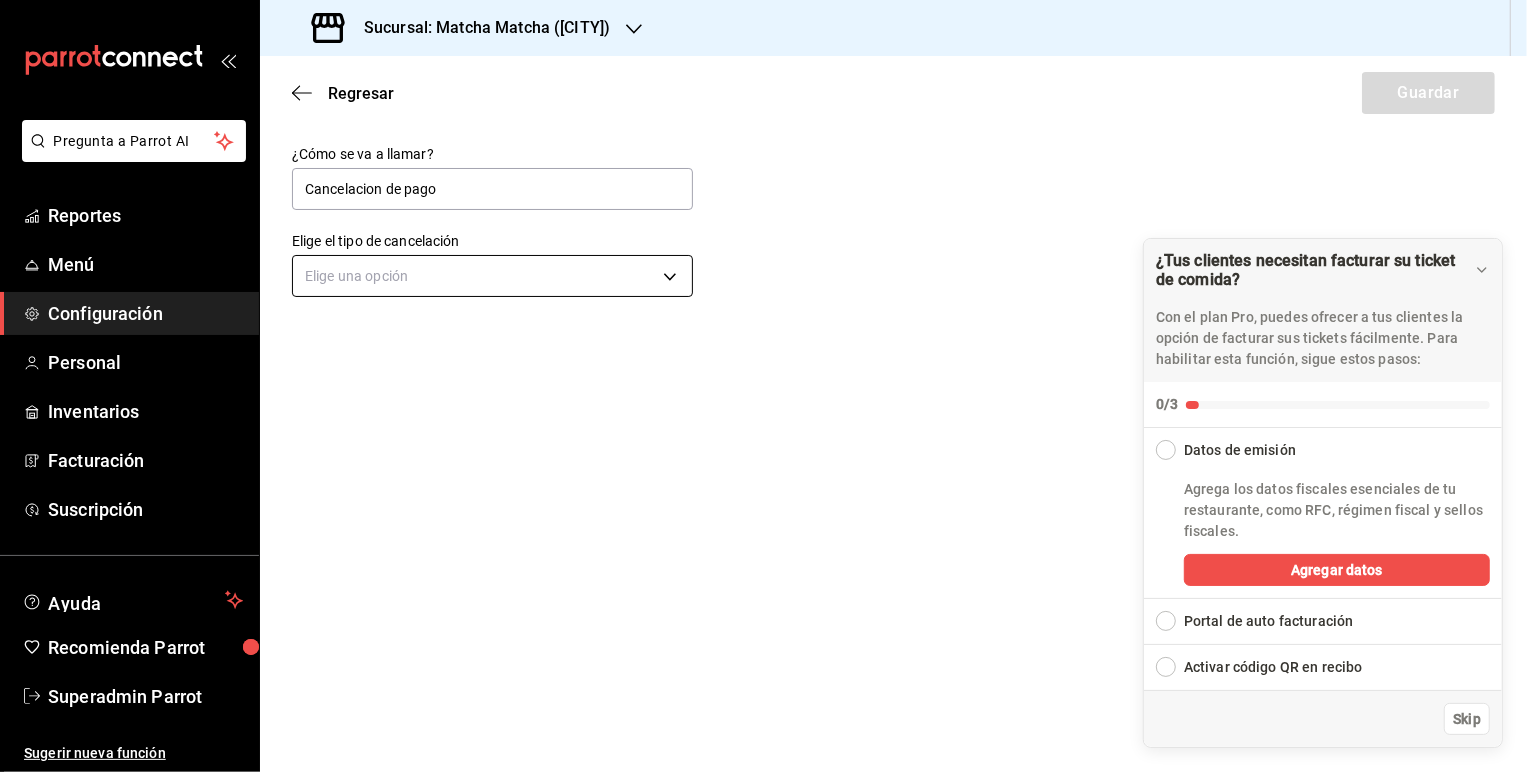 click on "Pregunta a Parrot AI Reportes   Menú   Configuración   Personal   Inventarios   Facturación   Suscripción   Ayuda Recomienda Parrot   Superadmin Parrot   Sugerir nueva función   Sucursal: Matcha Matcha ([CITY]) Regresar Guardar ¿Cómo se va a llamar? Cancelacion de pago Elige el tipo de cancelación Elige una opción ¿Tus clientes necesitan facturar su ticket de comida? Con el plan Pro, puedes ofrecer a tus clientes la opción de facturar sus tickets fácilmente. Para habilitar esta función, sigue estos pasos: 0/3 Datos de emisión Agrega los datos fiscales esenciales de tu restaurante, como RFC, régimen fiscal y sellos fiscales. Agregar datos Portal de auto facturación Configura tu portal para que los clientes generen sus facturas su ticket. Configura tu portal Activar código QR en recibo Activa el QR en el recibo desde configuración del portal. Ir a Personalizar recibo Skip GANA 1 MES GRATIS EN TU SUSCRIPCIÓN AQUÍ Ver video tutorial Ir a video Ver video tutorial Ir a video Ir a video" at bounding box center [763, 386] 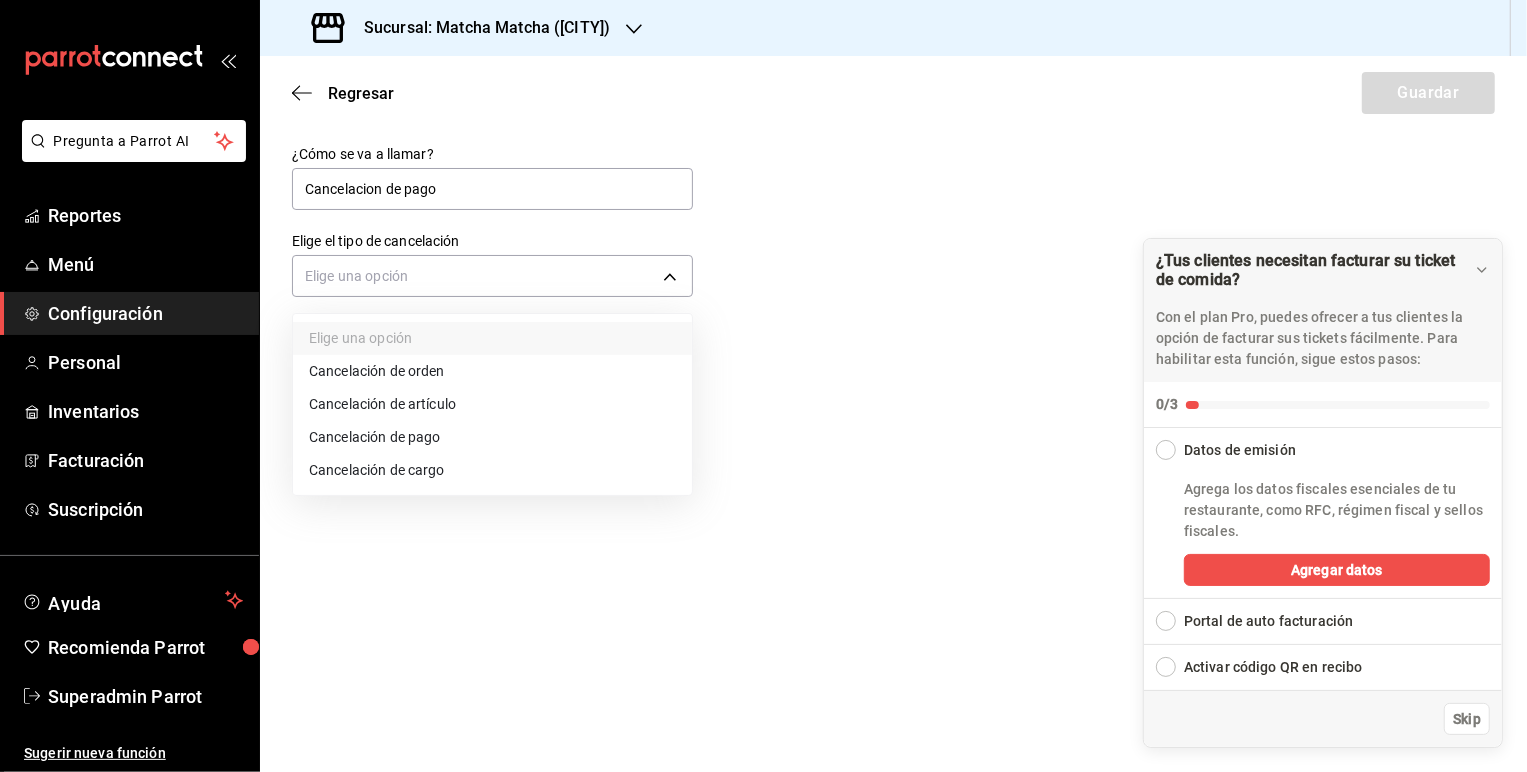 click on "Cancelación de pago" at bounding box center (492, 437) 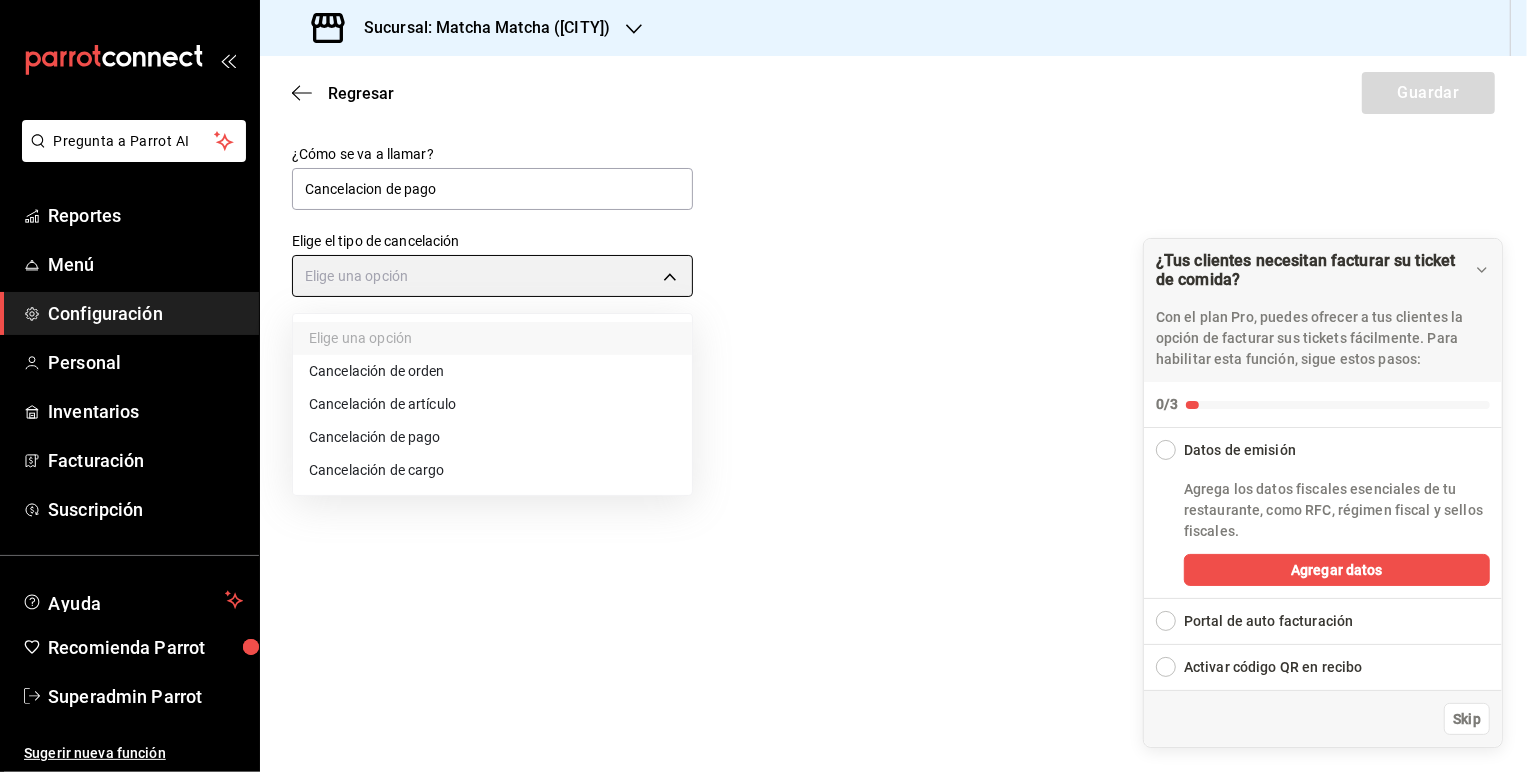 type on "ORDER_PAYMENT" 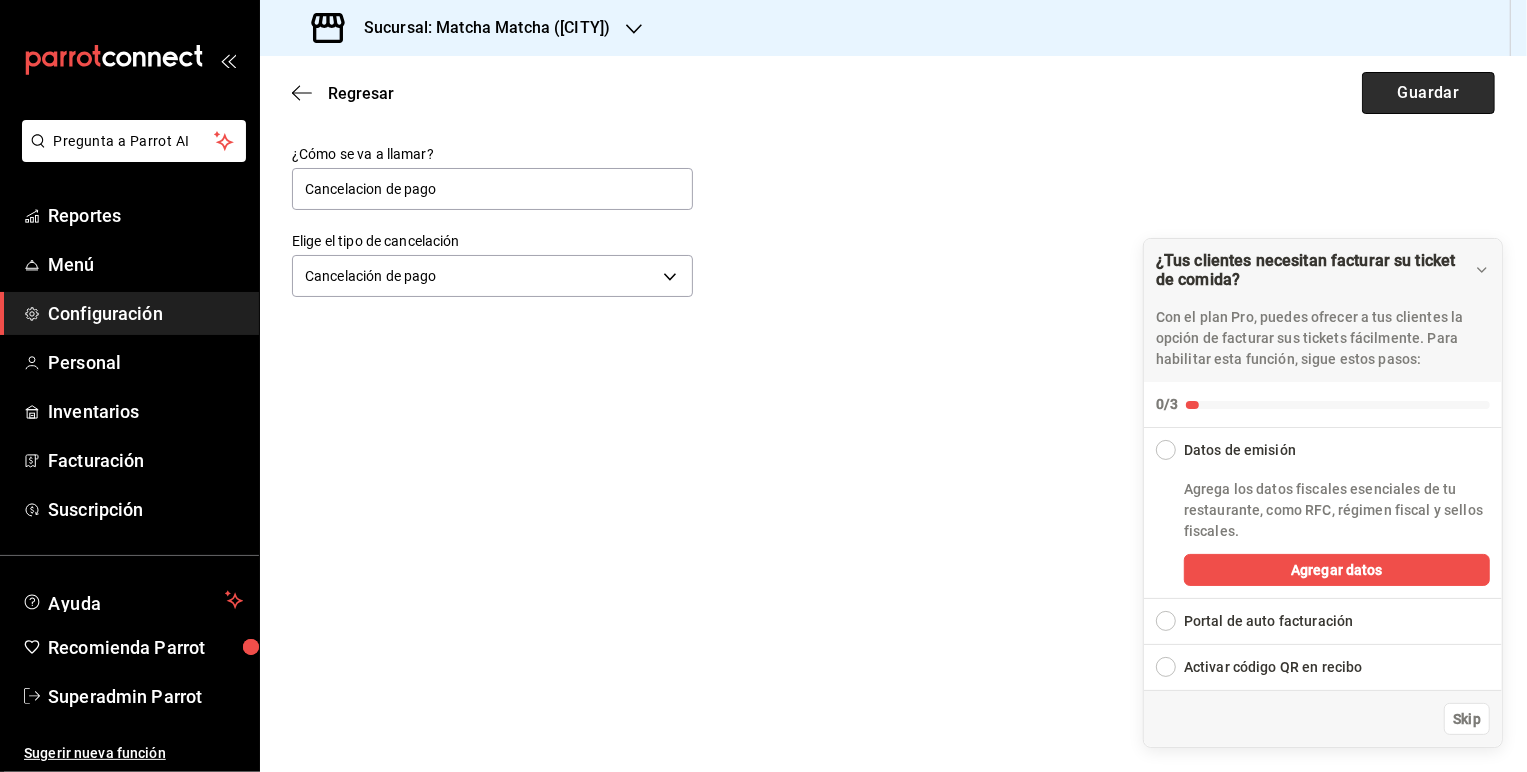 click on "Guardar" at bounding box center [1428, 93] 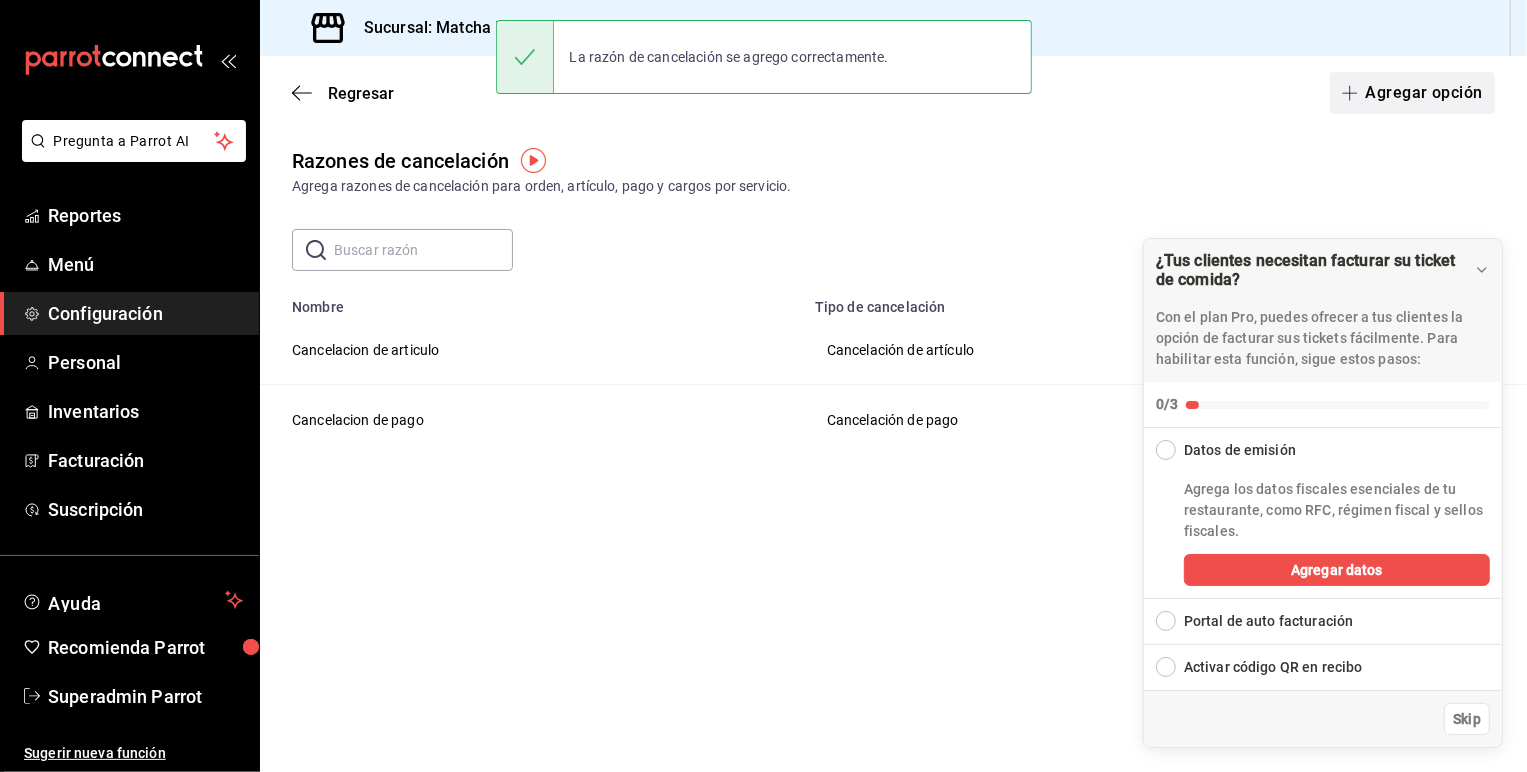 click on "Agregar opción" at bounding box center [1412, 93] 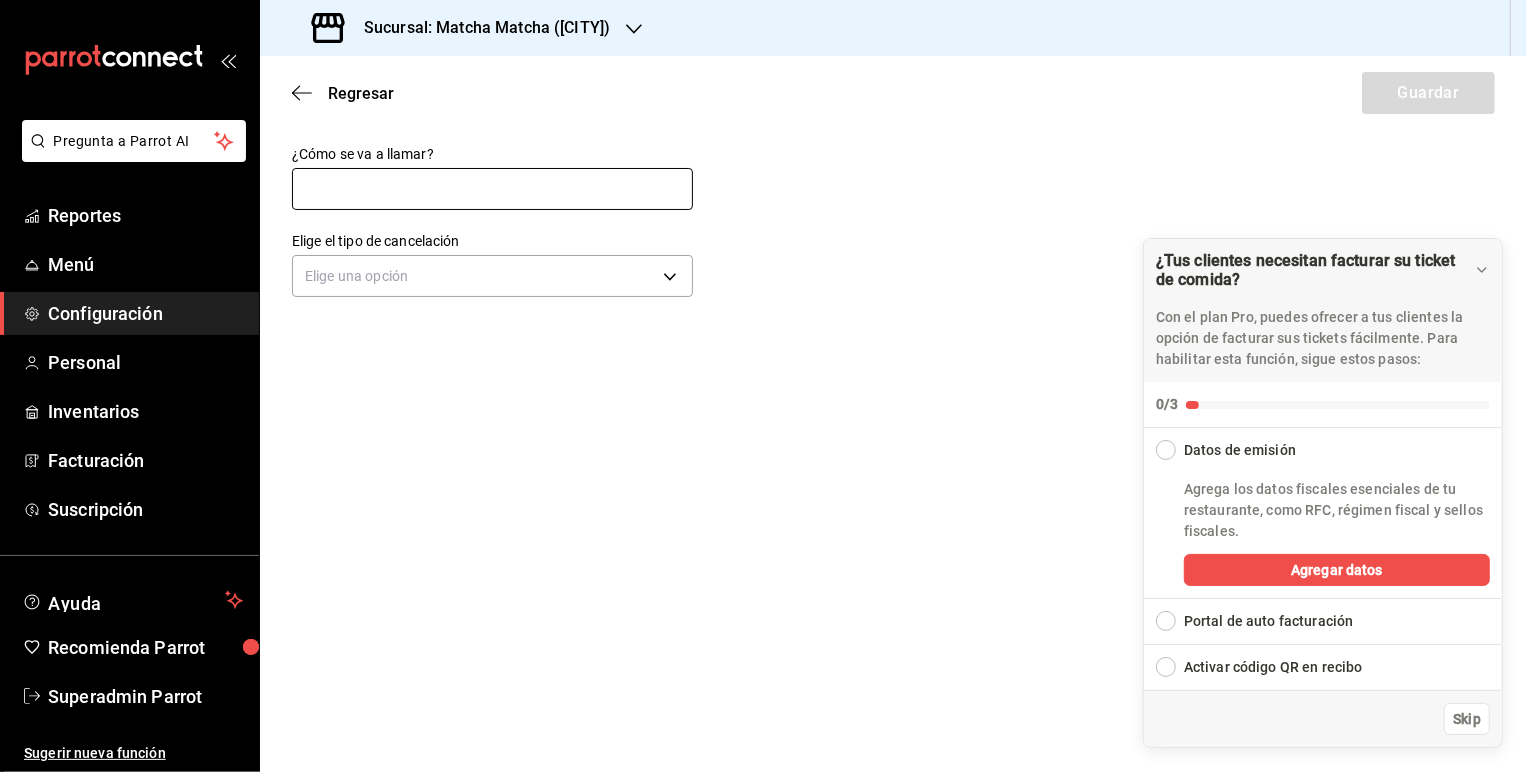 click at bounding box center [492, 189] 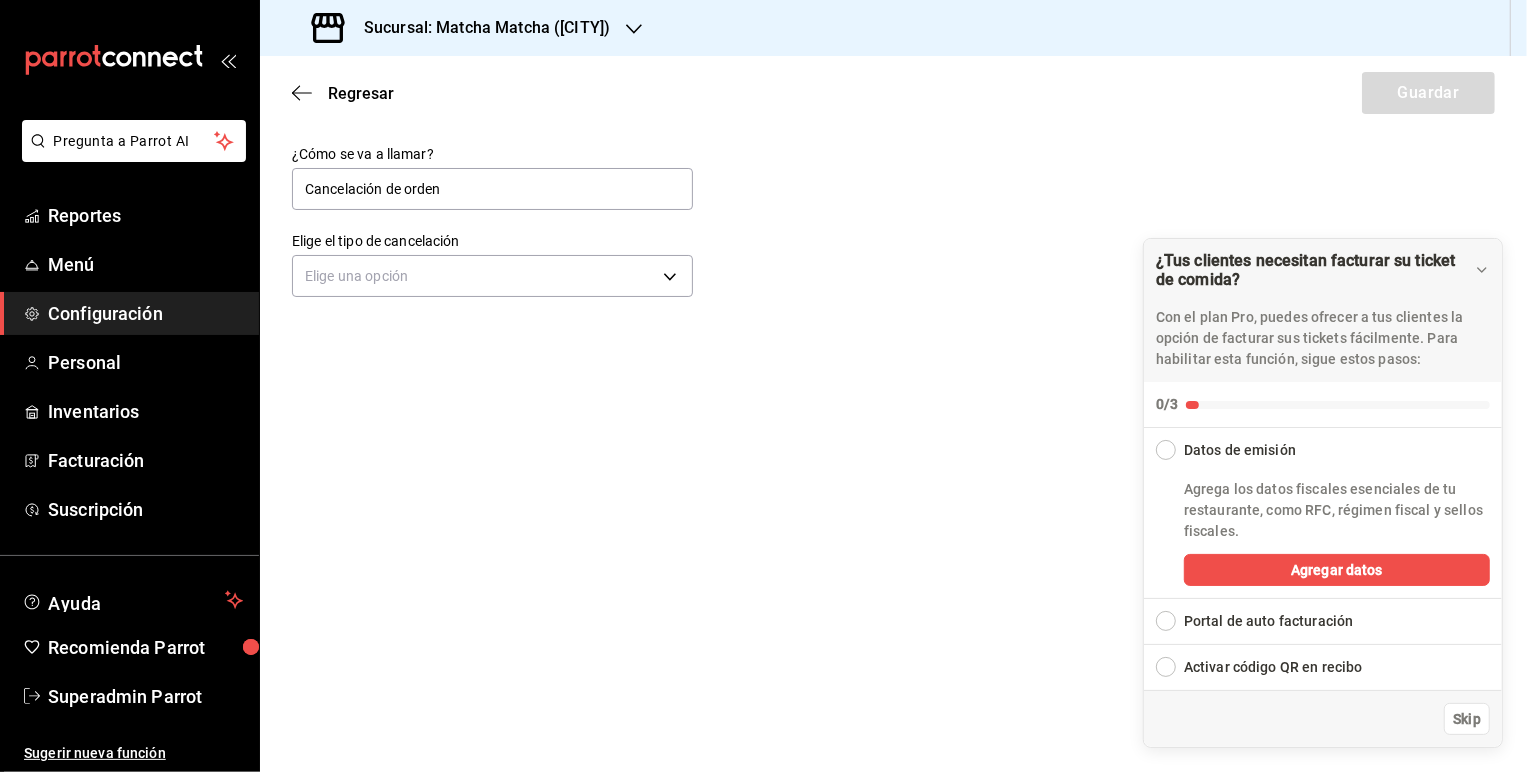 click on "Elige el tipo de cancelación Elige una opción" at bounding box center (492, 268) 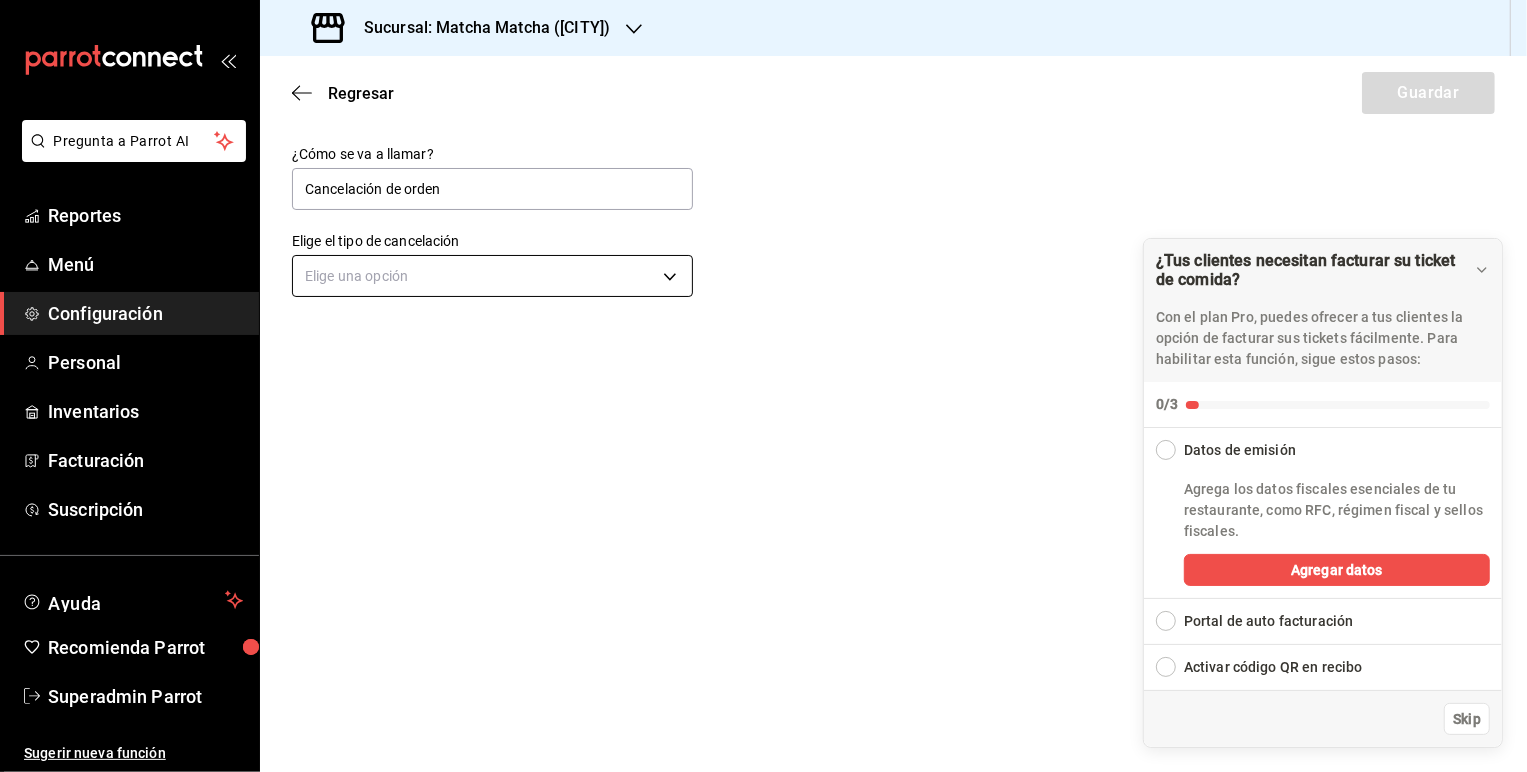 click on "Pregunta a Parrot AI Reportes   Menú   Configuración   Personal   Inventarios   Facturación   Suscripción   Ayuda Recomienda Parrot   Superadmin Parrot   Sugerir nueva función   Sucursal: Matcha Matcha ([CITY]) Regresar Guardar ¿Cómo se va a llamar? Cancelación de orden Elige el tipo de cancelación Elige una opción ¿Tus clientes necesitan facturar su ticket de comida? Con el plan Pro, puedes ofrecer a tus clientes la opción de facturar sus tickets fácilmente. Para habilitar esta función, sigue estos pasos: 0/3 Datos de emisión Agrega los datos fiscales esenciales de tu restaurante, como RFC, régimen fiscal y sellos fiscales. Agregar datos Portal de auto facturación Configura tu portal para que los clientes generen sus facturas su ticket. Configura tu portal Activar código QR en recibo Activa el QR en el recibo desde configuración del portal. Ir a Personalizar recibo Skip GANA 1 MES GRATIS EN TU SUSCRIPCIÓN AQUÍ Ver video tutorial Ir a video Ver video tutorial Ir a video Ir a video" at bounding box center (763, 386) 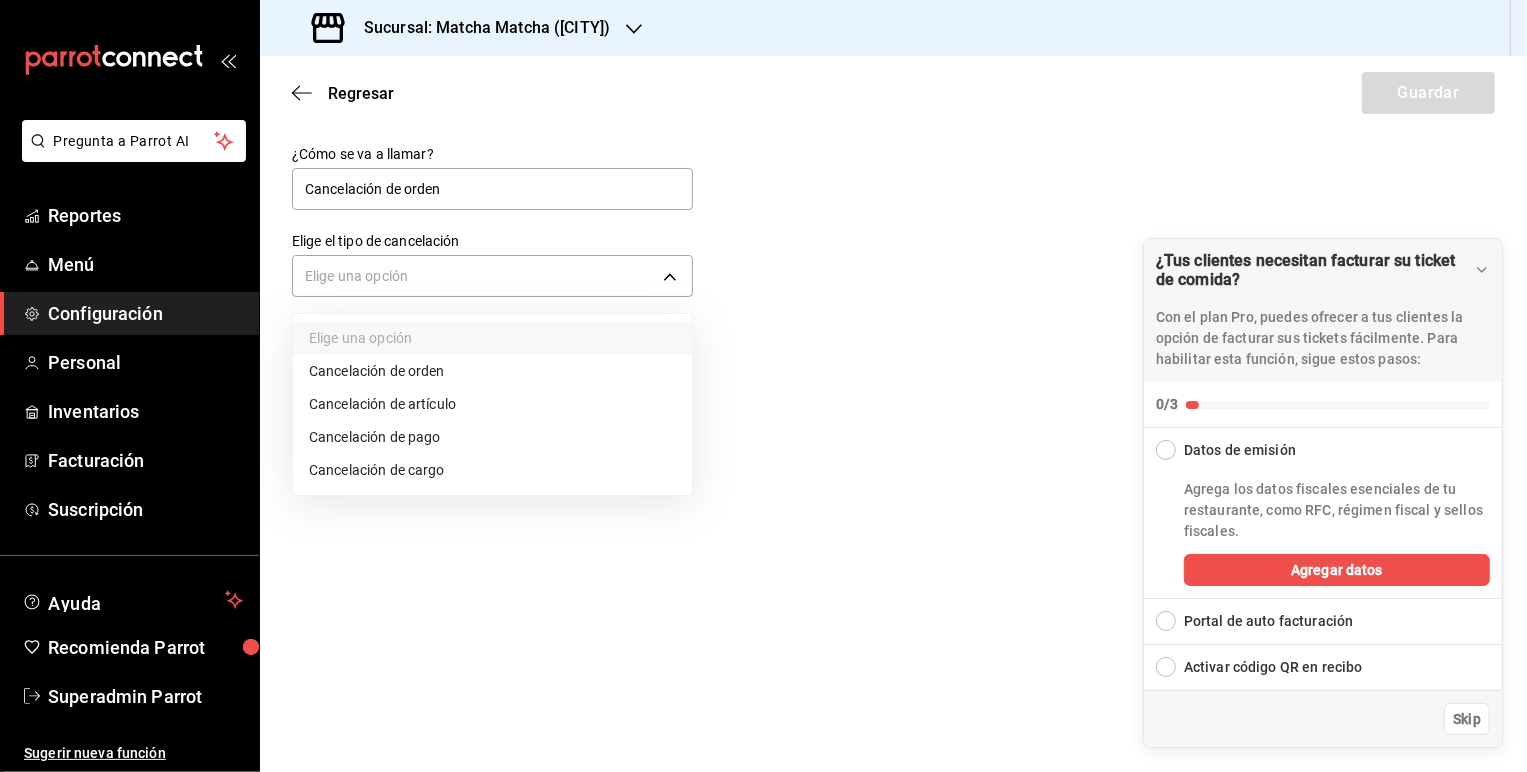click on "Cancelación de orden" at bounding box center (492, 371) 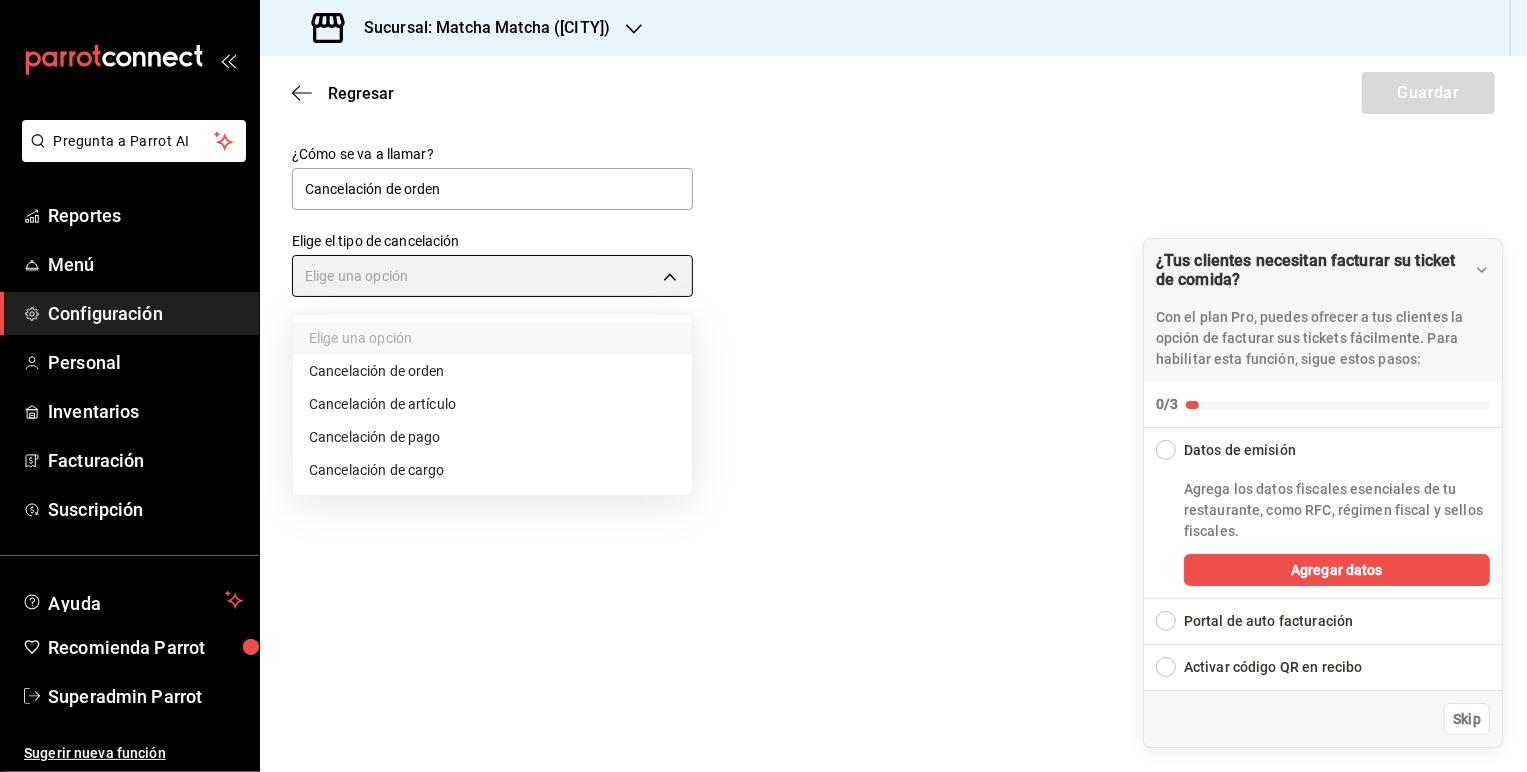 type on "ORDER" 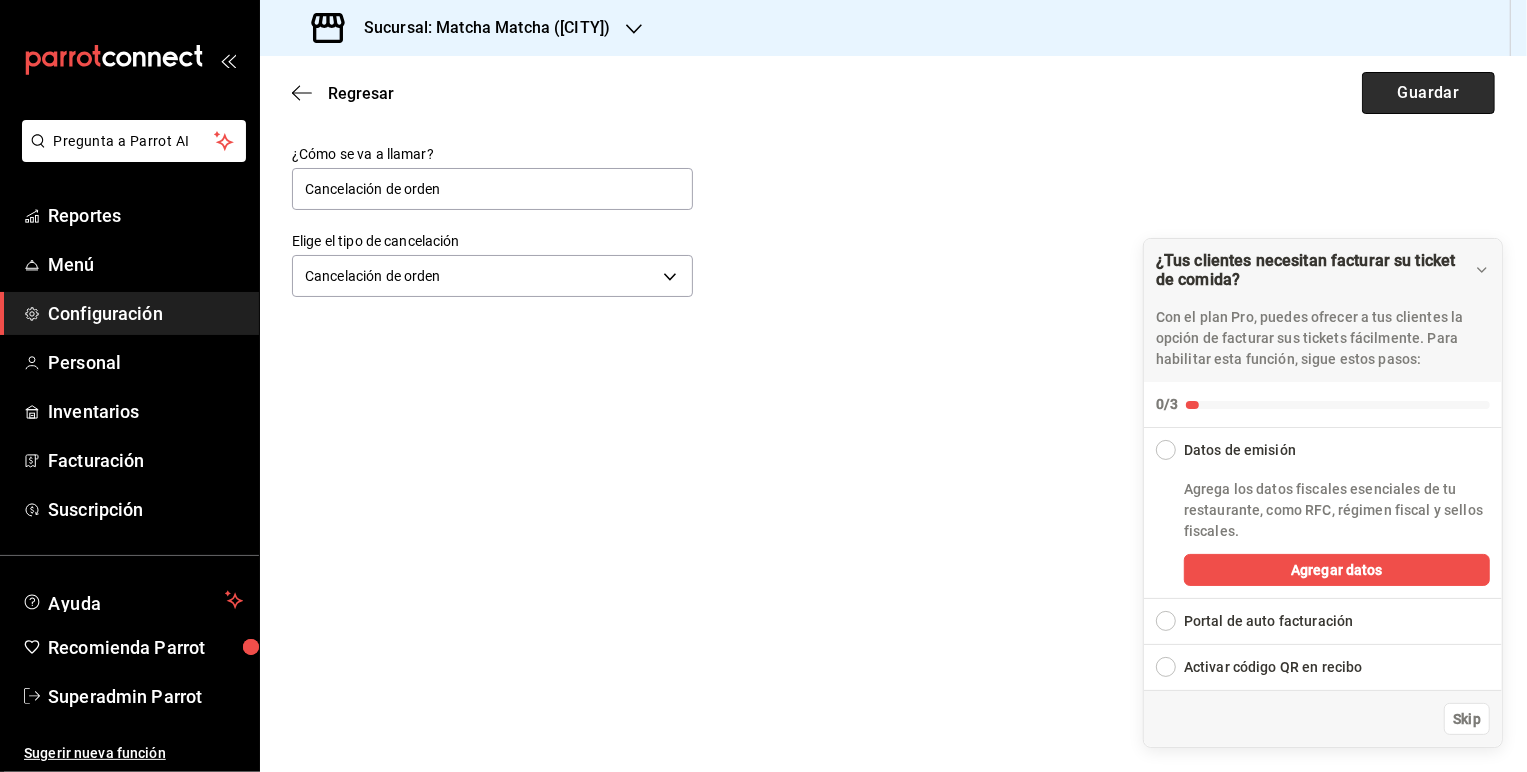 click on "Guardar" at bounding box center (1428, 93) 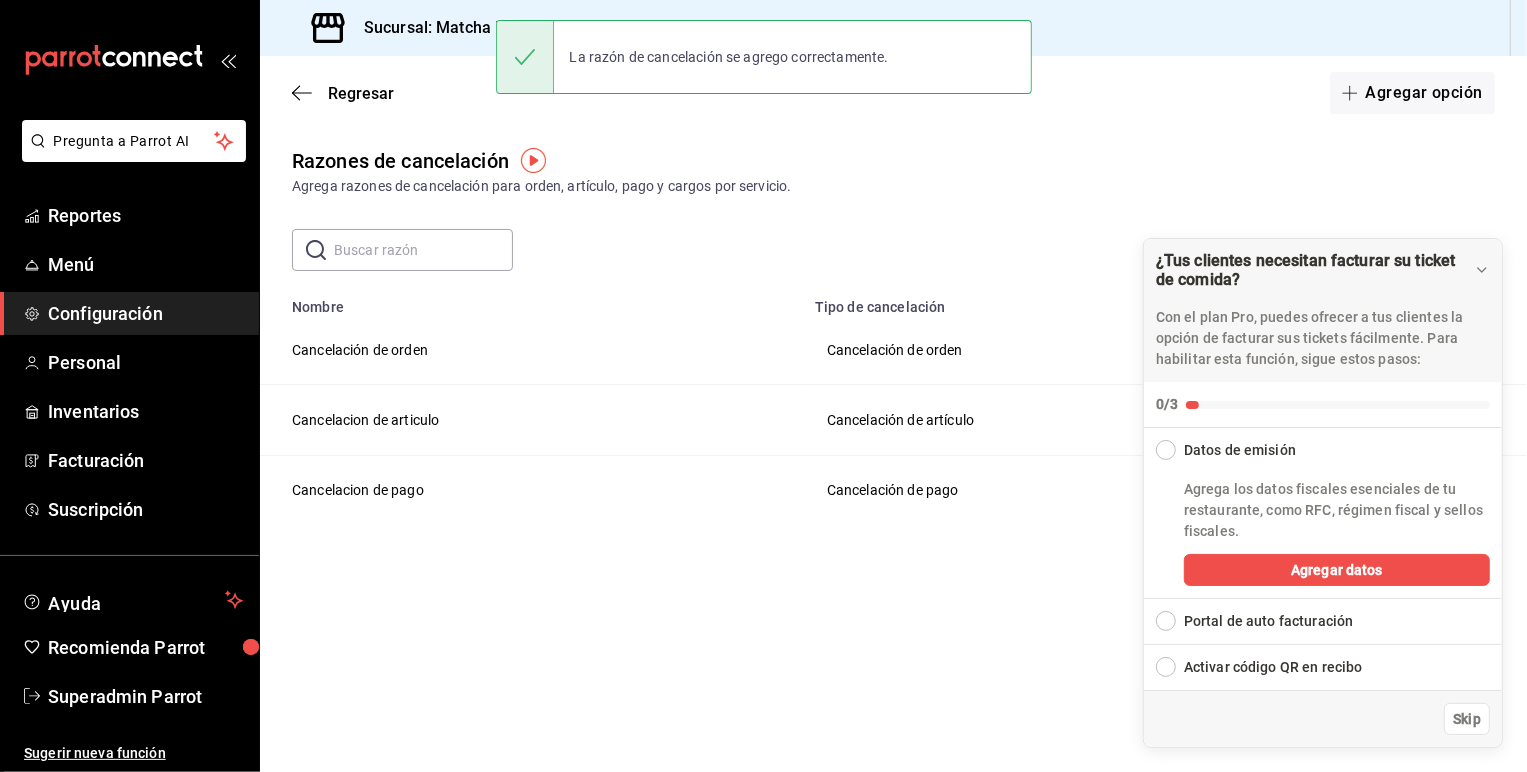click on "Regresar Agregar opción" at bounding box center [893, 93] 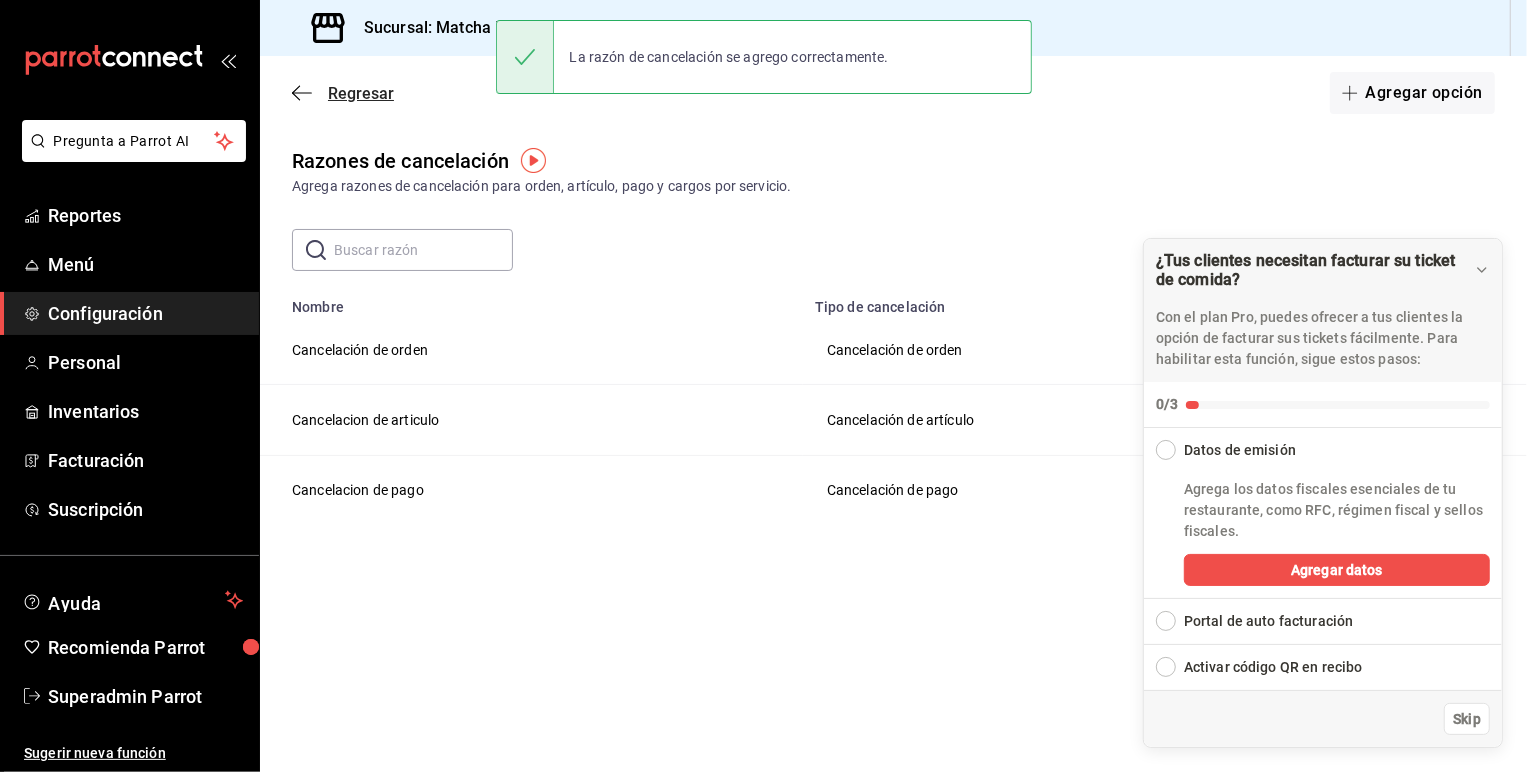 click on "Regresar" at bounding box center (361, 93) 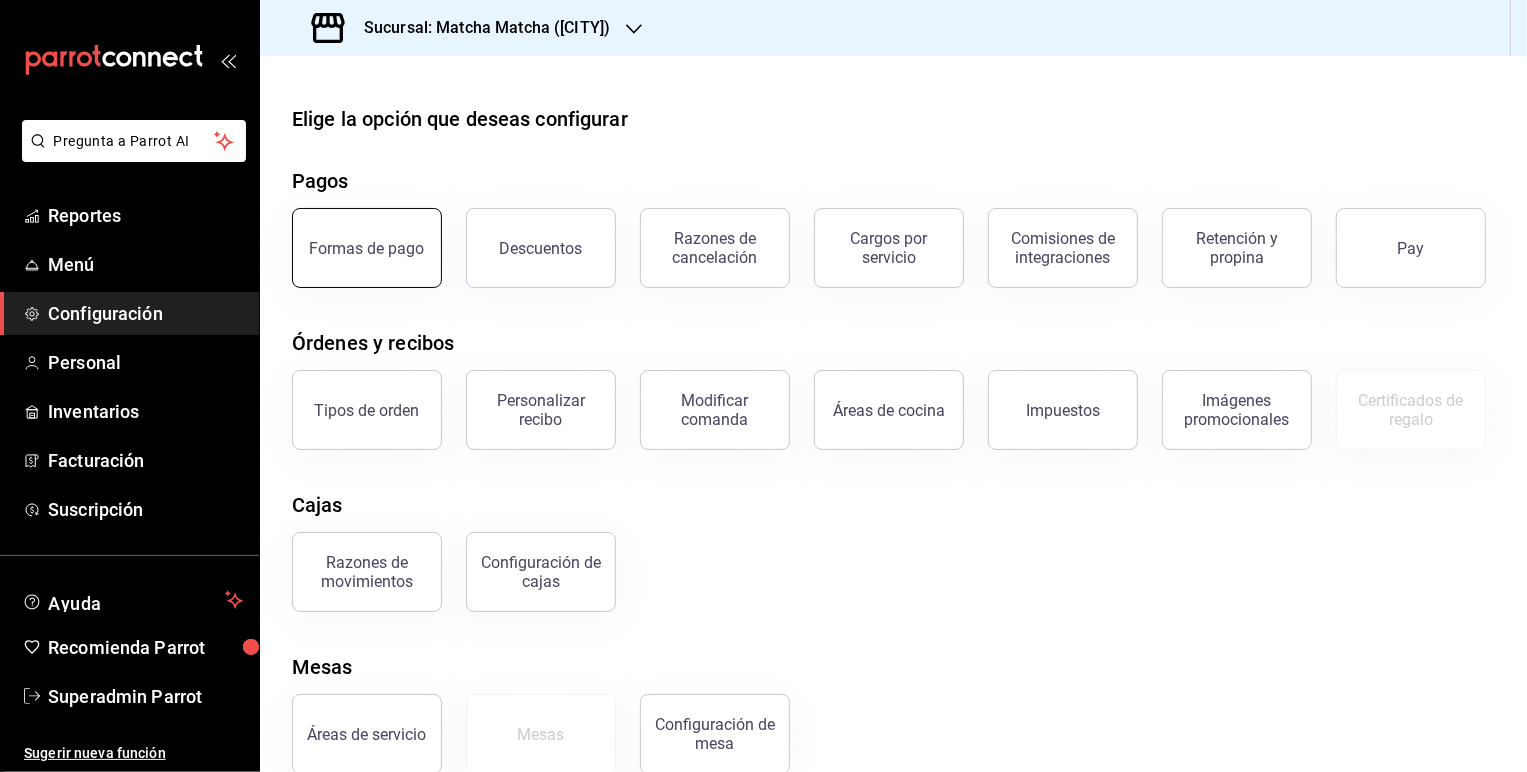 click on "Formas de pago" at bounding box center (367, 248) 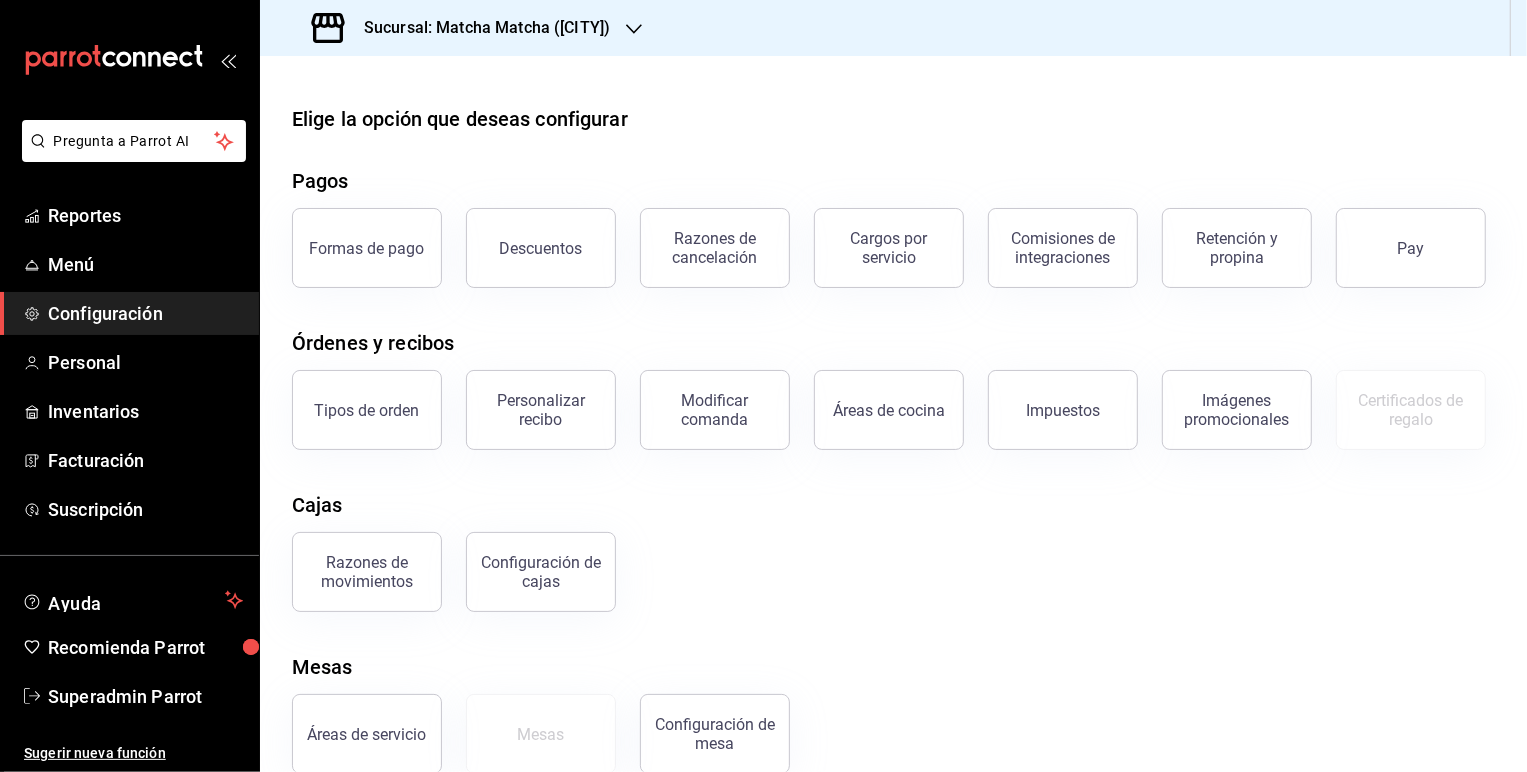 scroll, scrollTop: 34, scrollLeft: 0, axis: vertical 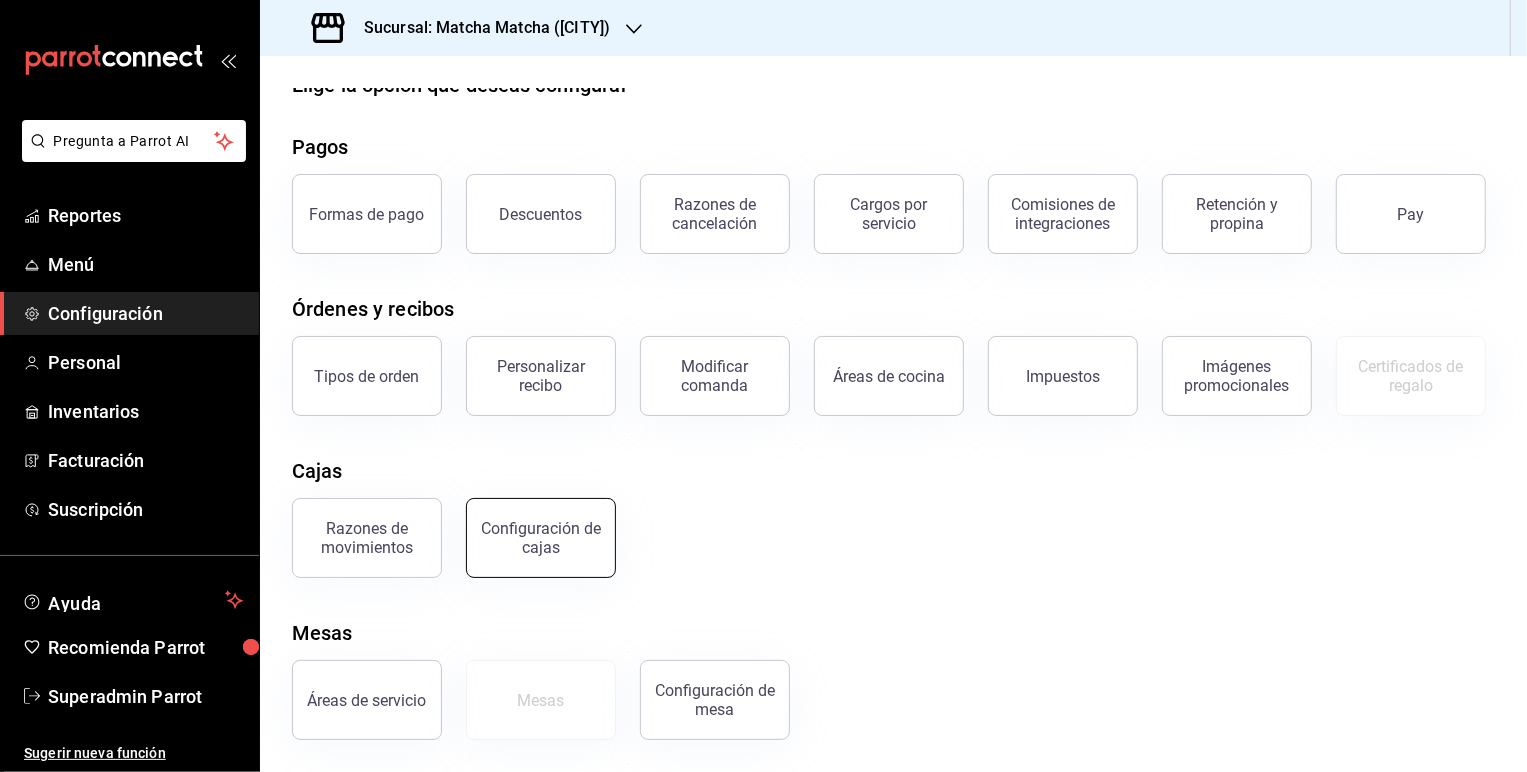 click on "Configuración de cajas" at bounding box center (541, 538) 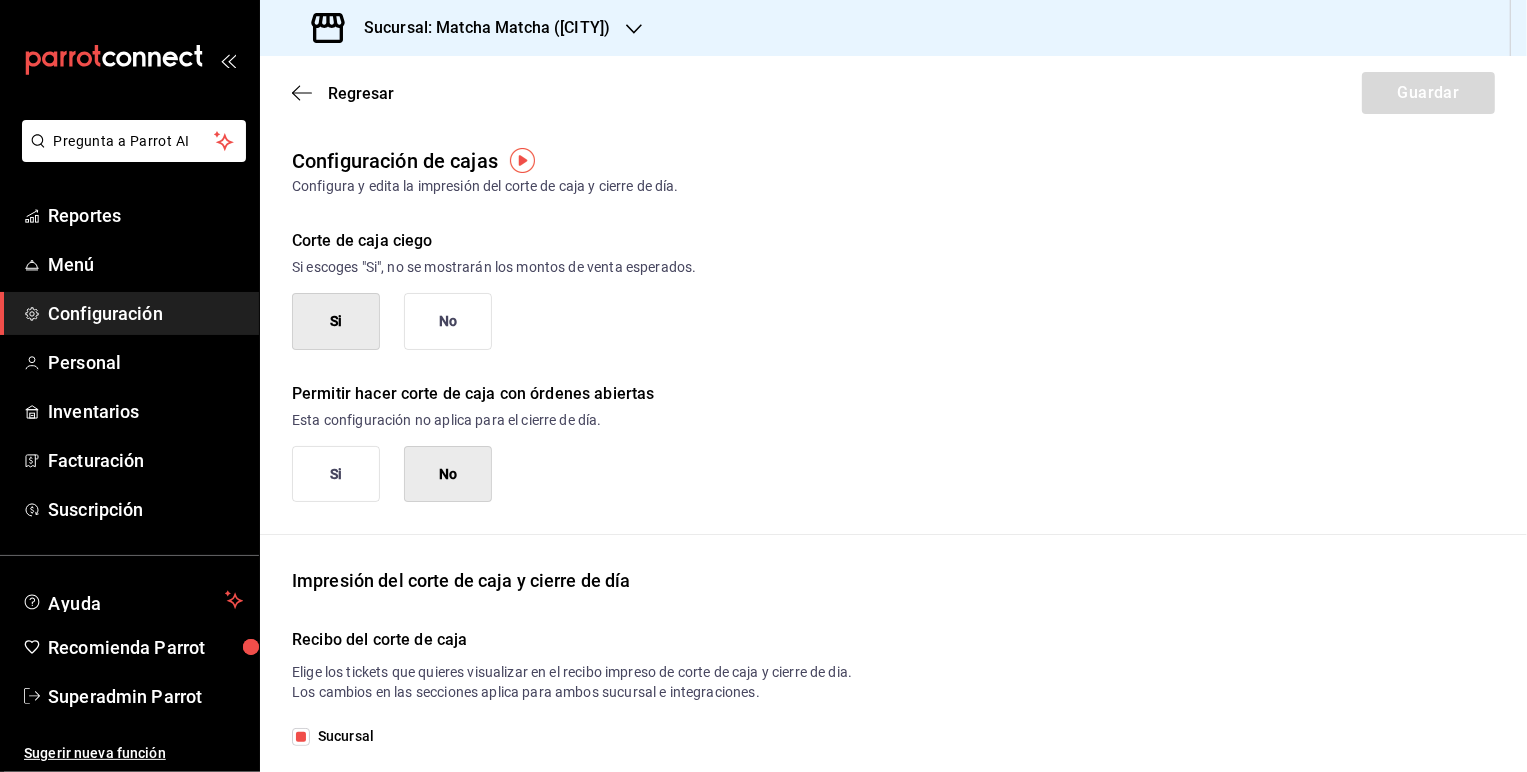 click on "No" at bounding box center [448, 321] 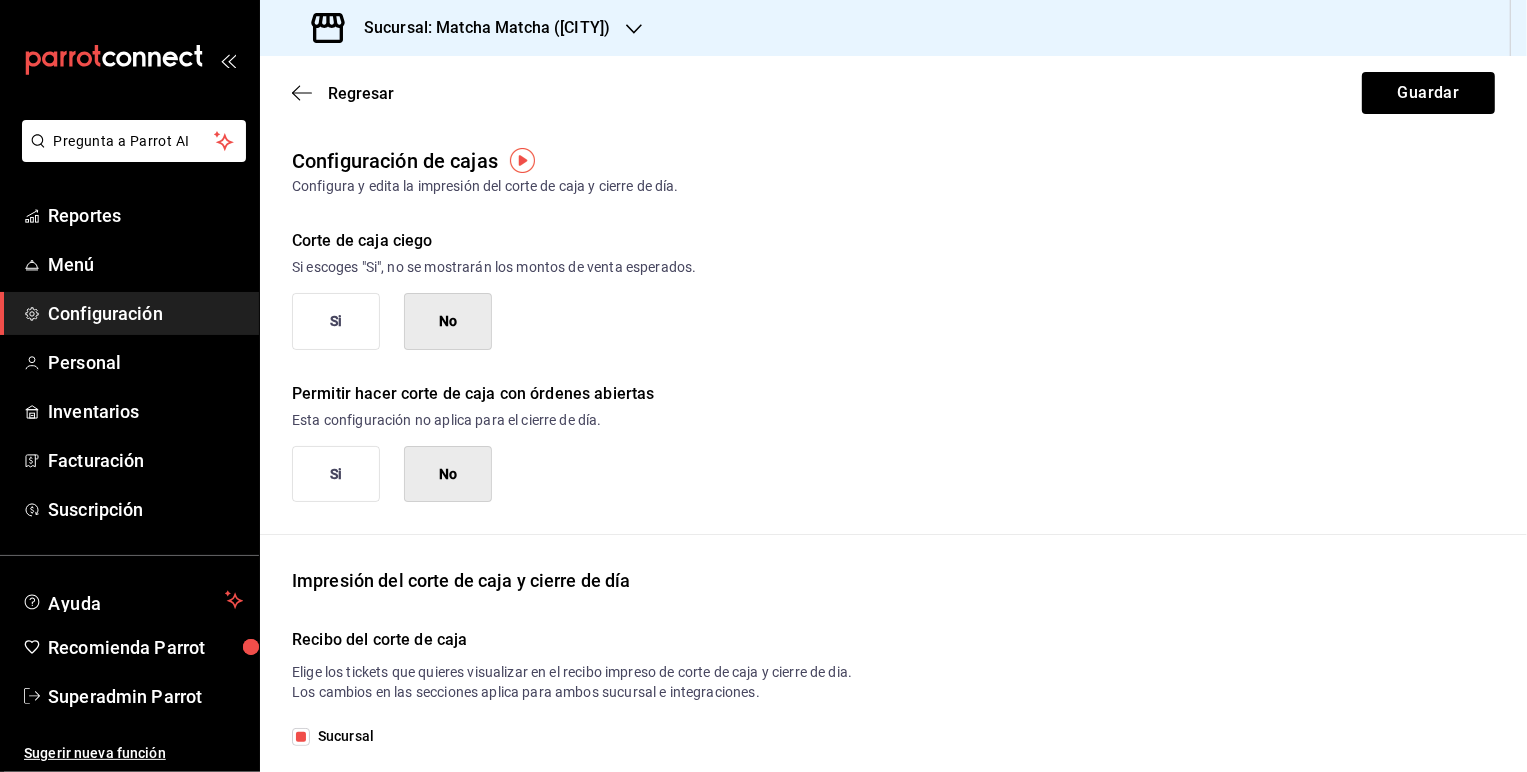 click on "Si" at bounding box center (336, 474) 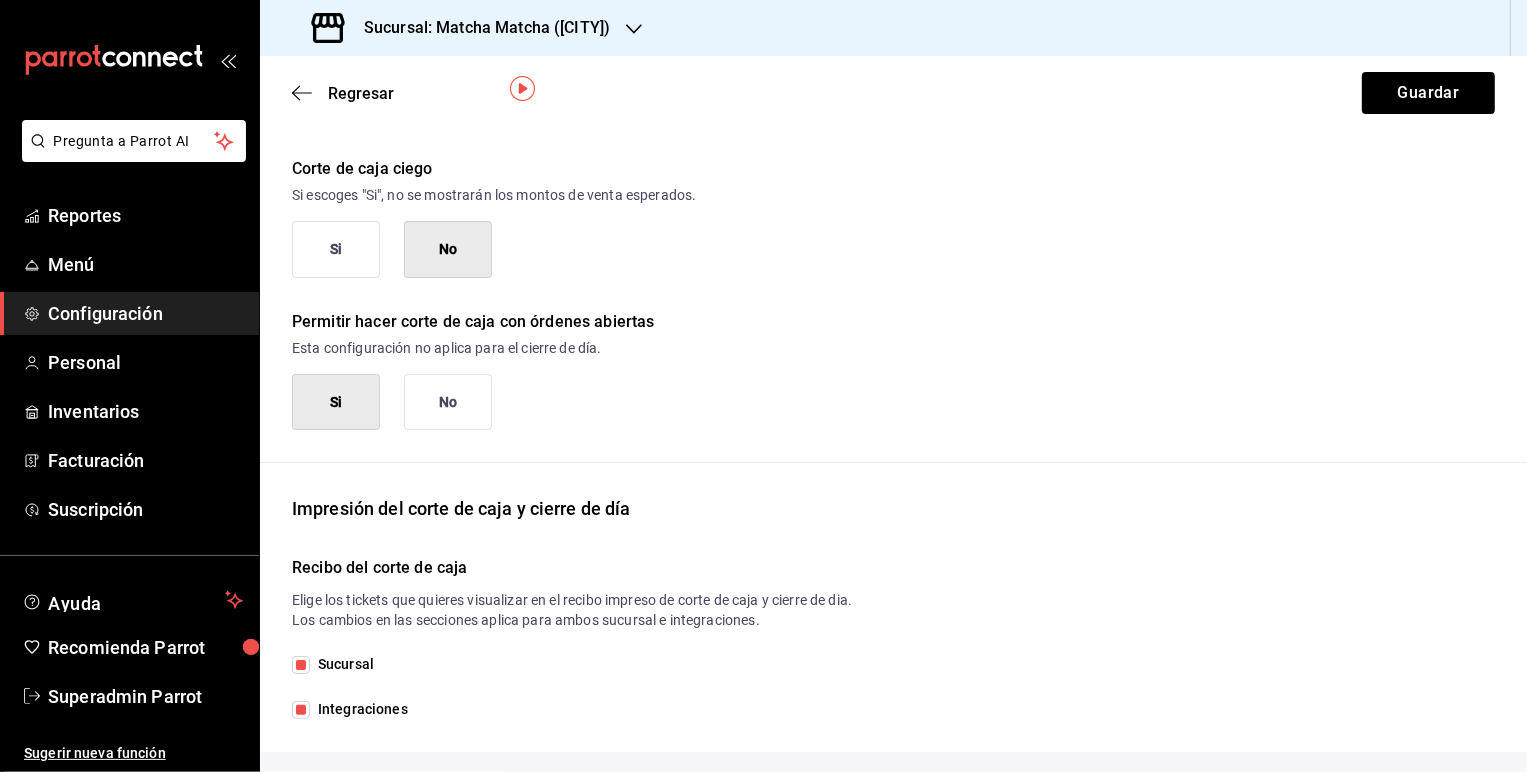 scroll, scrollTop: 209, scrollLeft: 0, axis: vertical 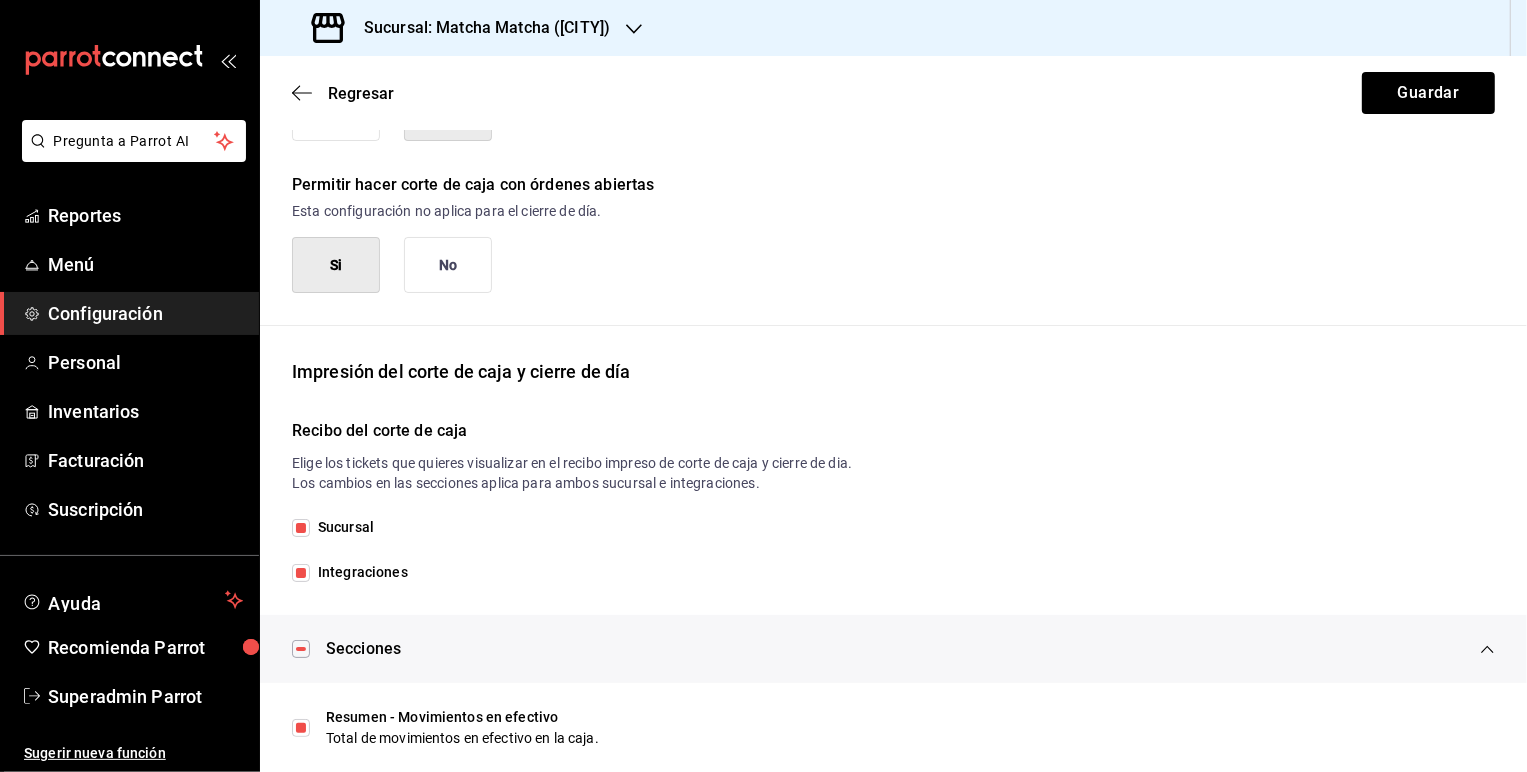 click on "Integraciones" at bounding box center [359, 572] 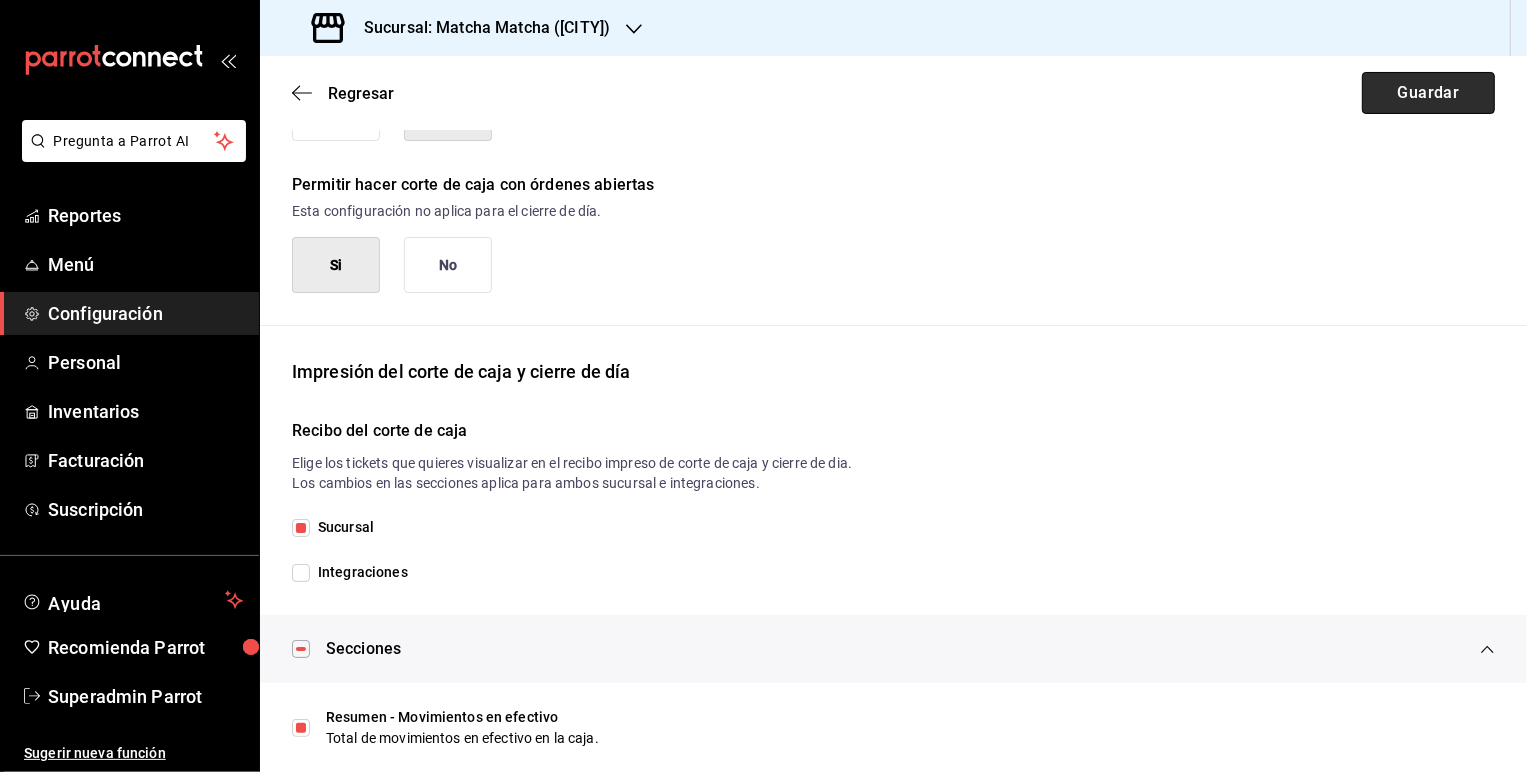 click on "Guardar" at bounding box center [1428, 93] 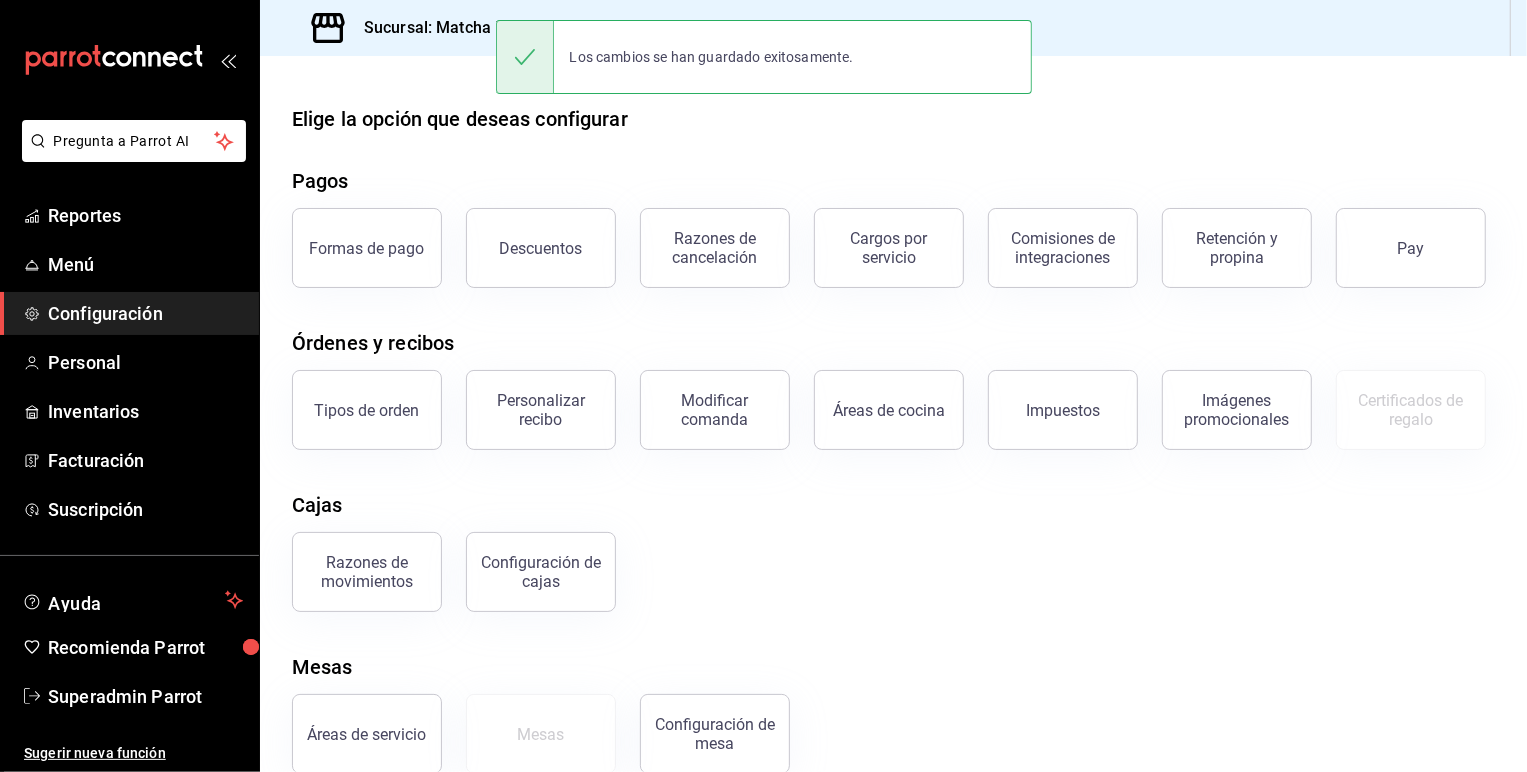scroll, scrollTop: 34, scrollLeft: 0, axis: vertical 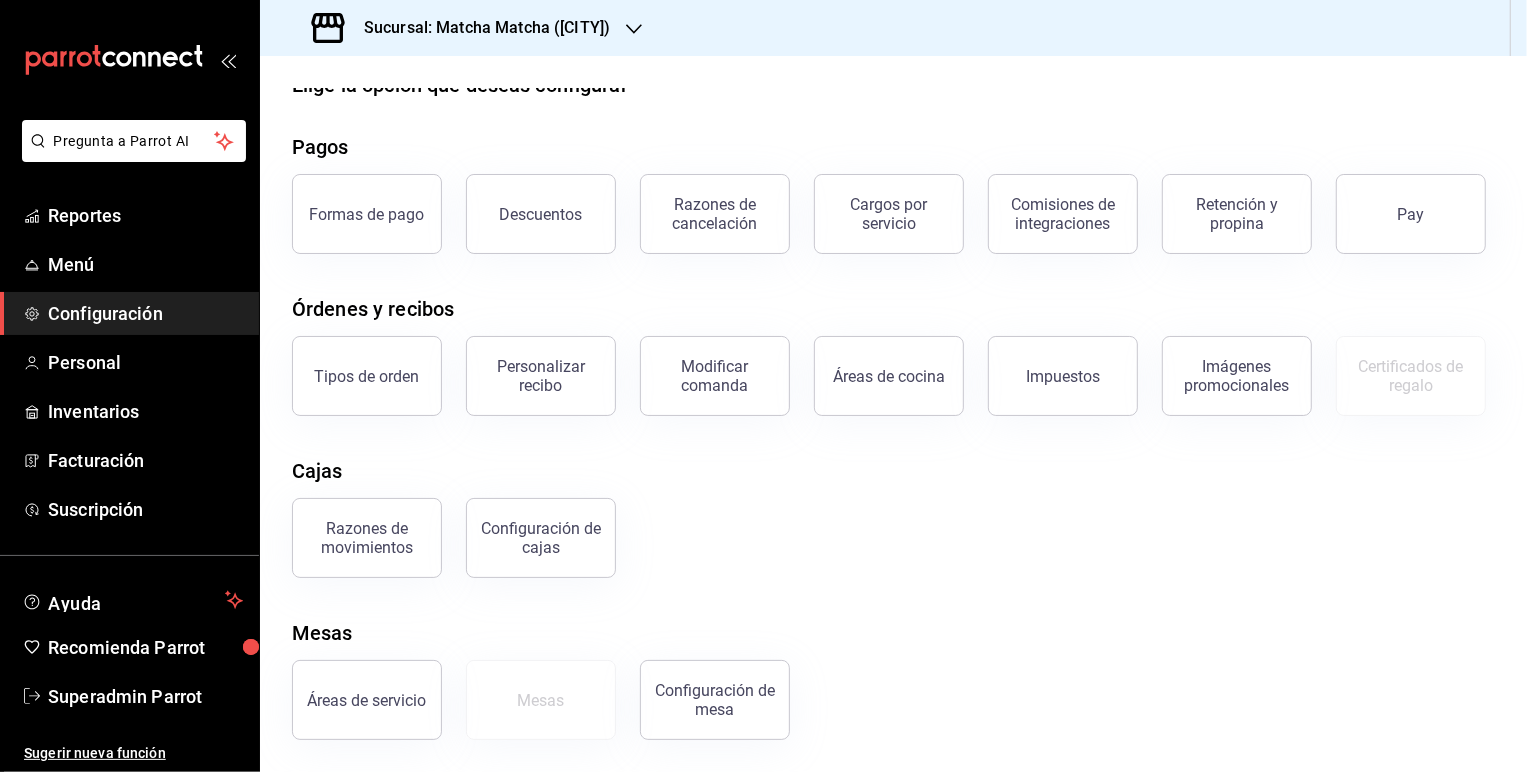 click on "Configuración" at bounding box center [129, 313] 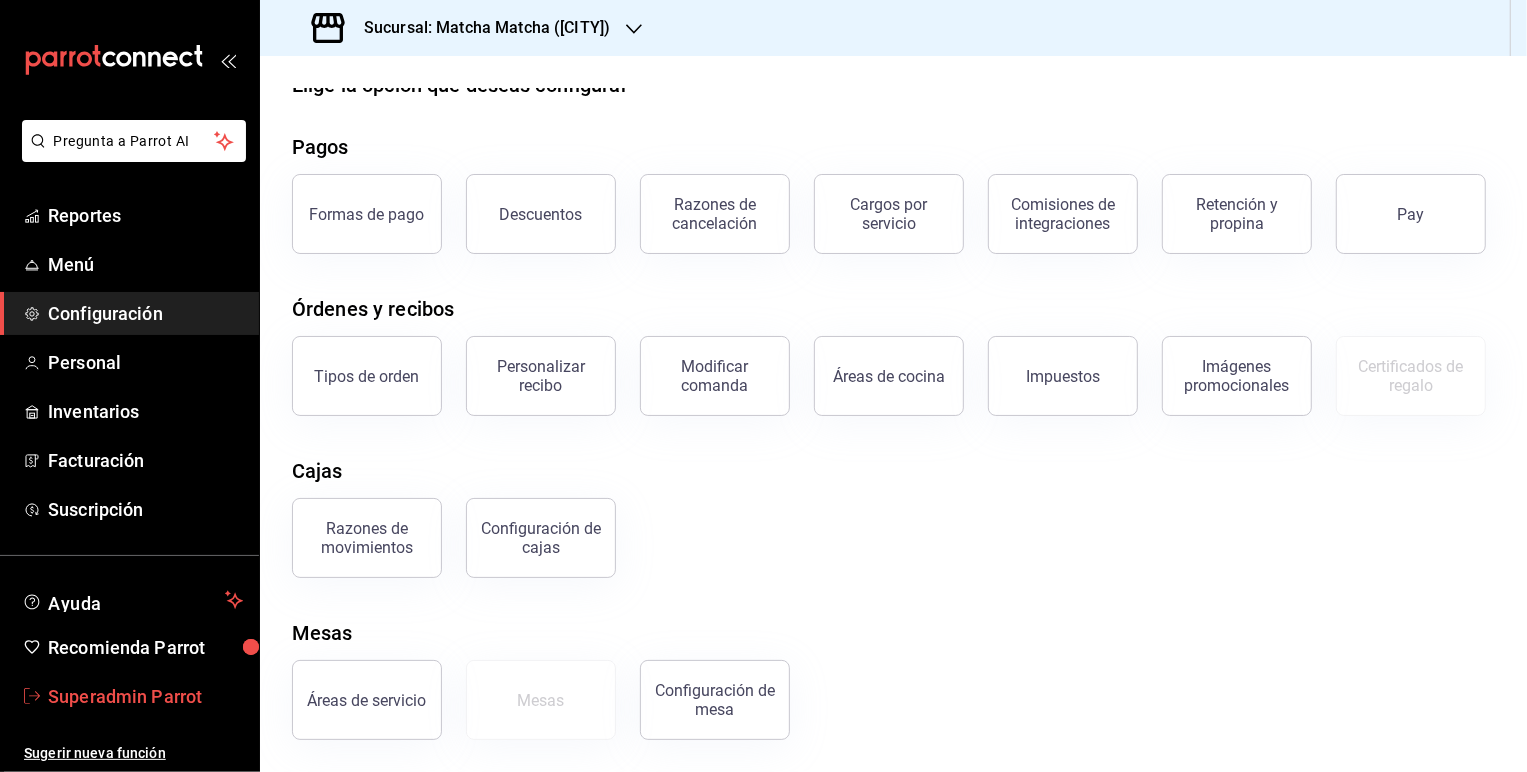 click on "Superadmin Parrot" at bounding box center [145, 696] 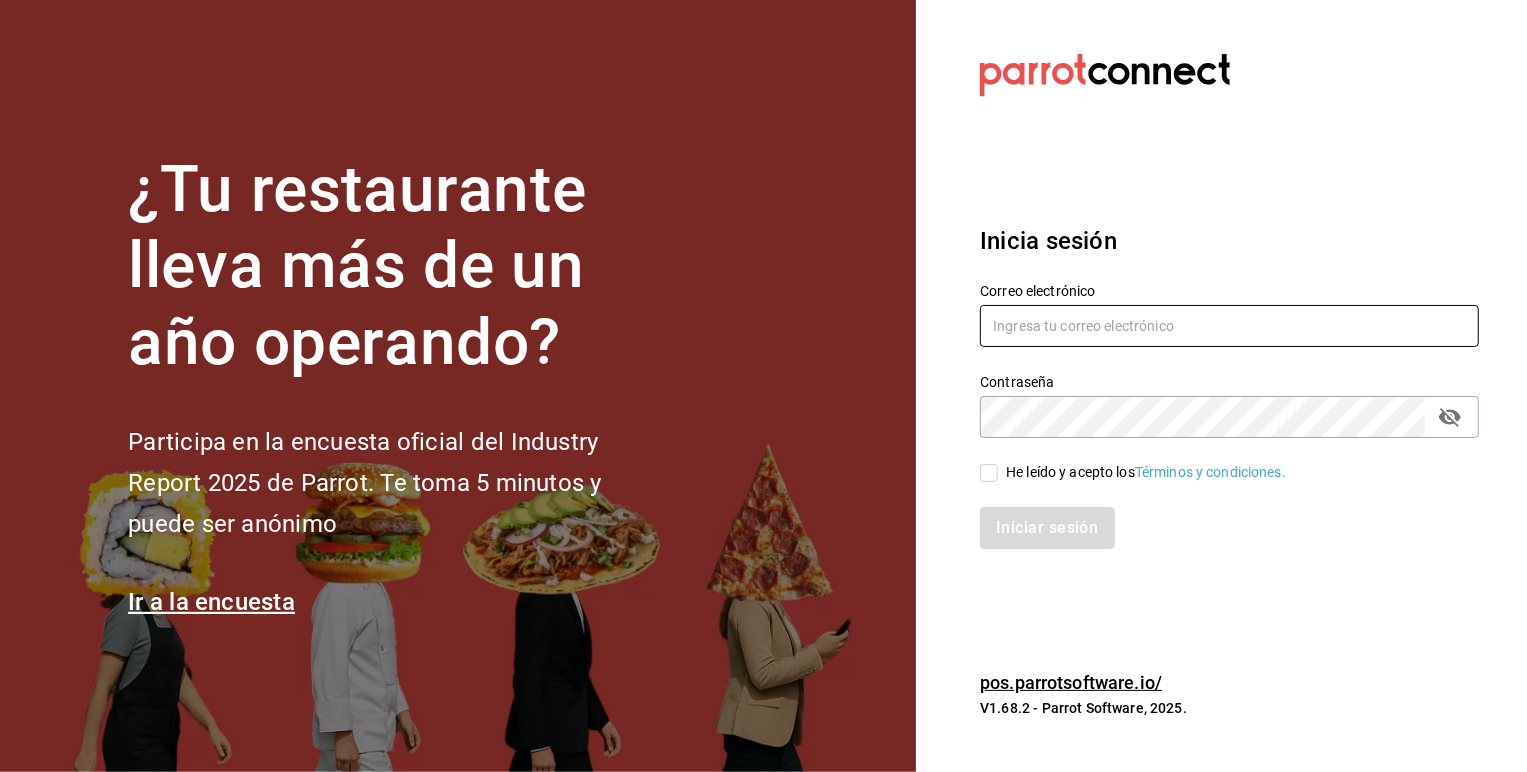 click at bounding box center [1229, 326] 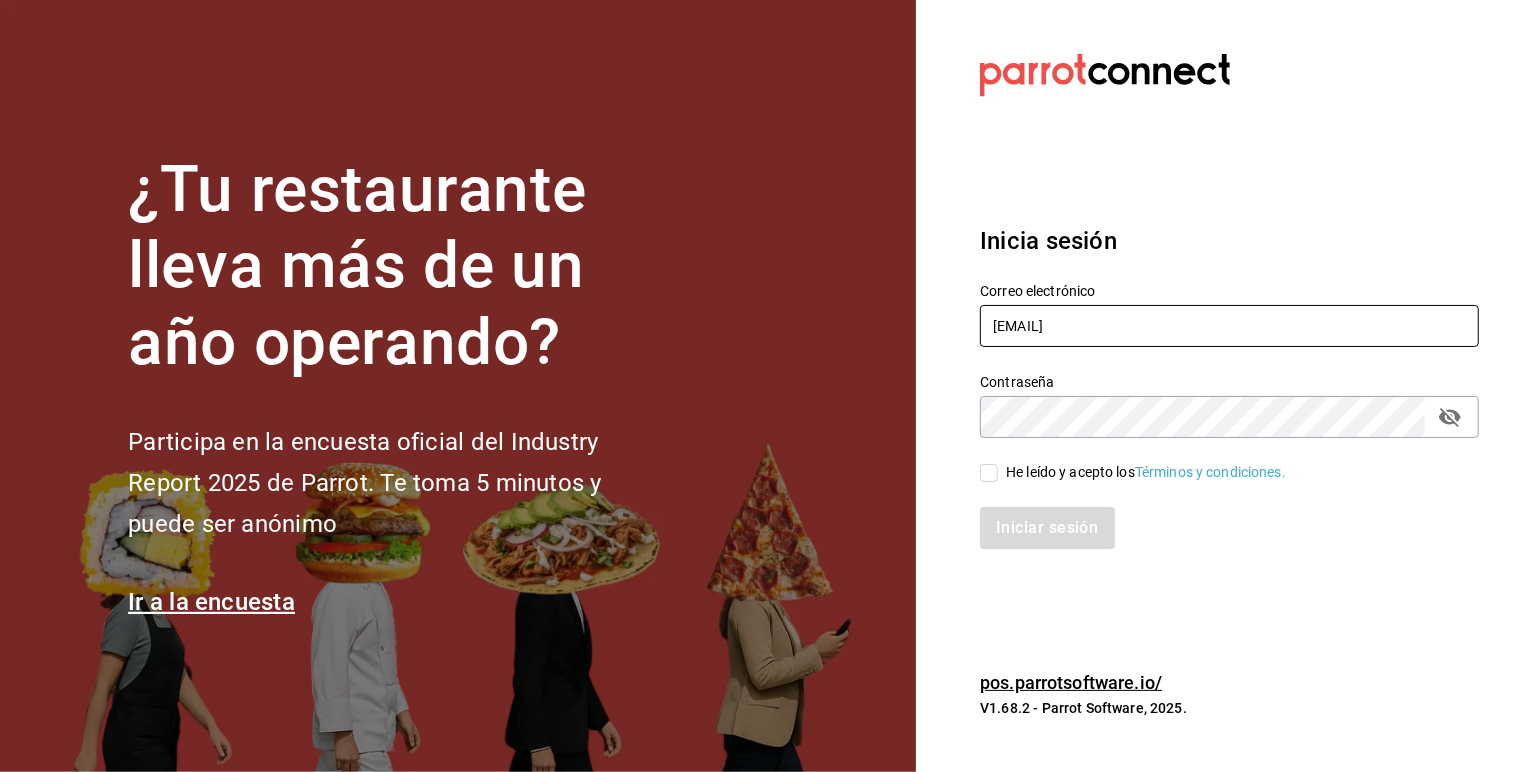 type on "[EMAIL]" 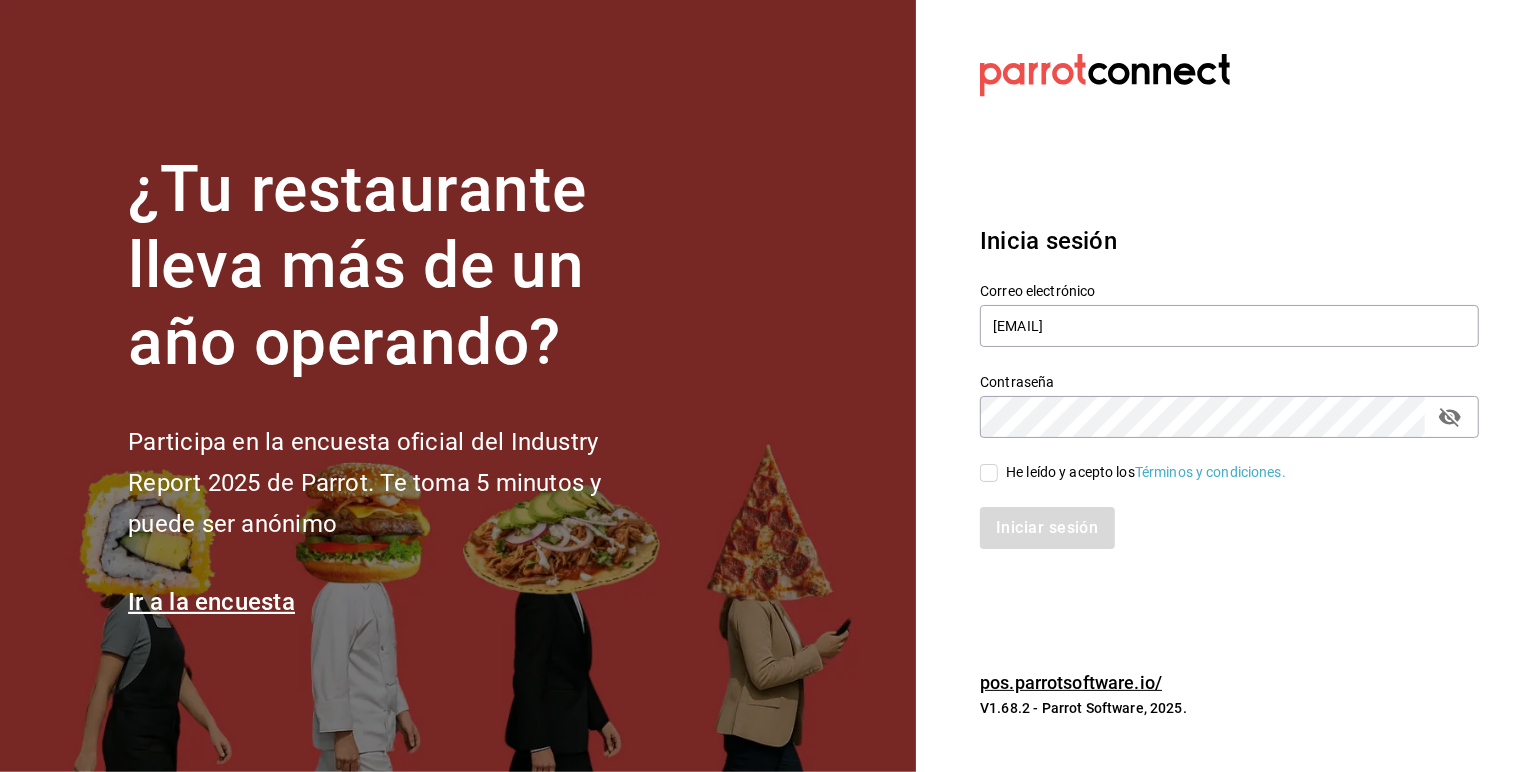 click on "He leído y acepto los  Términos y condiciones." at bounding box center [1133, 472] 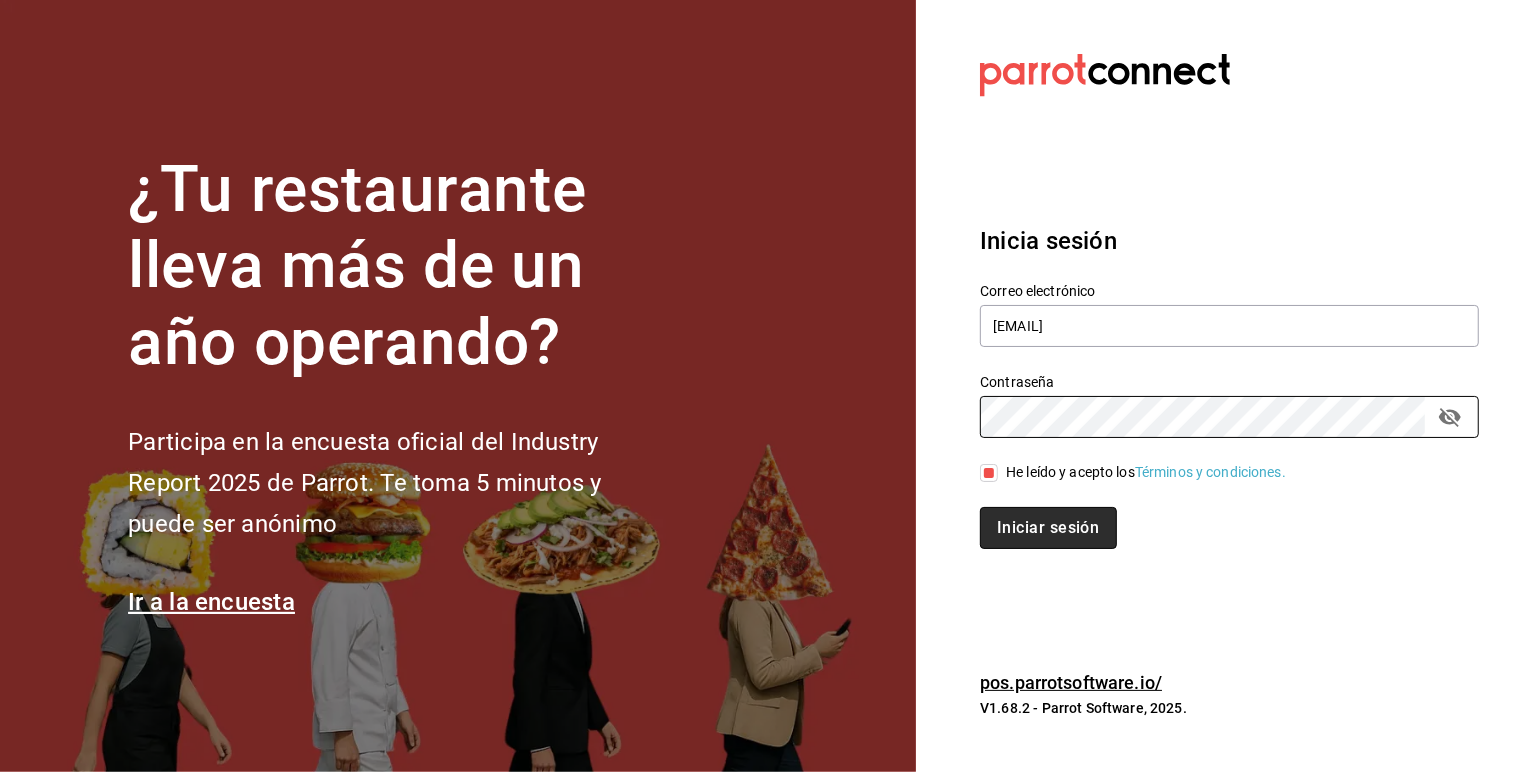 click on "Iniciar sesión" at bounding box center [1048, 528] 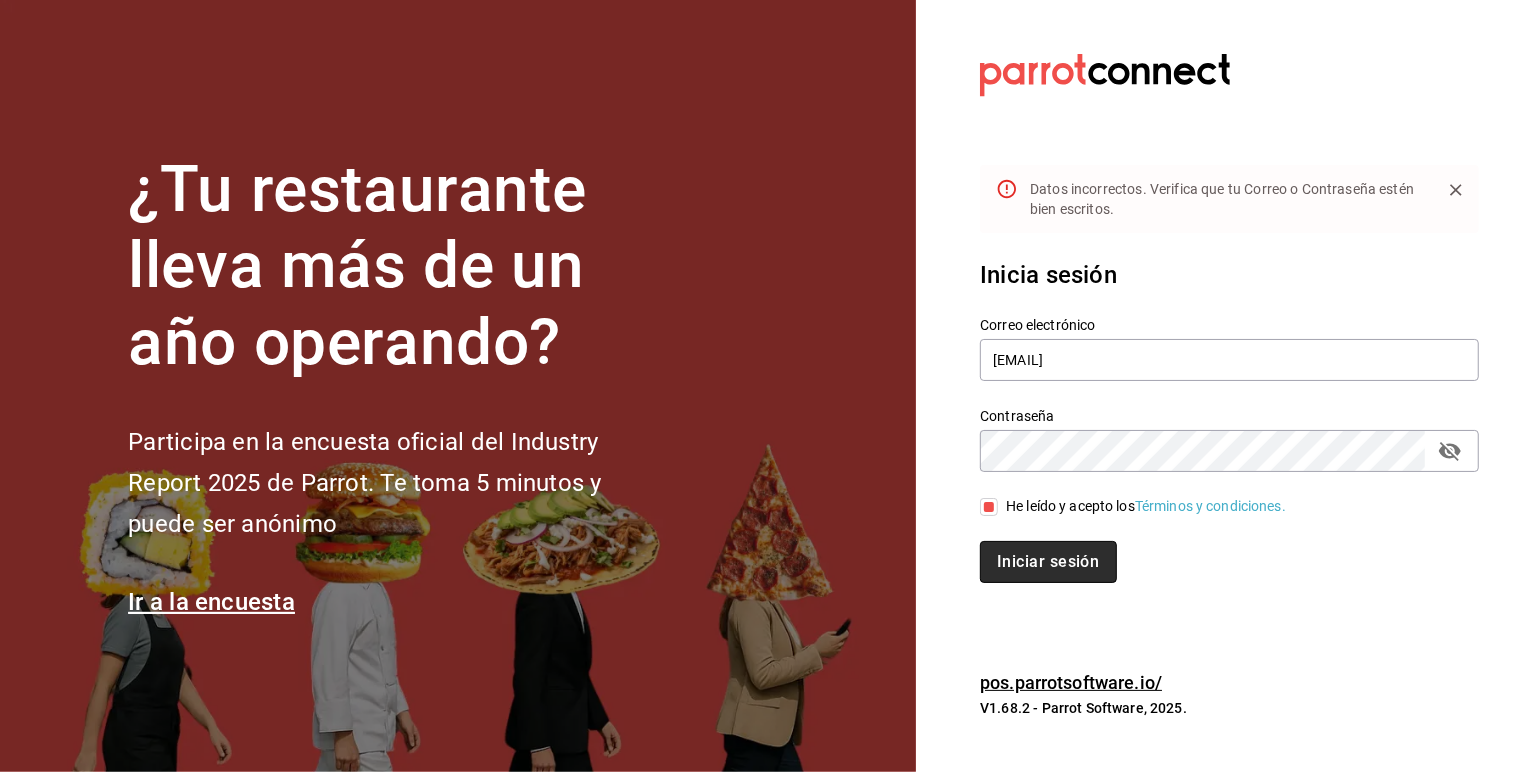 click on "Iniciar sesión" at bounding box center [1048, 562] 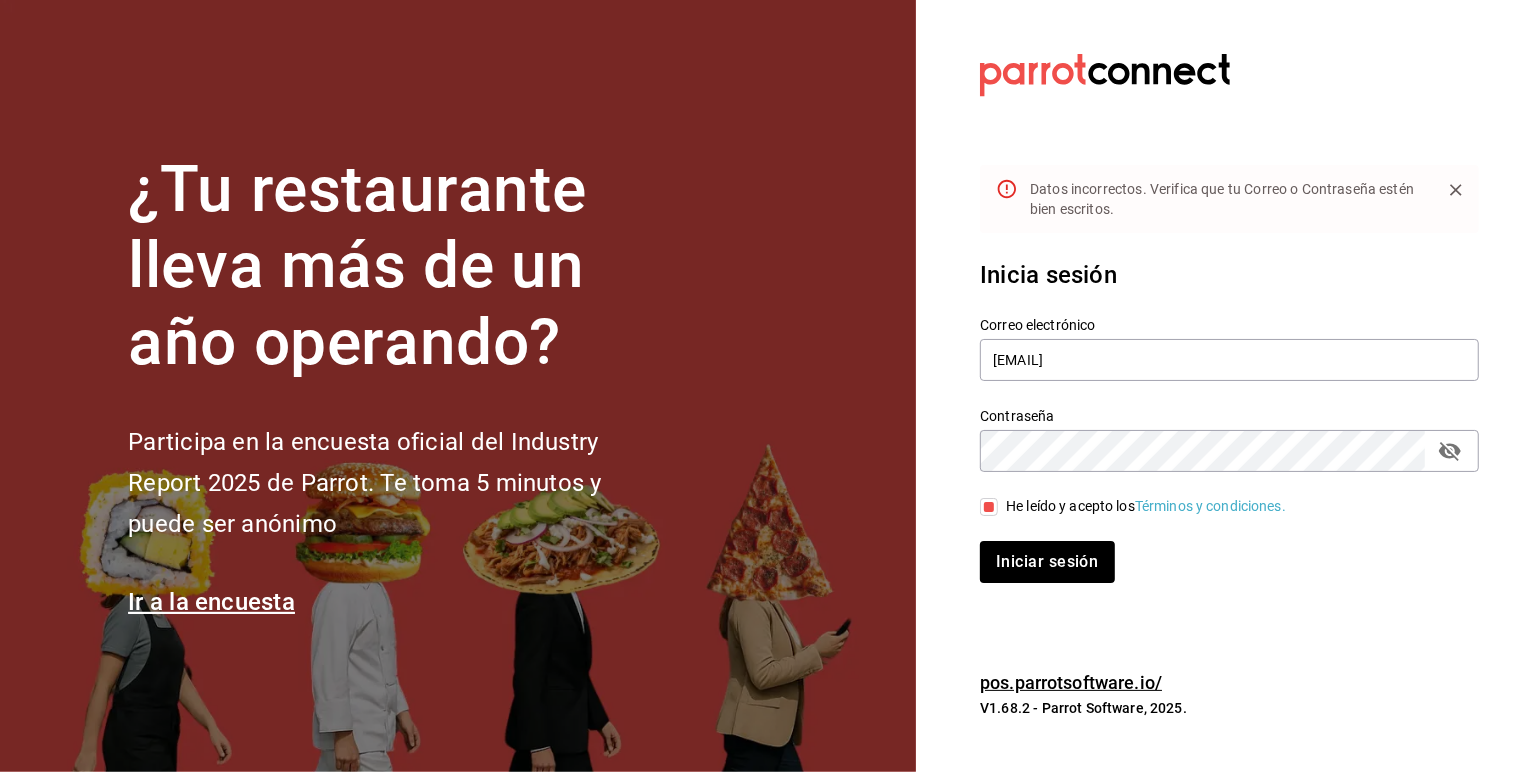 click 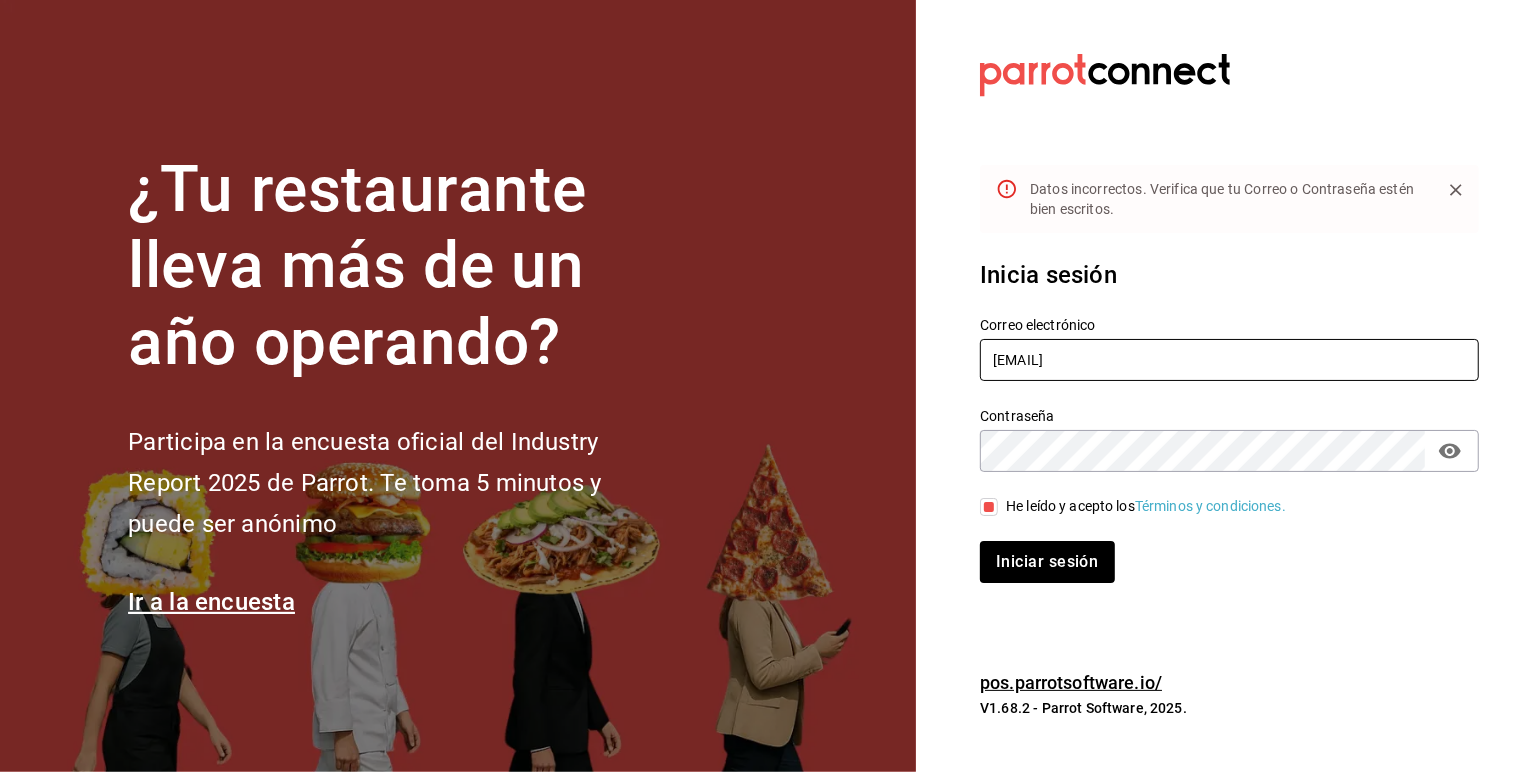 click on "[EMAIL]" at bounding box center (1229, 360) 